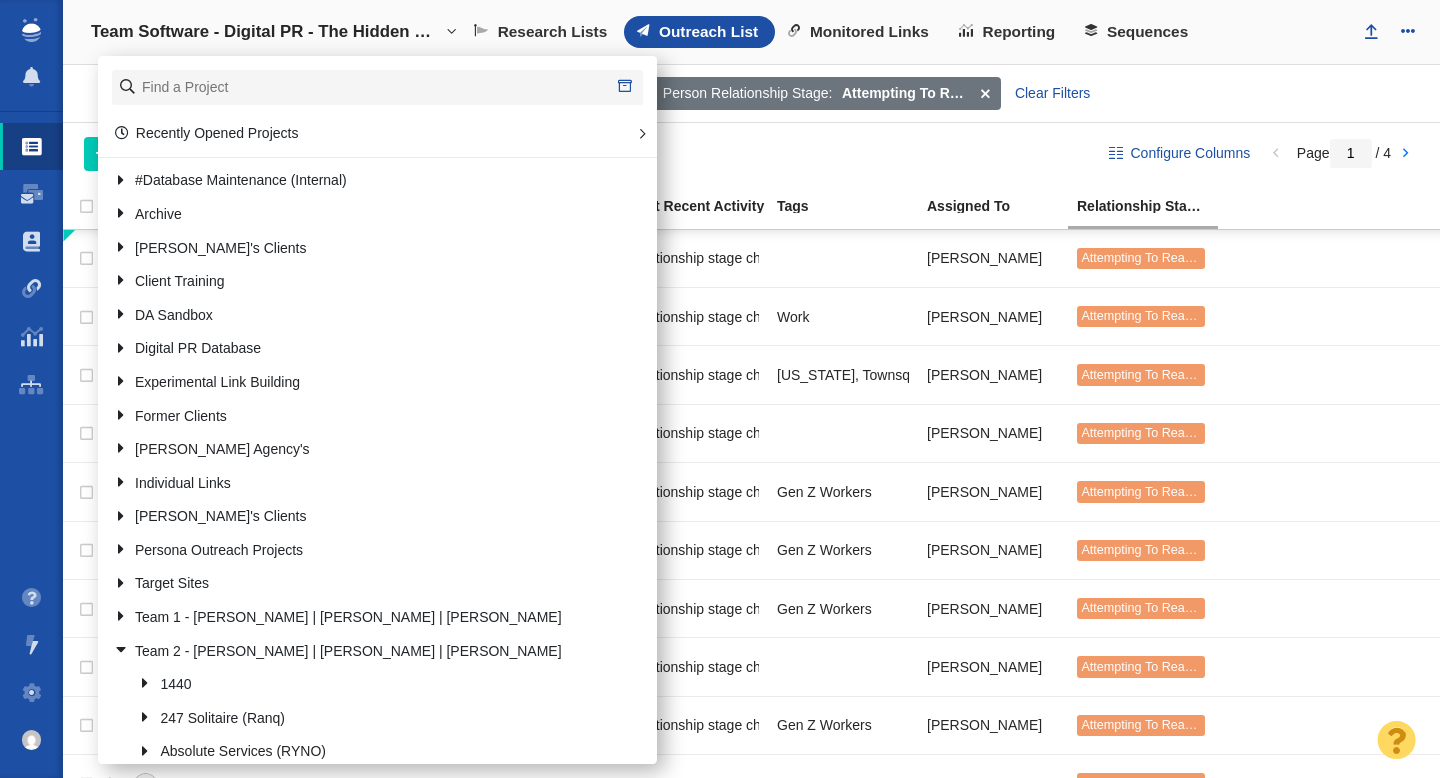scroll, scrollTop: 0, scrollLeft: 0, axis: both 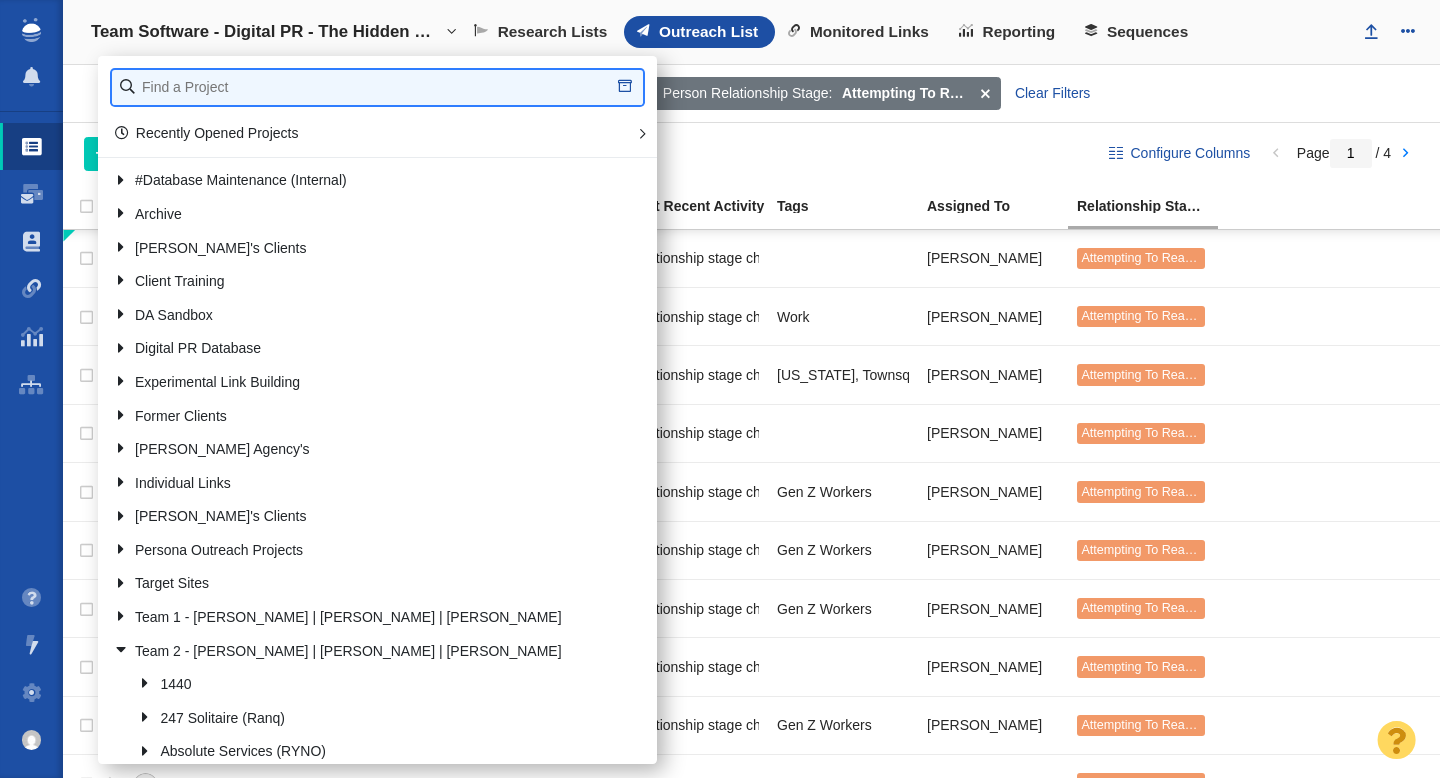 click at bounding box center [377, 87] 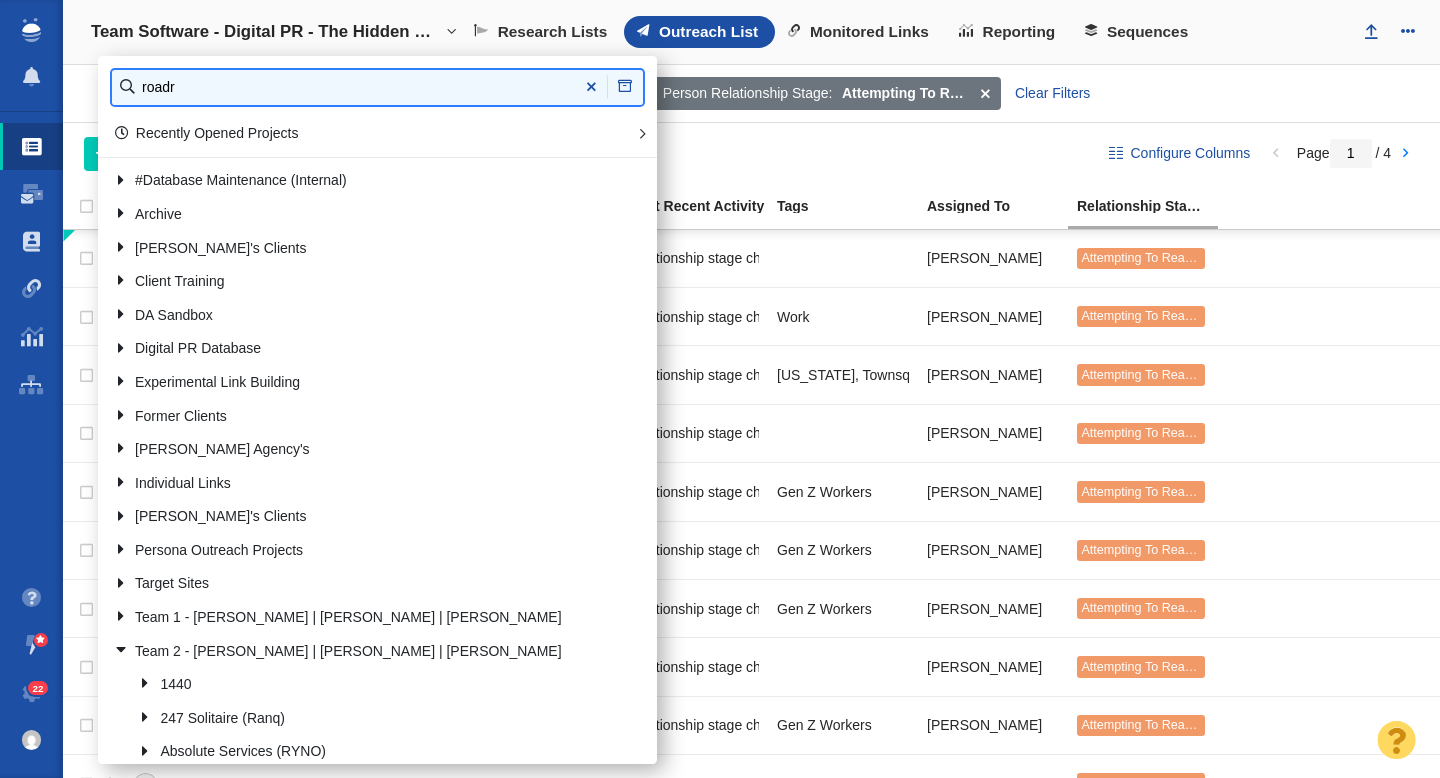type on "roadr" 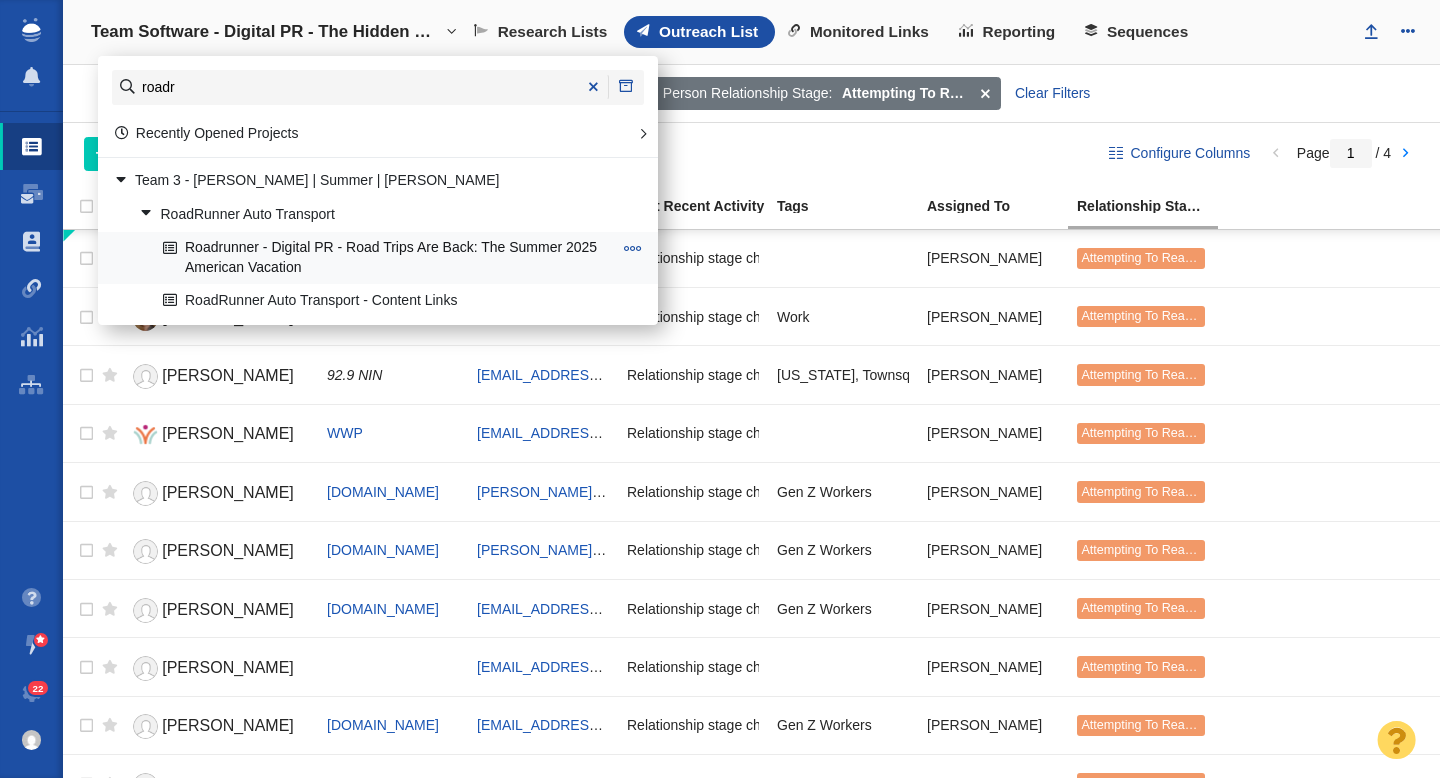 click on "Roadrunner - Digital PR - Road Trips Are Back: The Summer 2025 American Vacation" at bounding box center (387, 258) 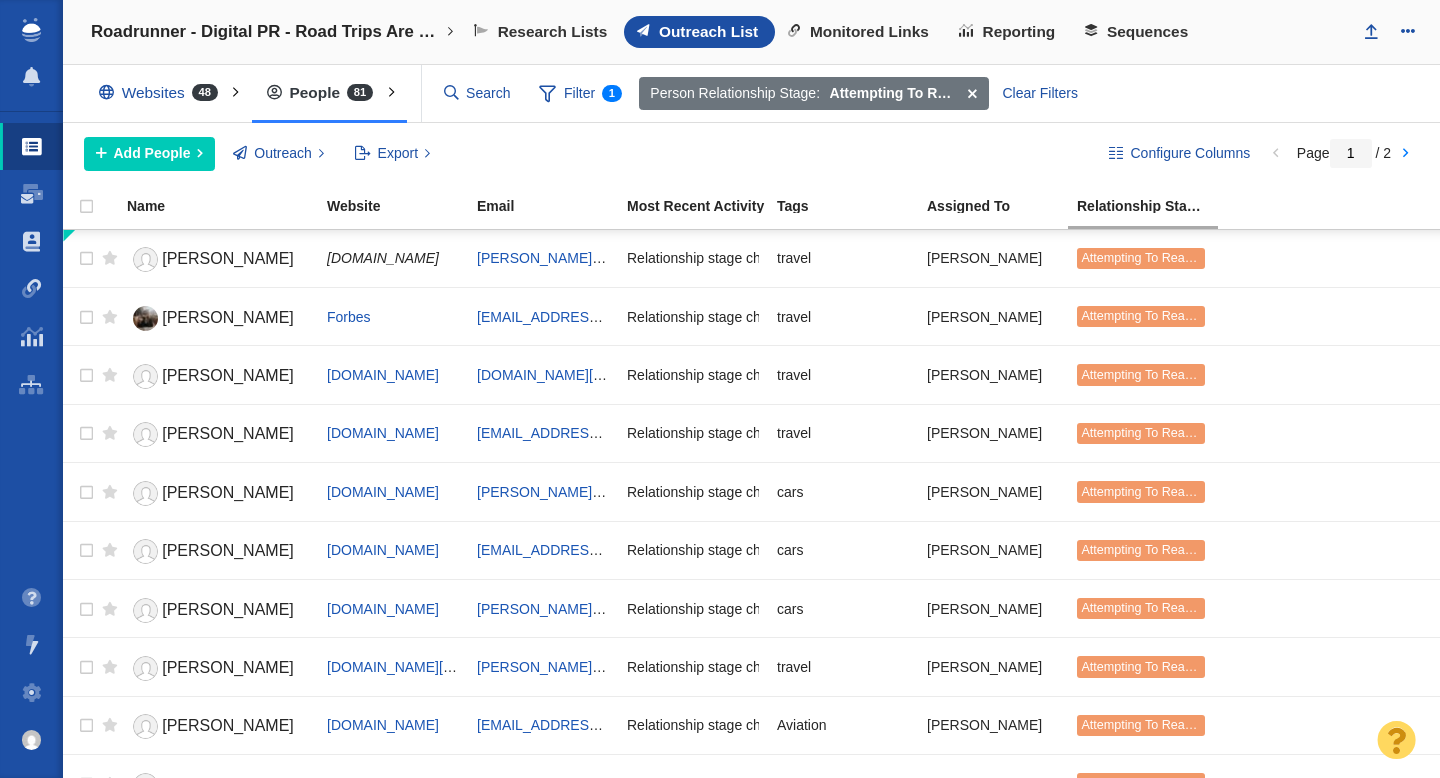 scroll, scrollTop: 0, scrollLeft: 0, axis: both 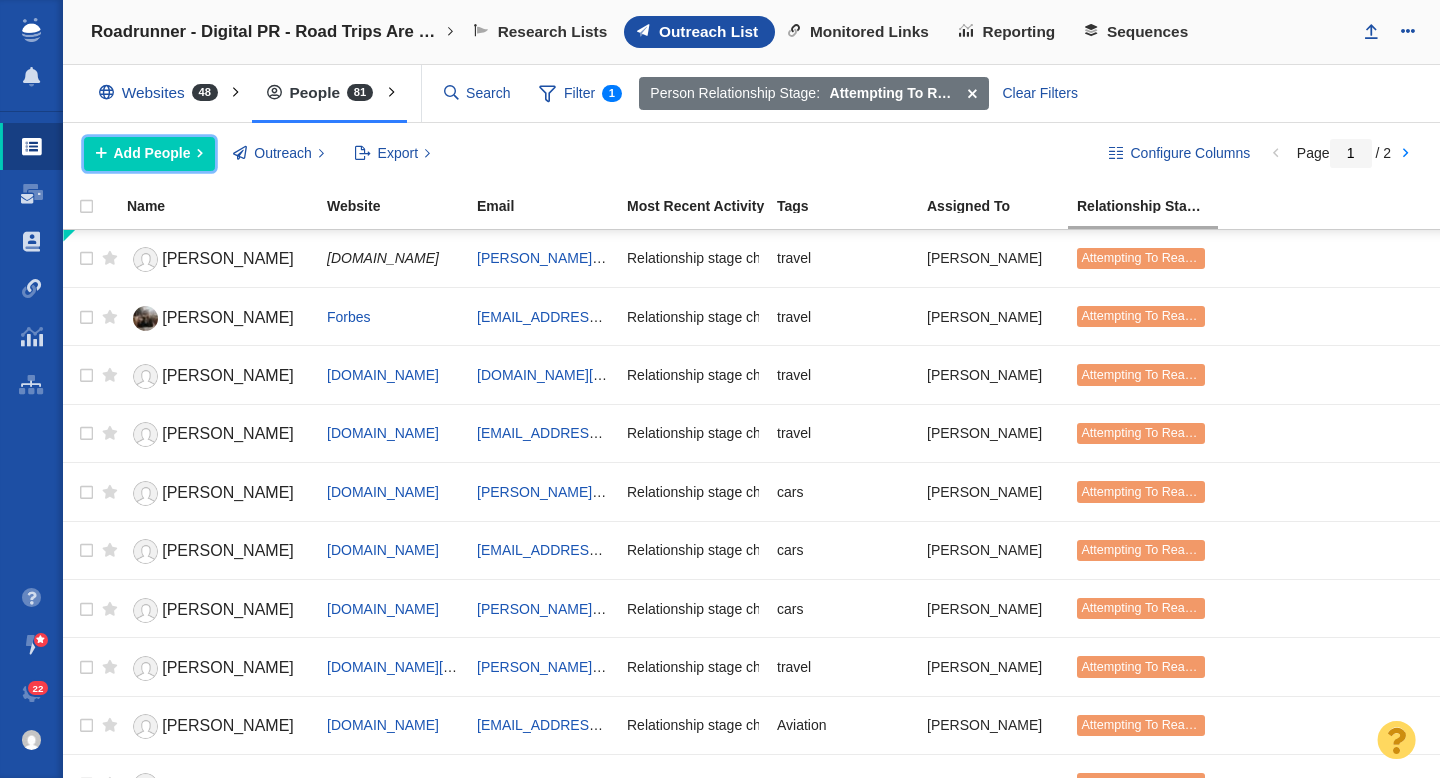 click on "Add People" at bounding box center [152, 153] 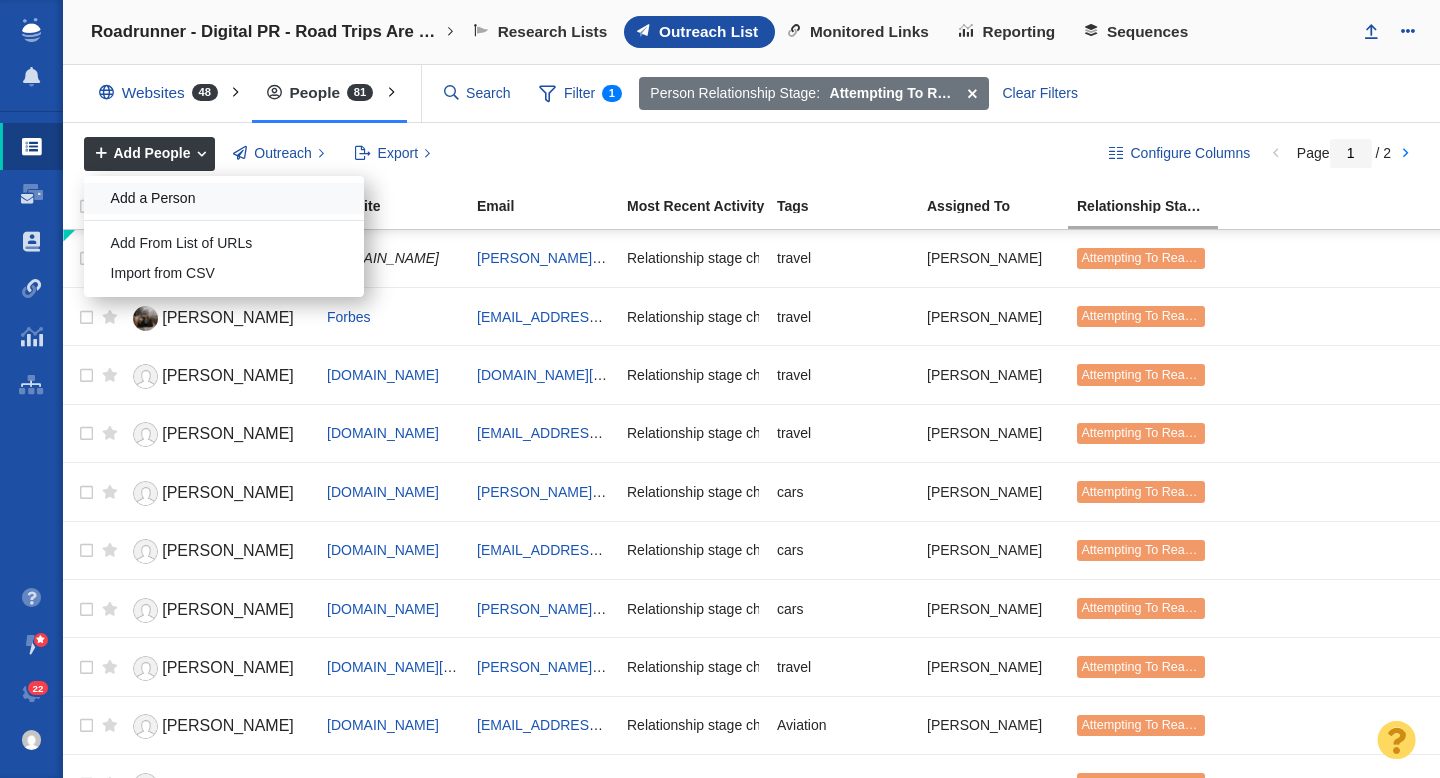 click on "Add a Person" at bounding box center (224, 198) 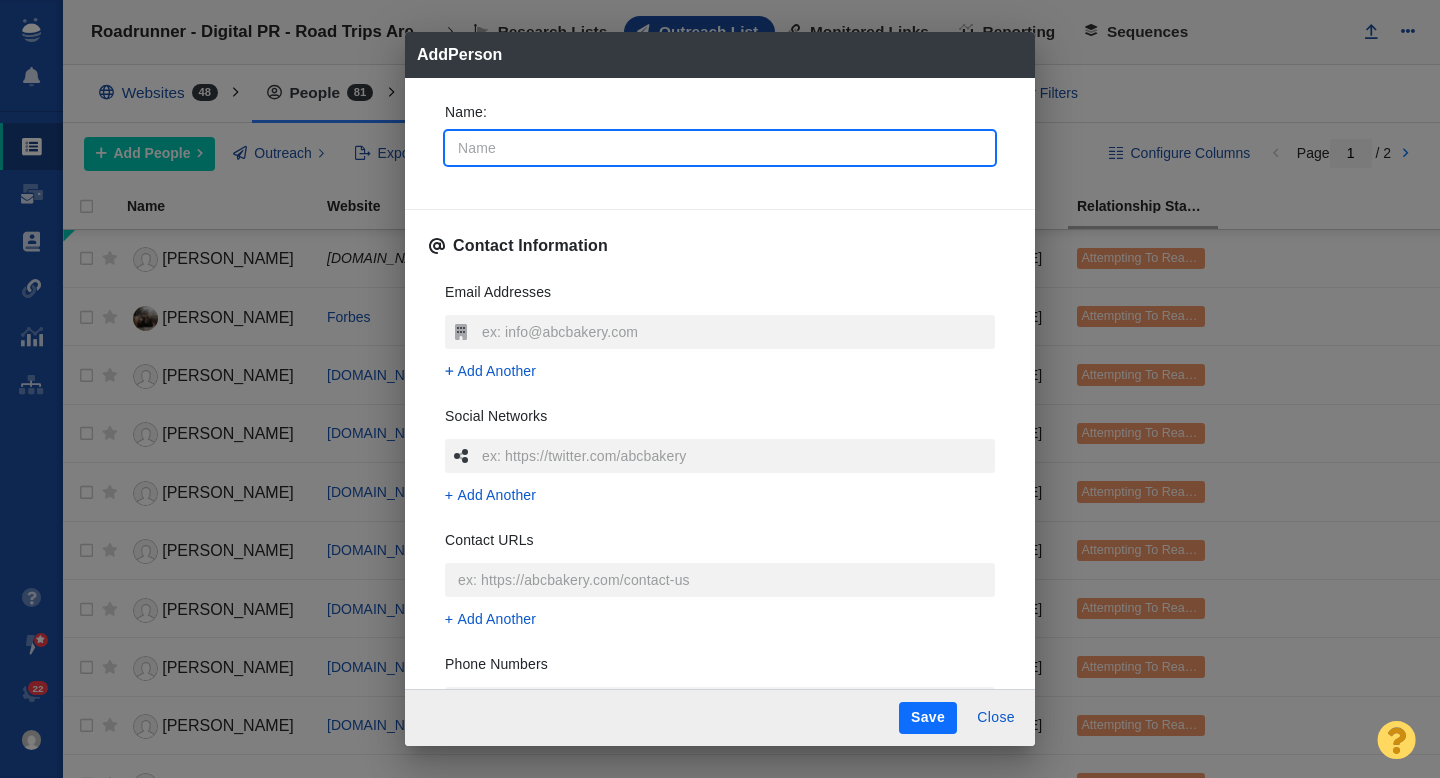 type on "A" 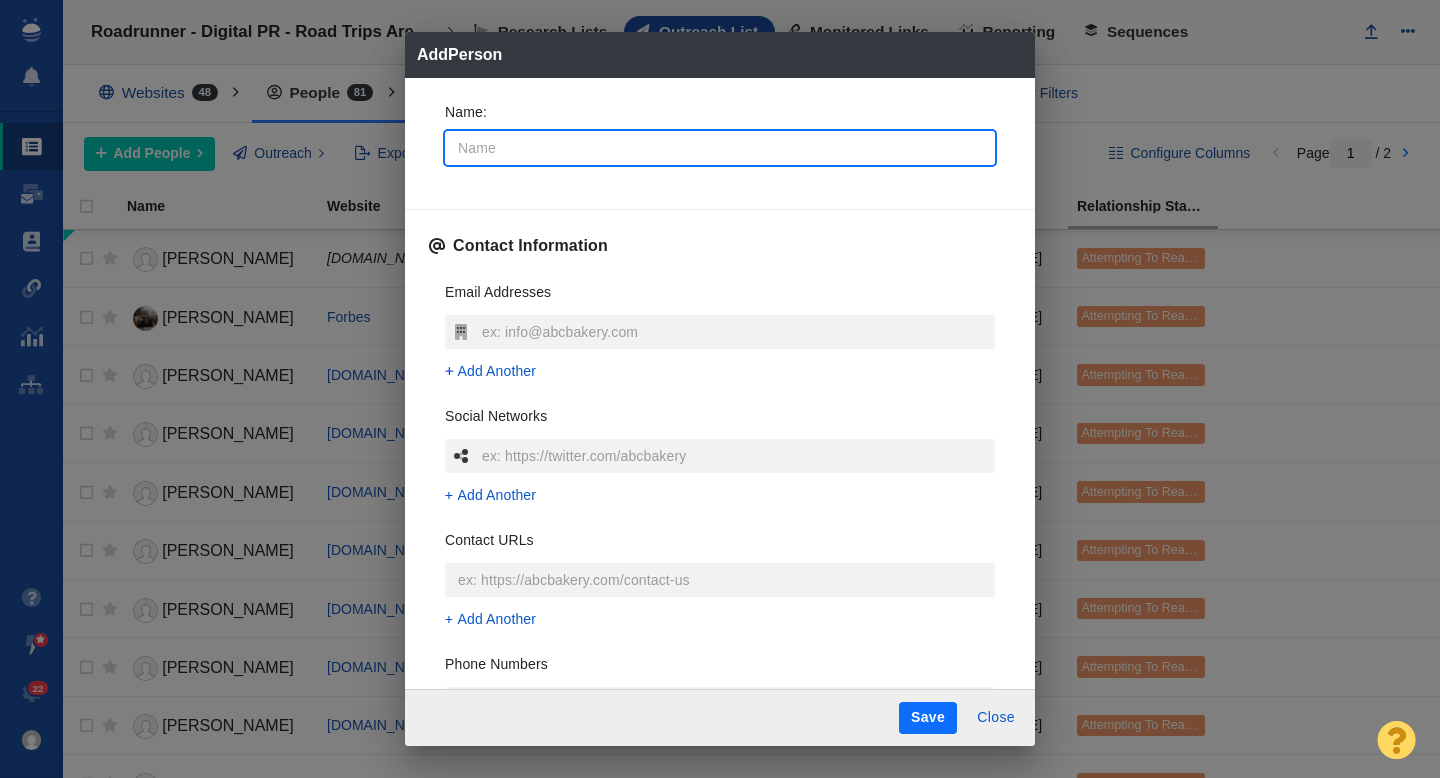 type on "x" 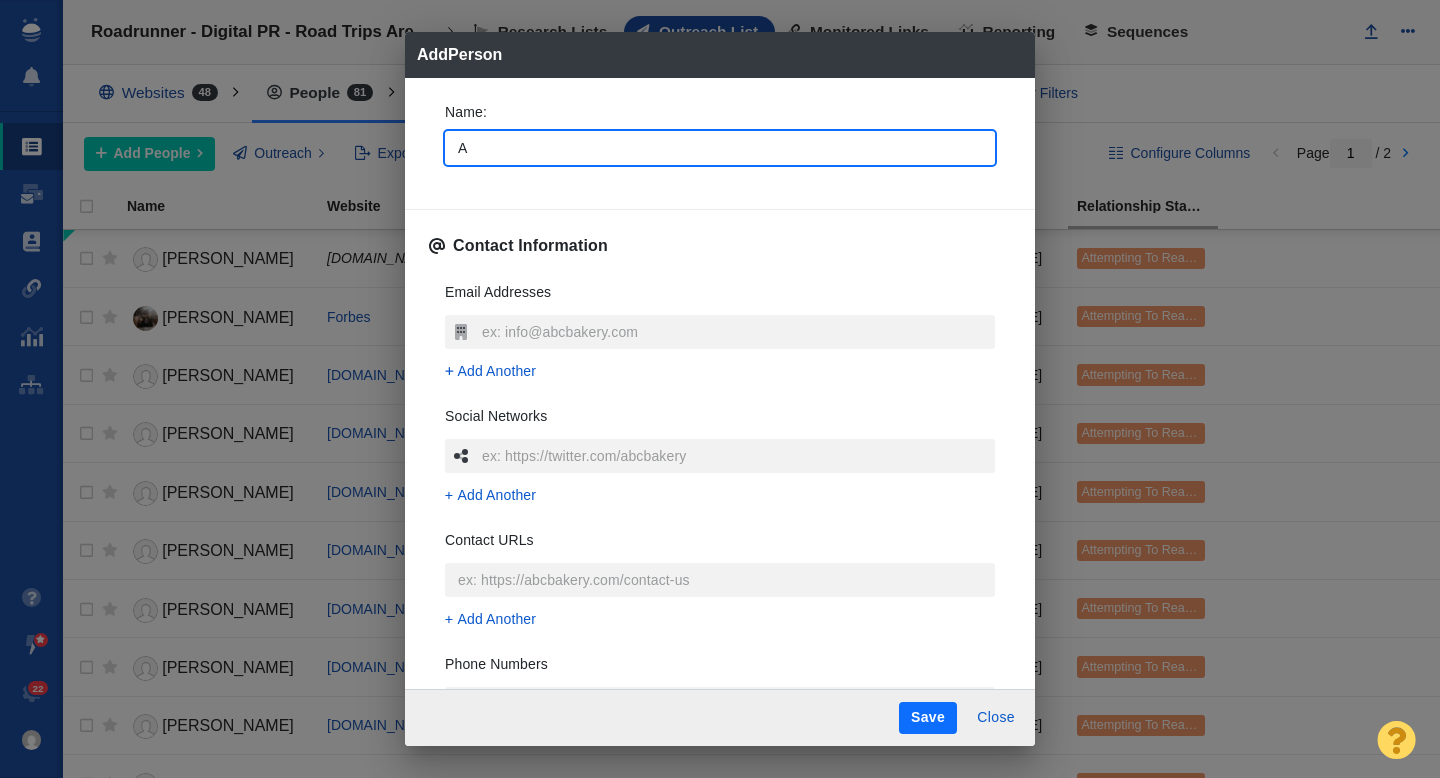 type on "An" 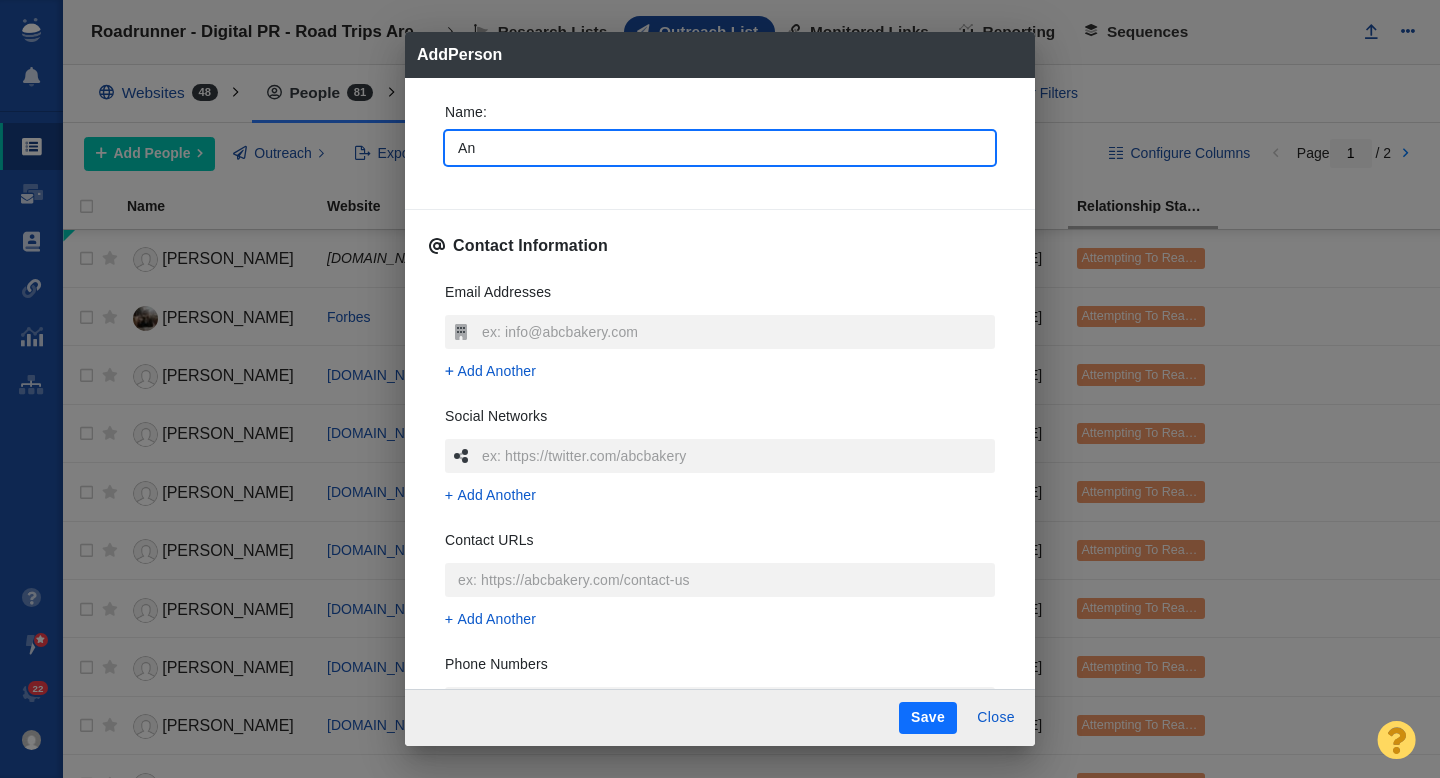 type on "[PERSON_NAME]" 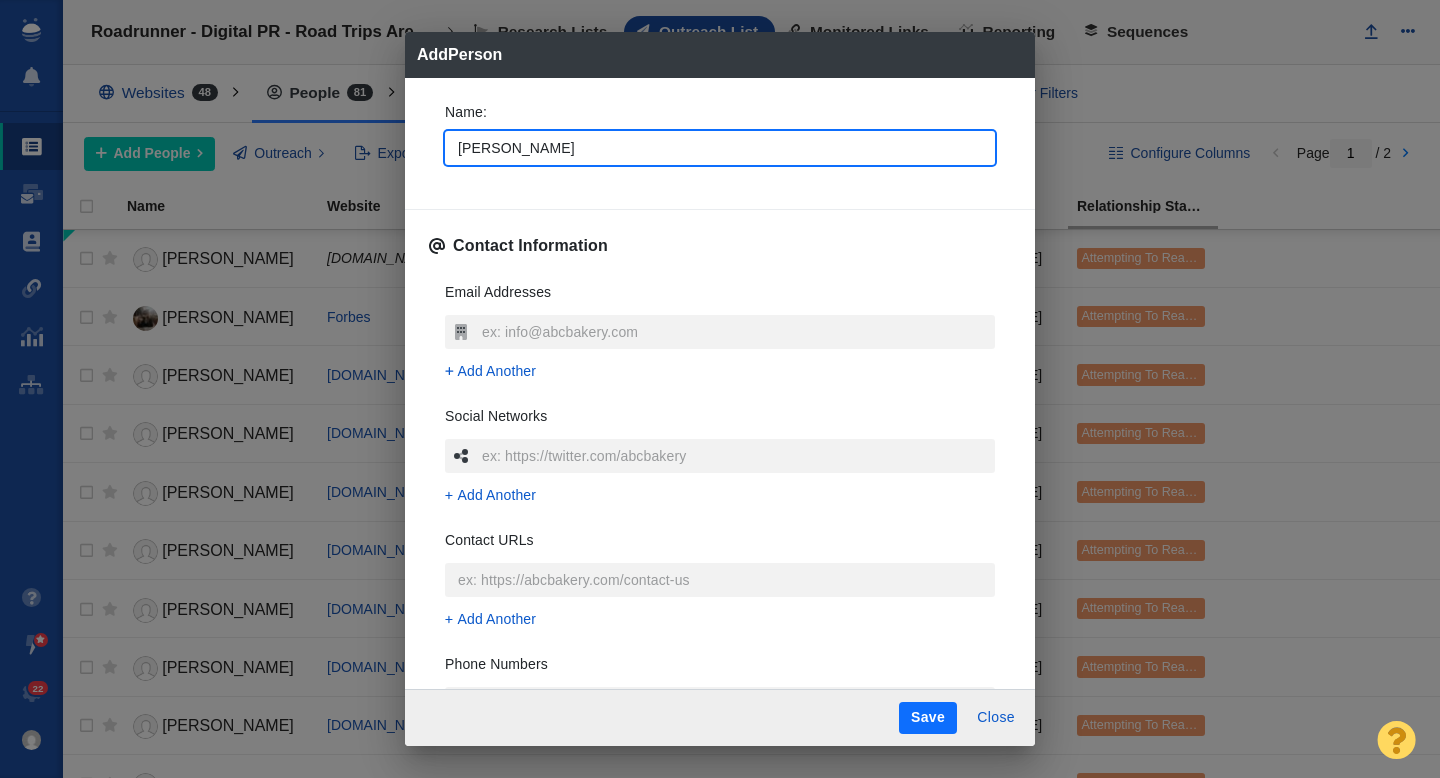 type on "[PERSON_NAME]" 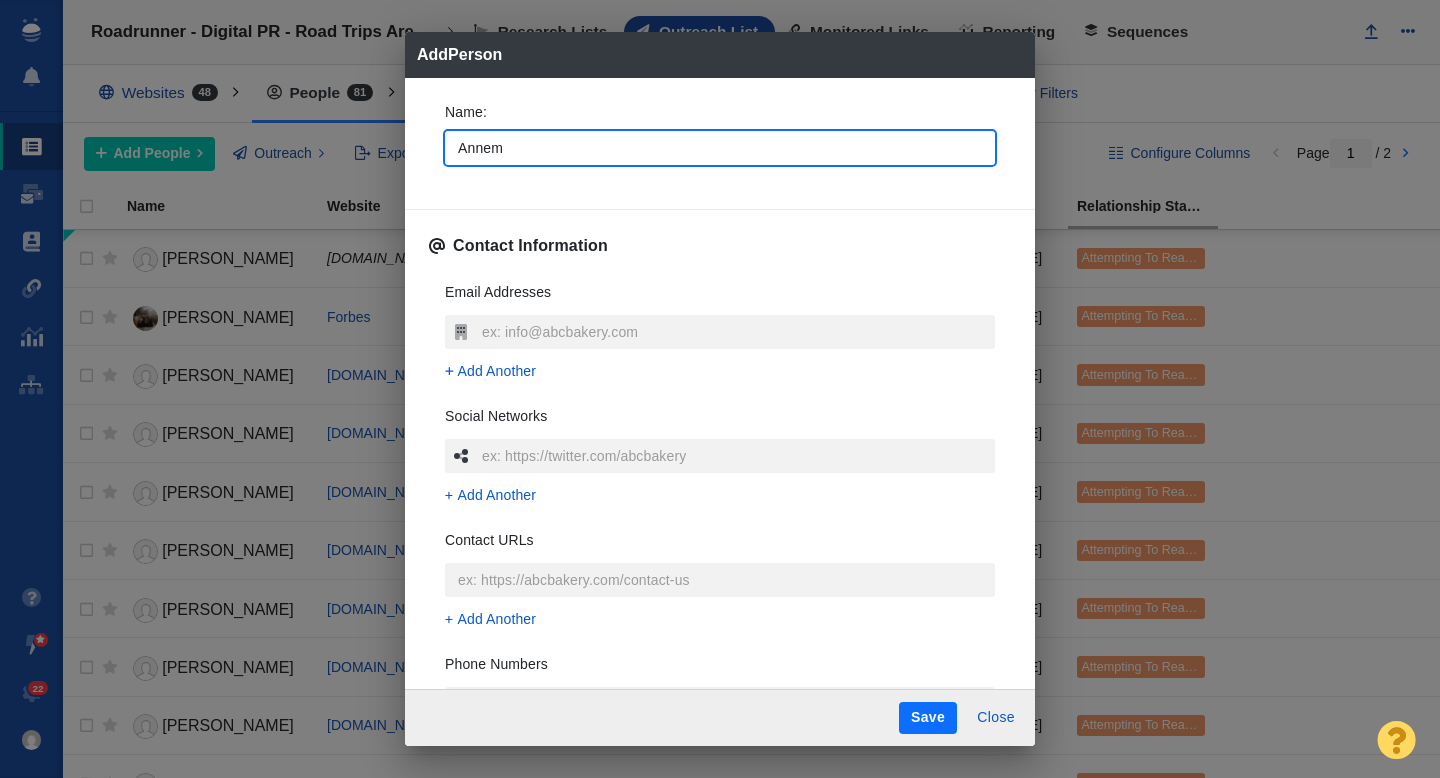 type on "Annema" 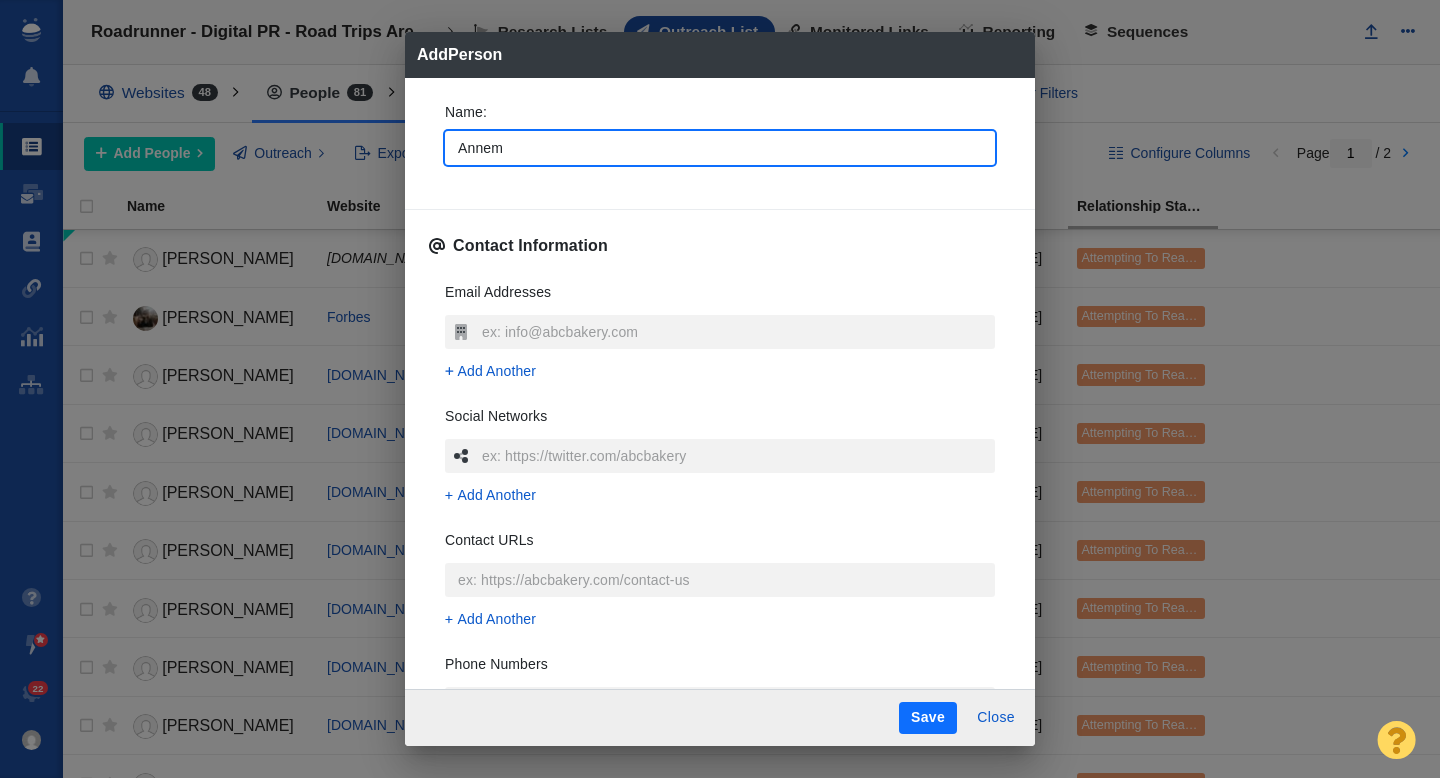 type on "x" 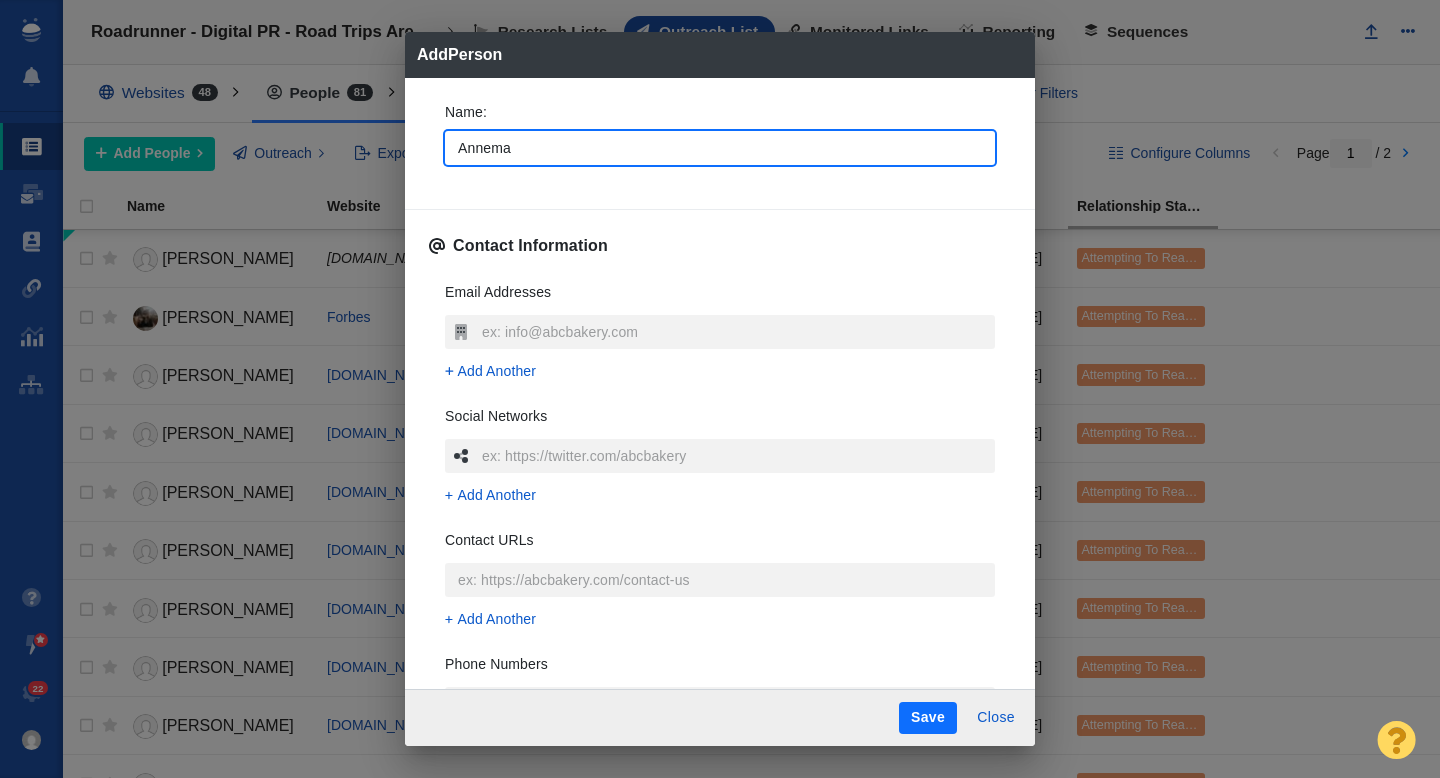 type on "Annemar" 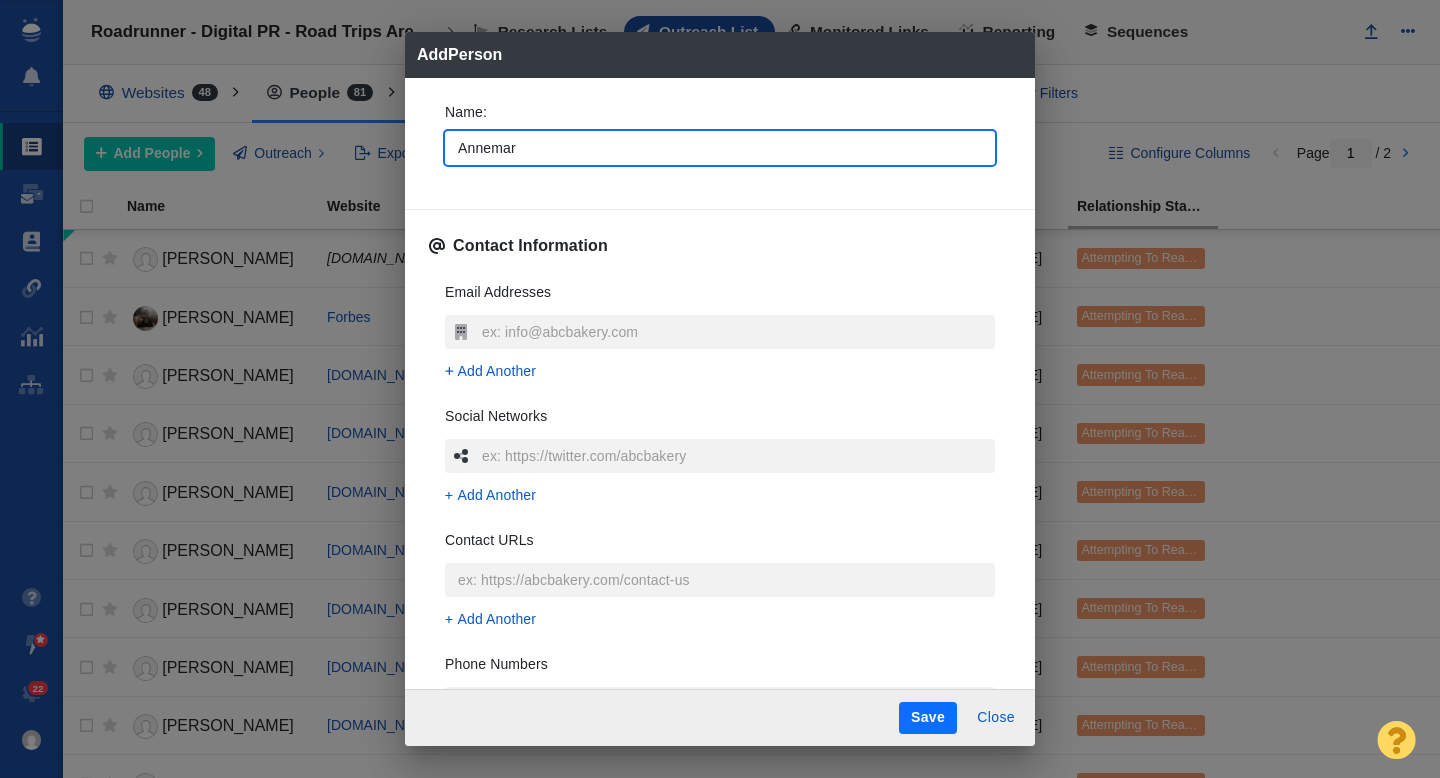 type on "[PERSON_NAME]" 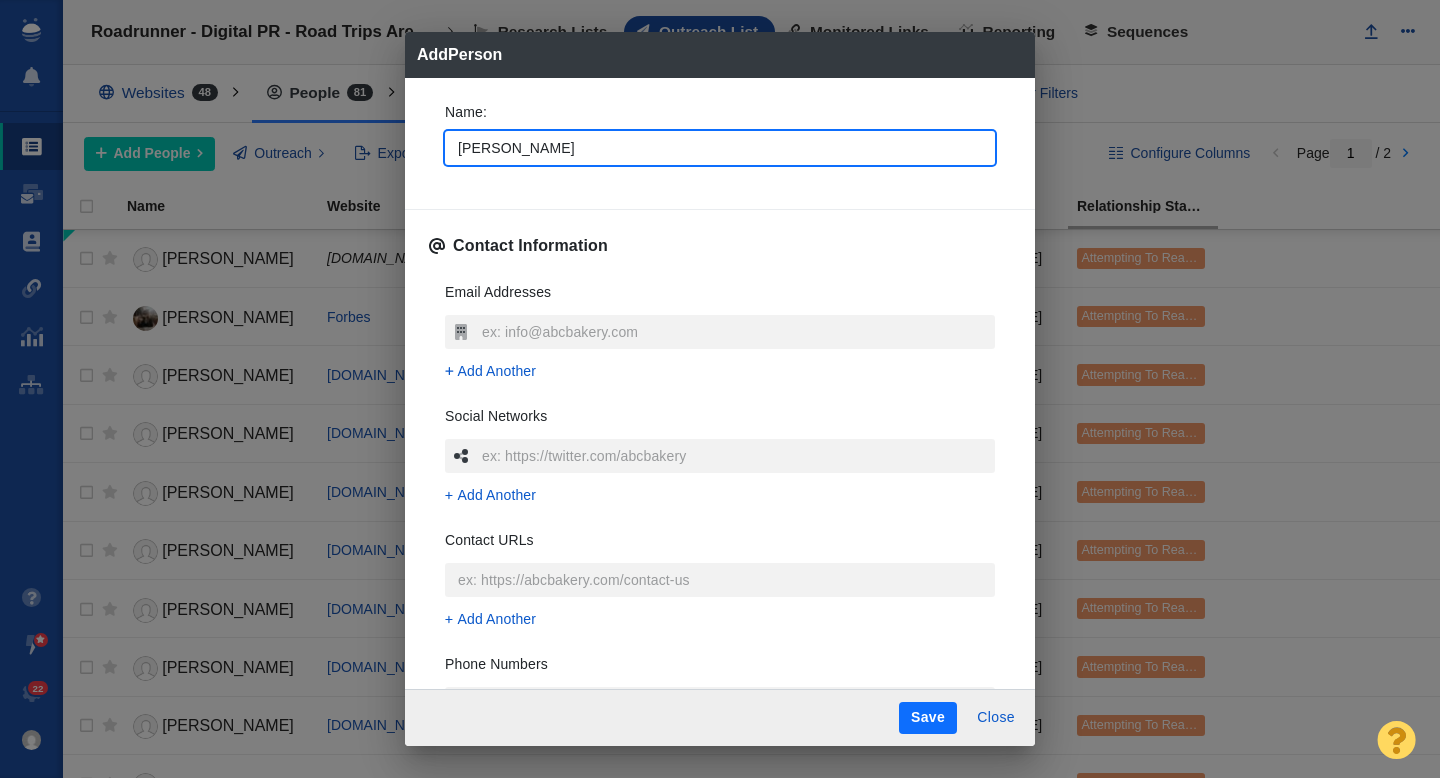 type on "[PERSON_NAME]" 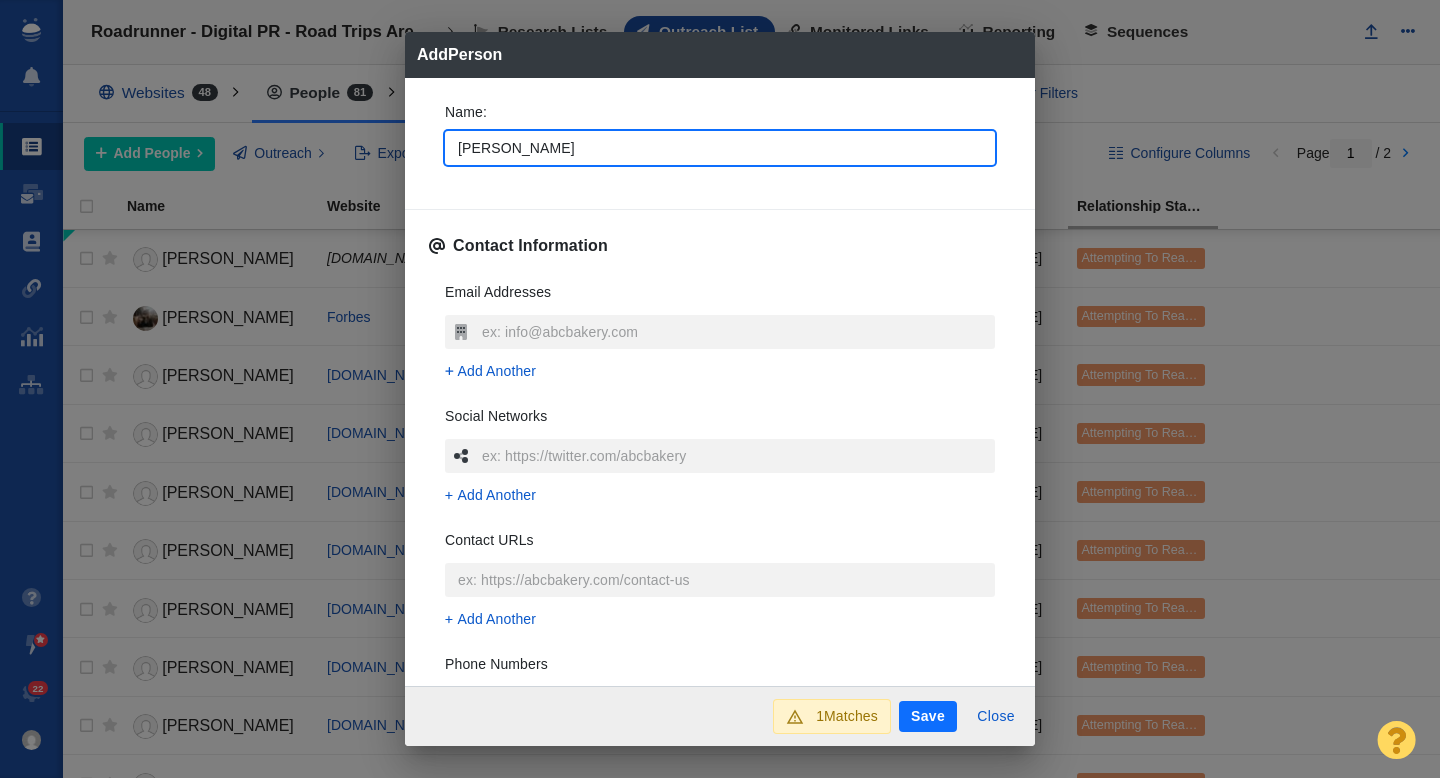 type on "[PERSON_NAME]" 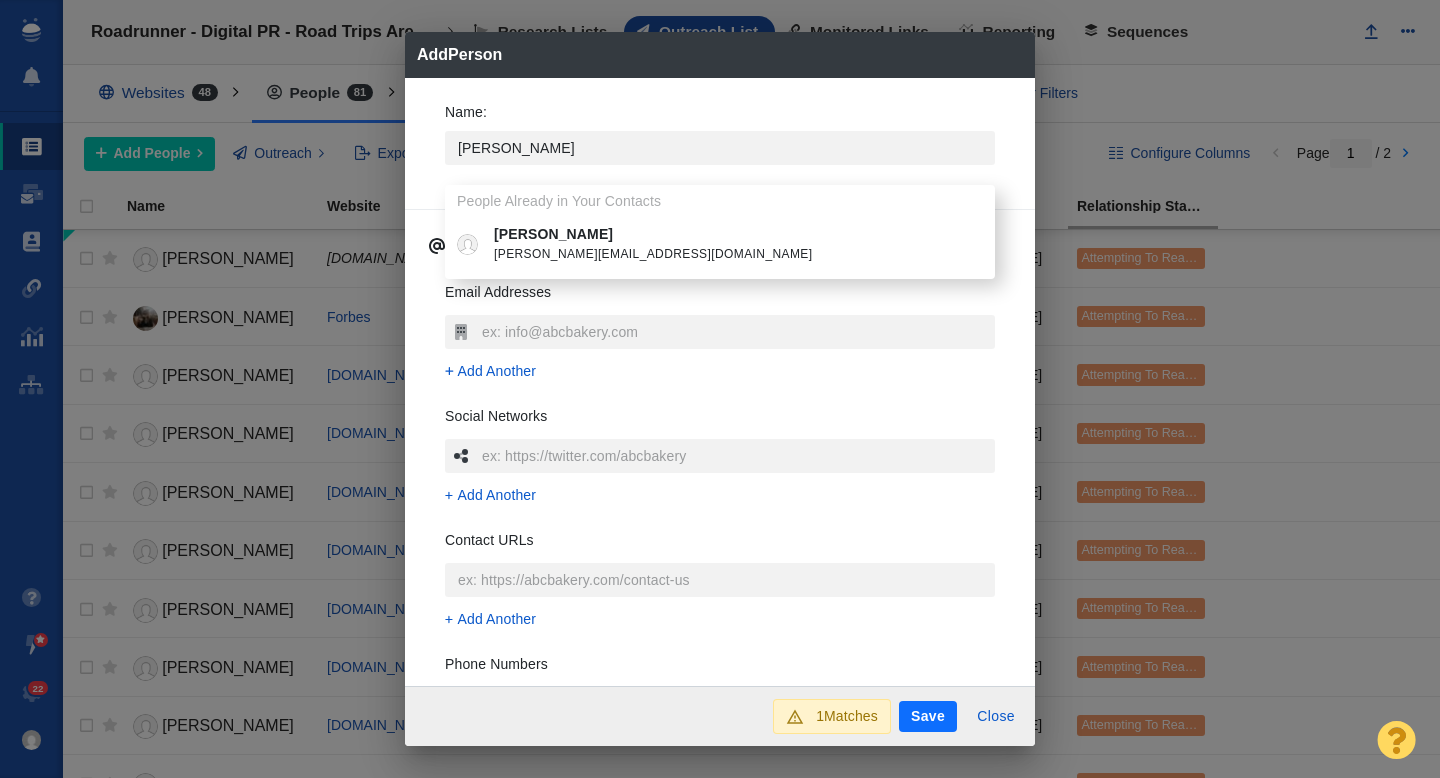 click on "Name : [PERSON_NAME] People Already in Your Contacts [PERSON_NAME] [PERSON_NAME][EMAIL_ADDRESS][DOMAIN_NAME] Contact Information Email Addresses Add Another Social Networks Add Another Contact URLs Add Another Phone Numbers Add Another Street Addresses Add Street Address Associated Websites Website Name : Domain : Job Title : Add Another About Description : x Tags : People Custom Fields Author Batch ID : Domain :" at bounding box center (720, 382) 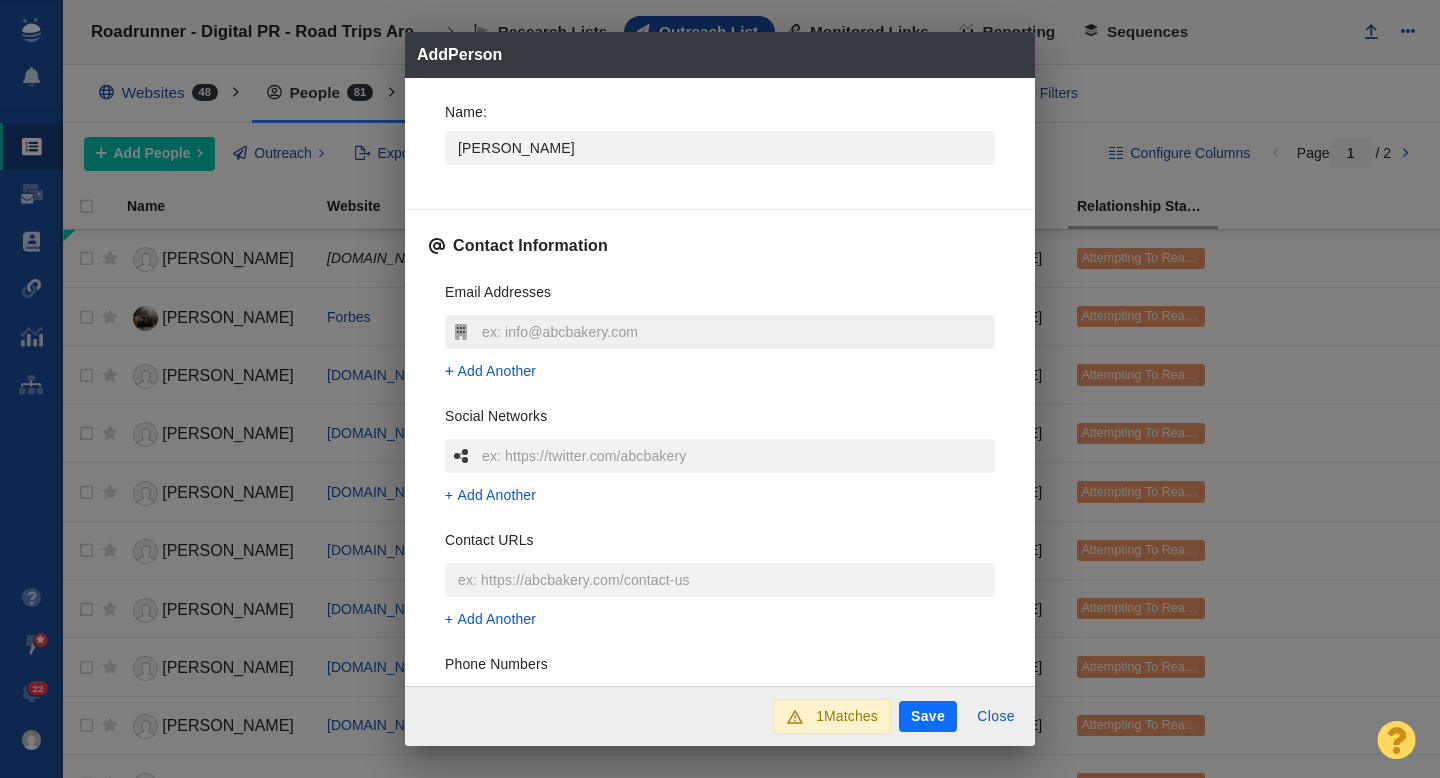 click at bounding box center [736, 332] 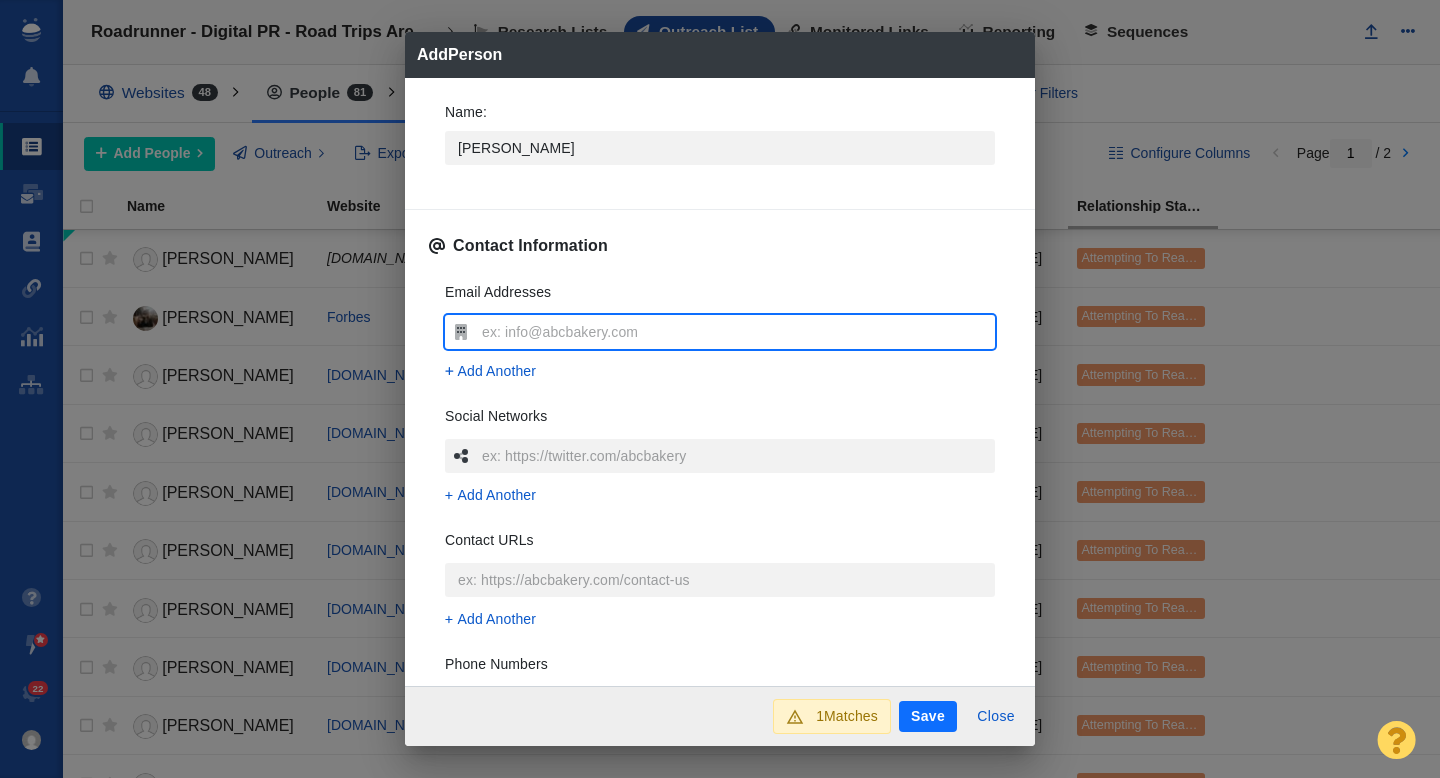 type on "[EMAIL_ADDRESS][DOMAIN_NAME]" 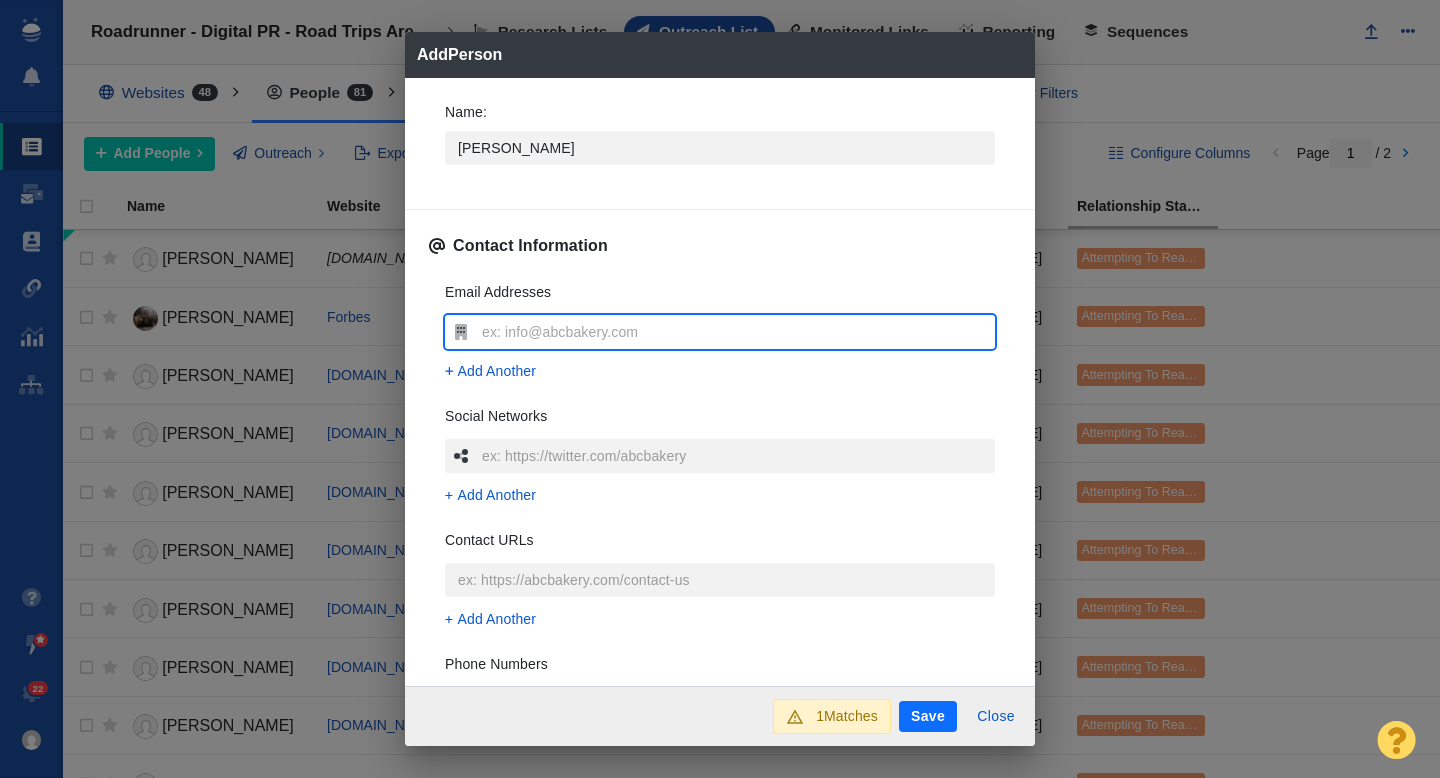 type on "x" 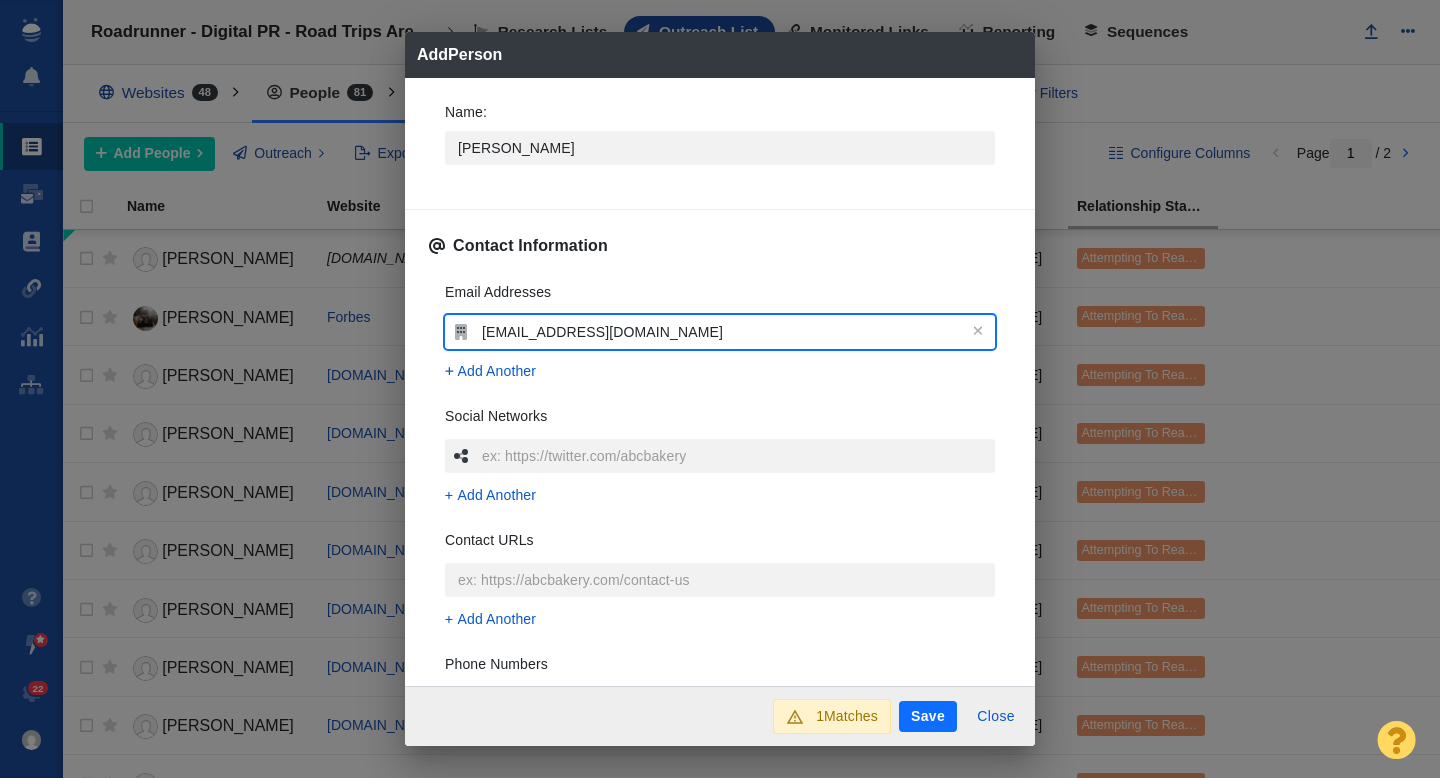 type on "[EMAIL_ADDRESS][DOMAIN_NAME]" 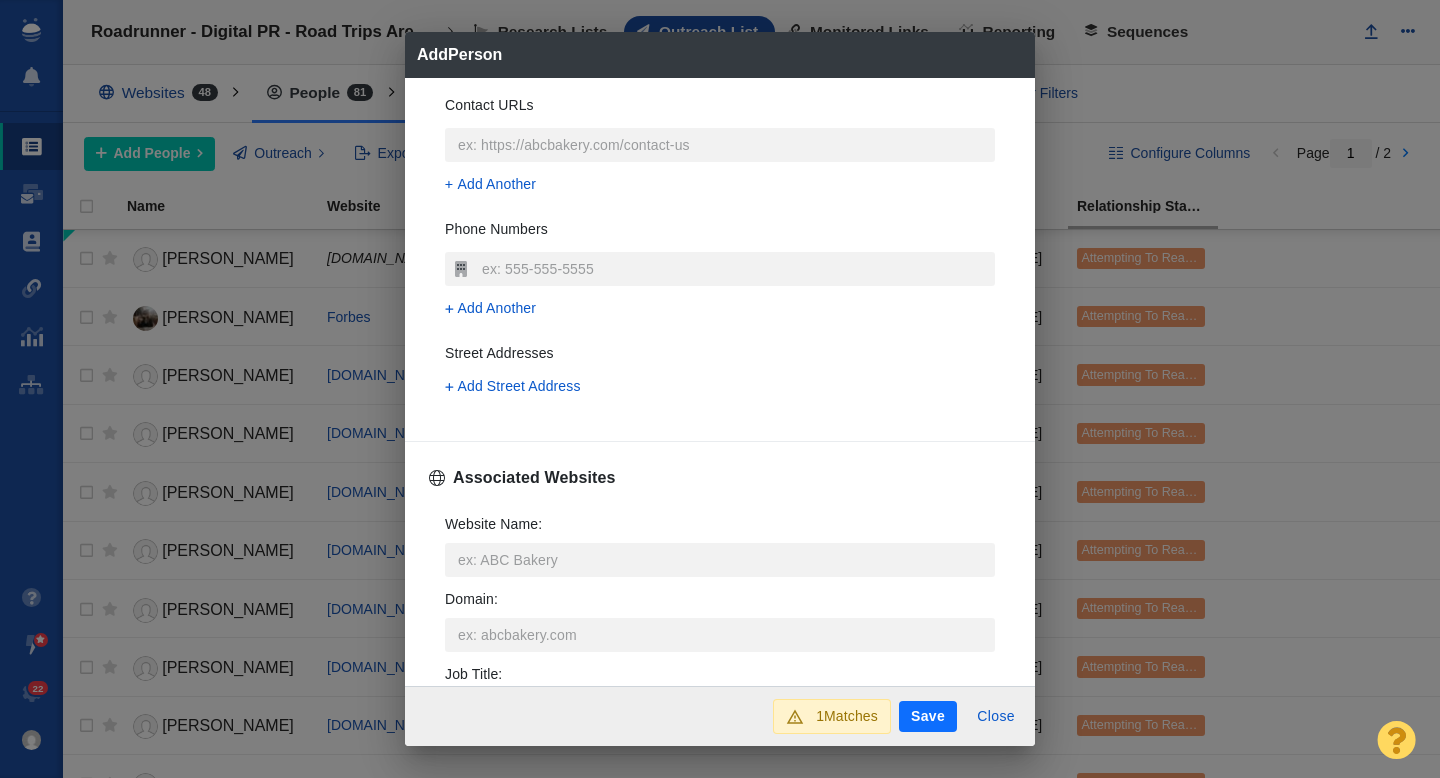 scroll, scrollTop: 468, scrollLeft: 0, axis: vertical 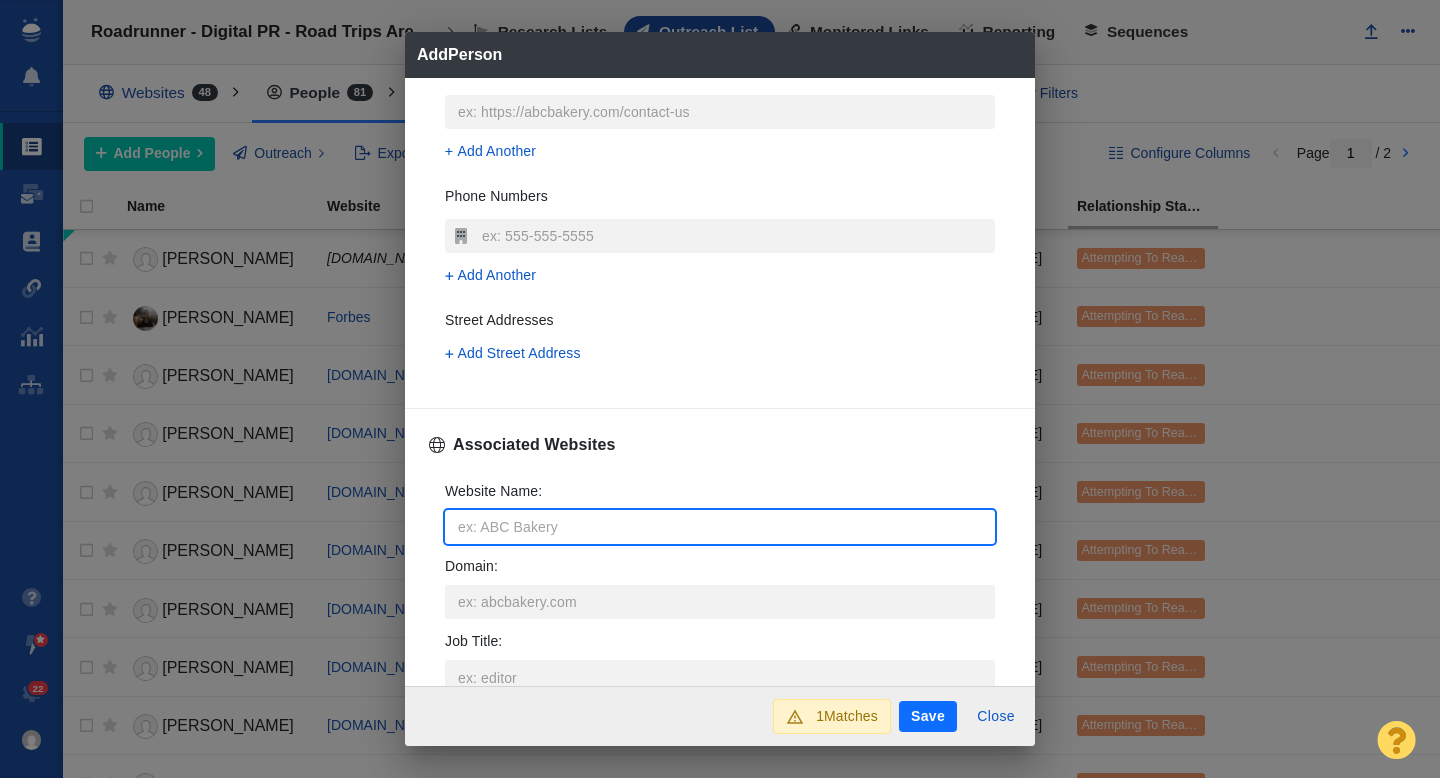 click on "Website Name :" at bounding box center (720, 527) 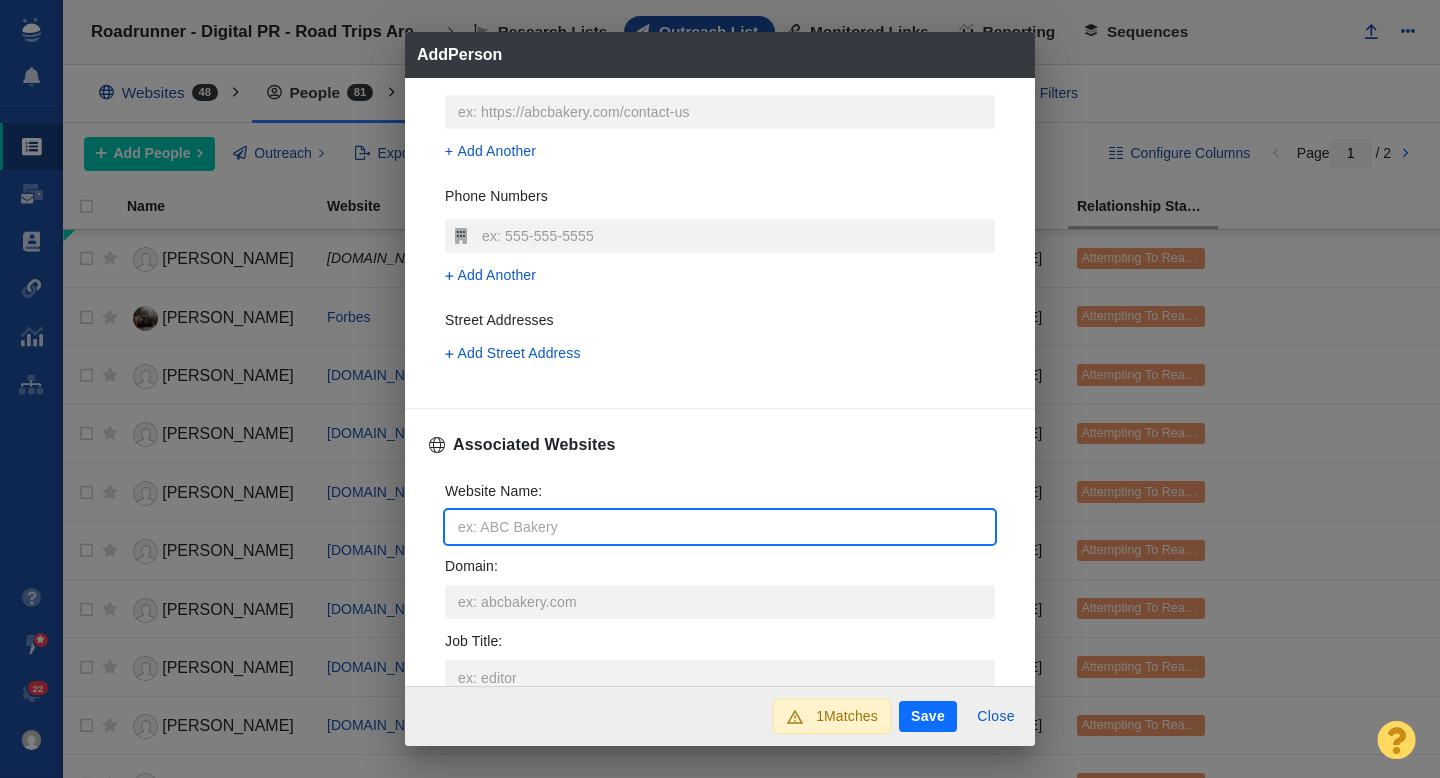 type on "t" 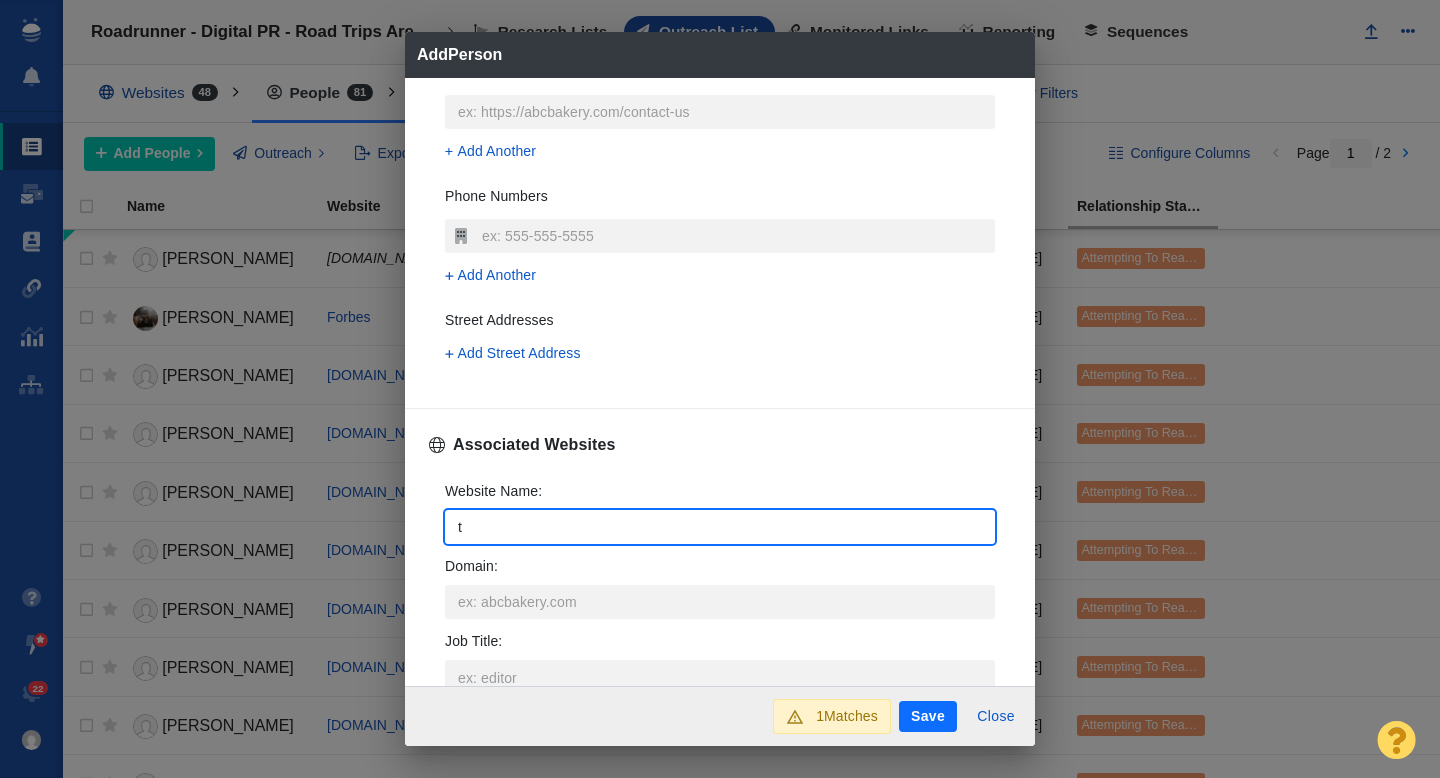 type on "to" 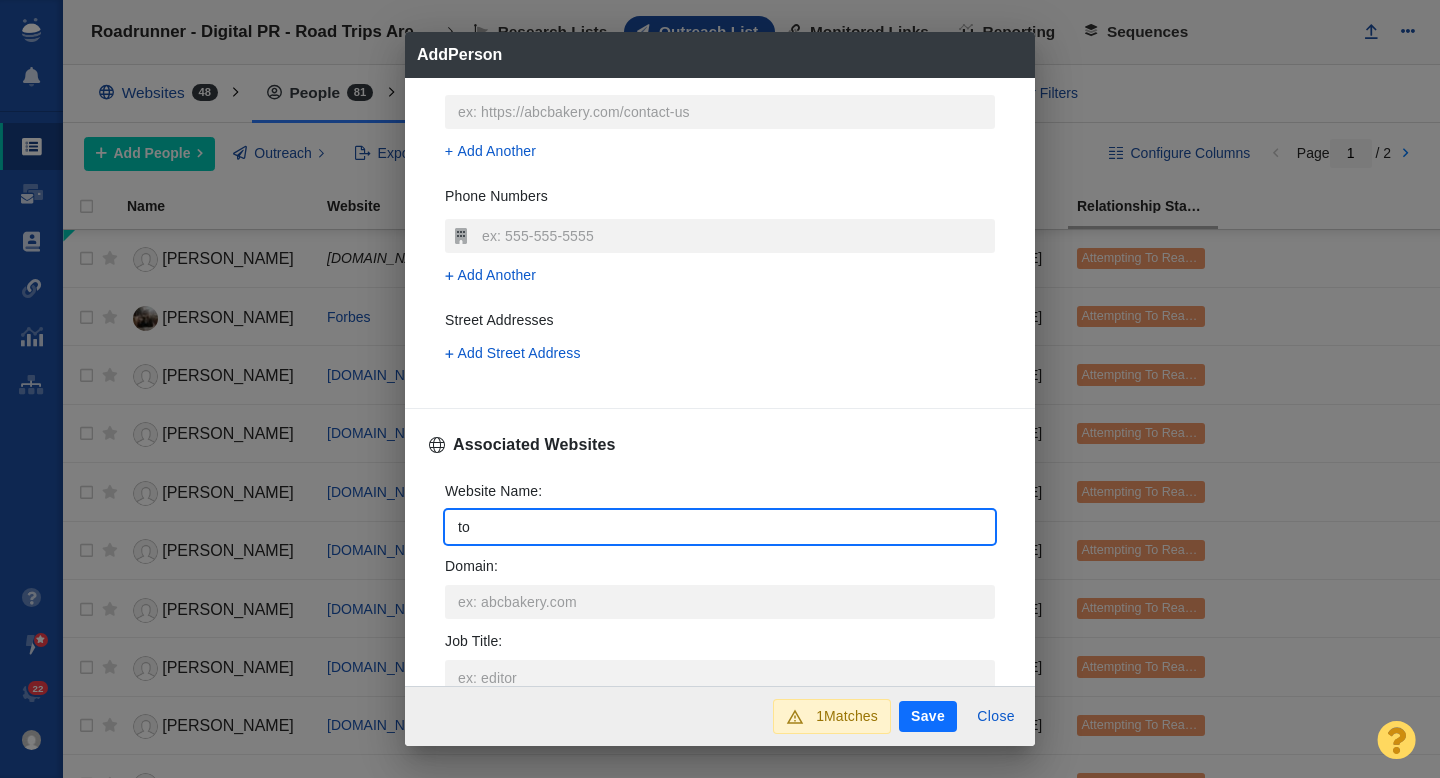 type on "tou" 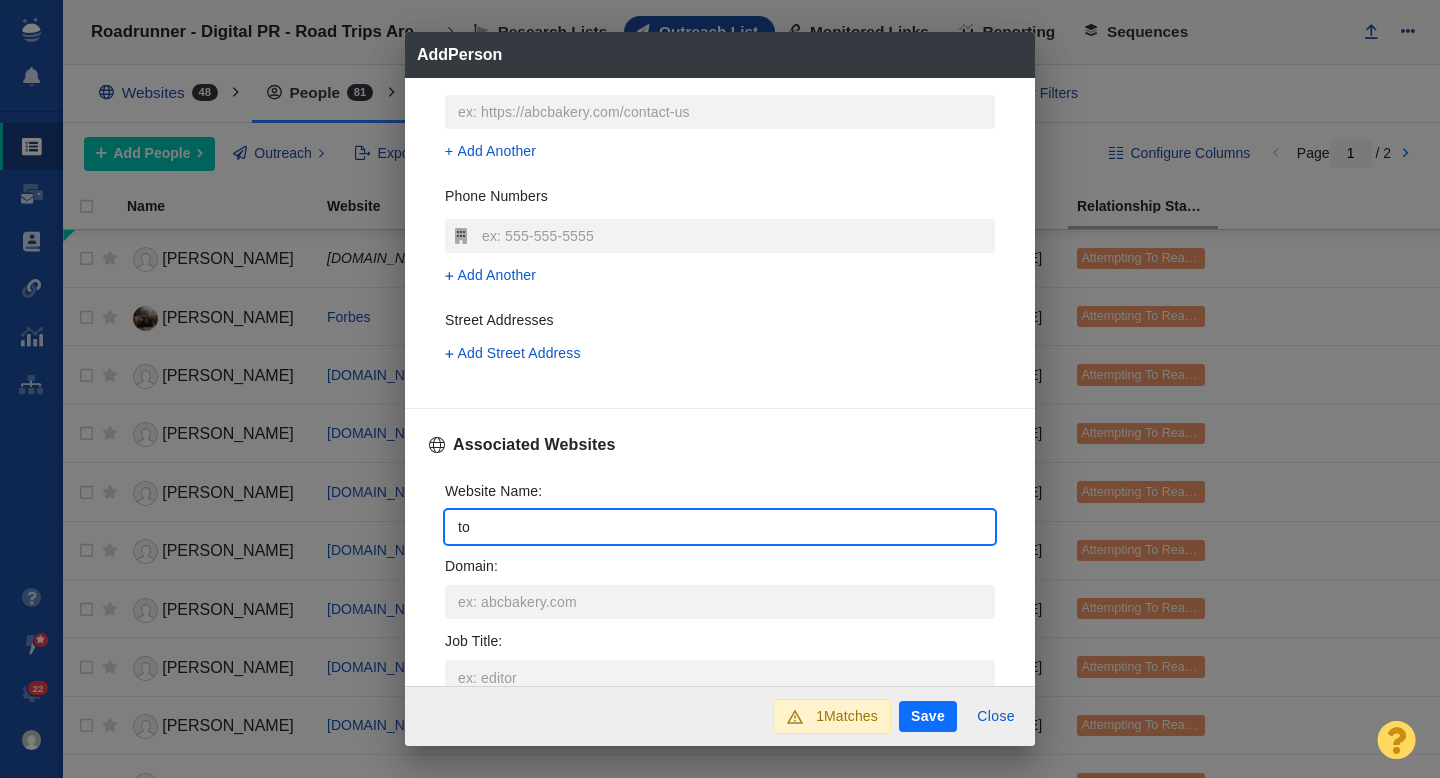 type on "x" 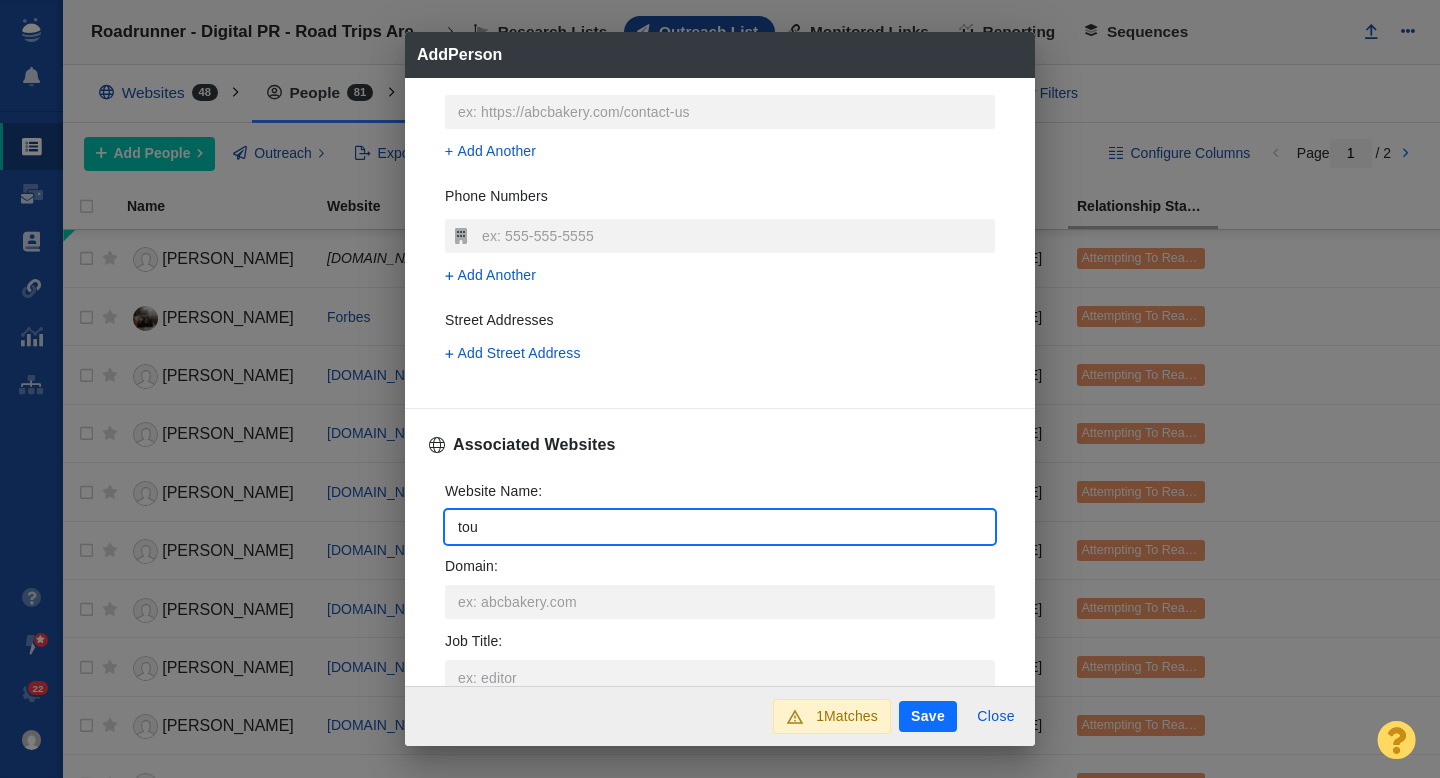 type on "tour" 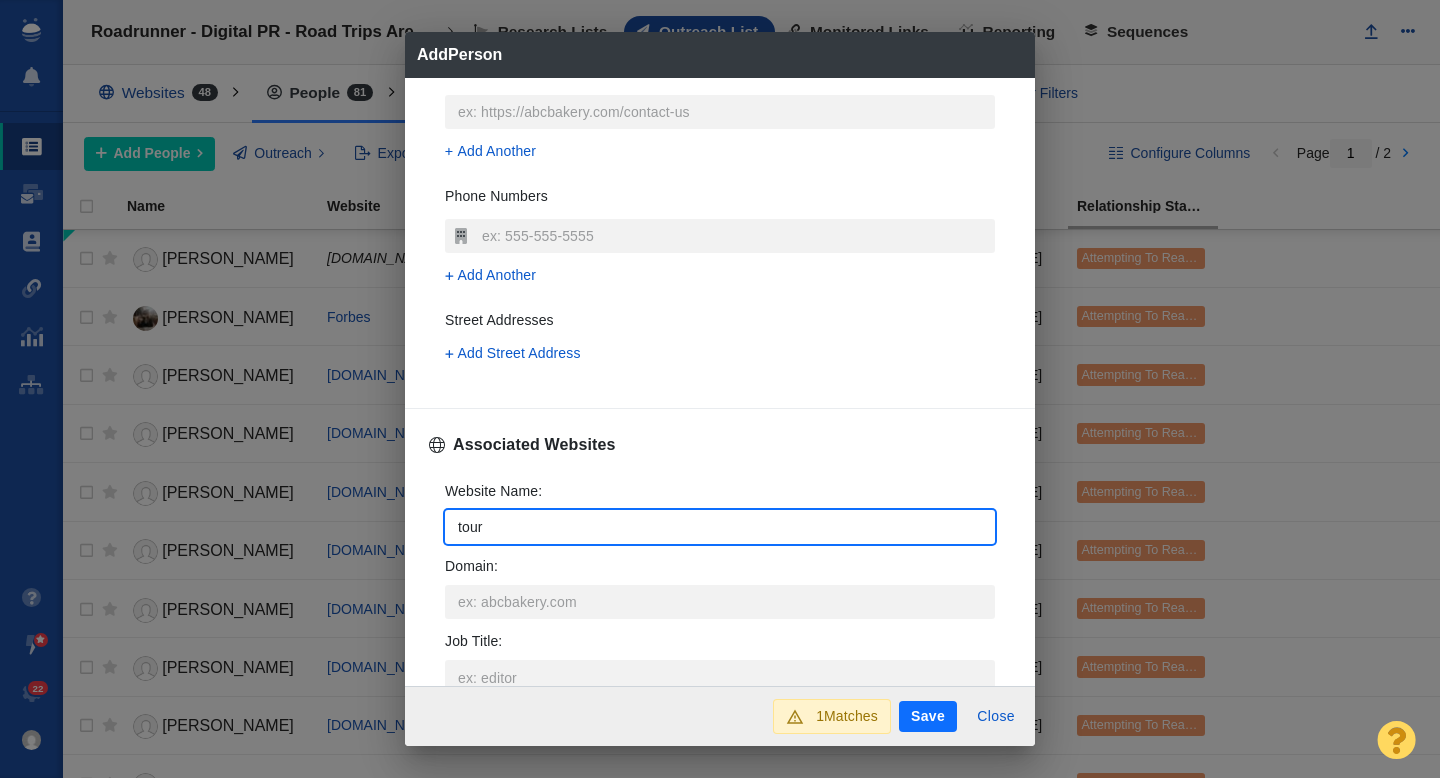 type on "touri" 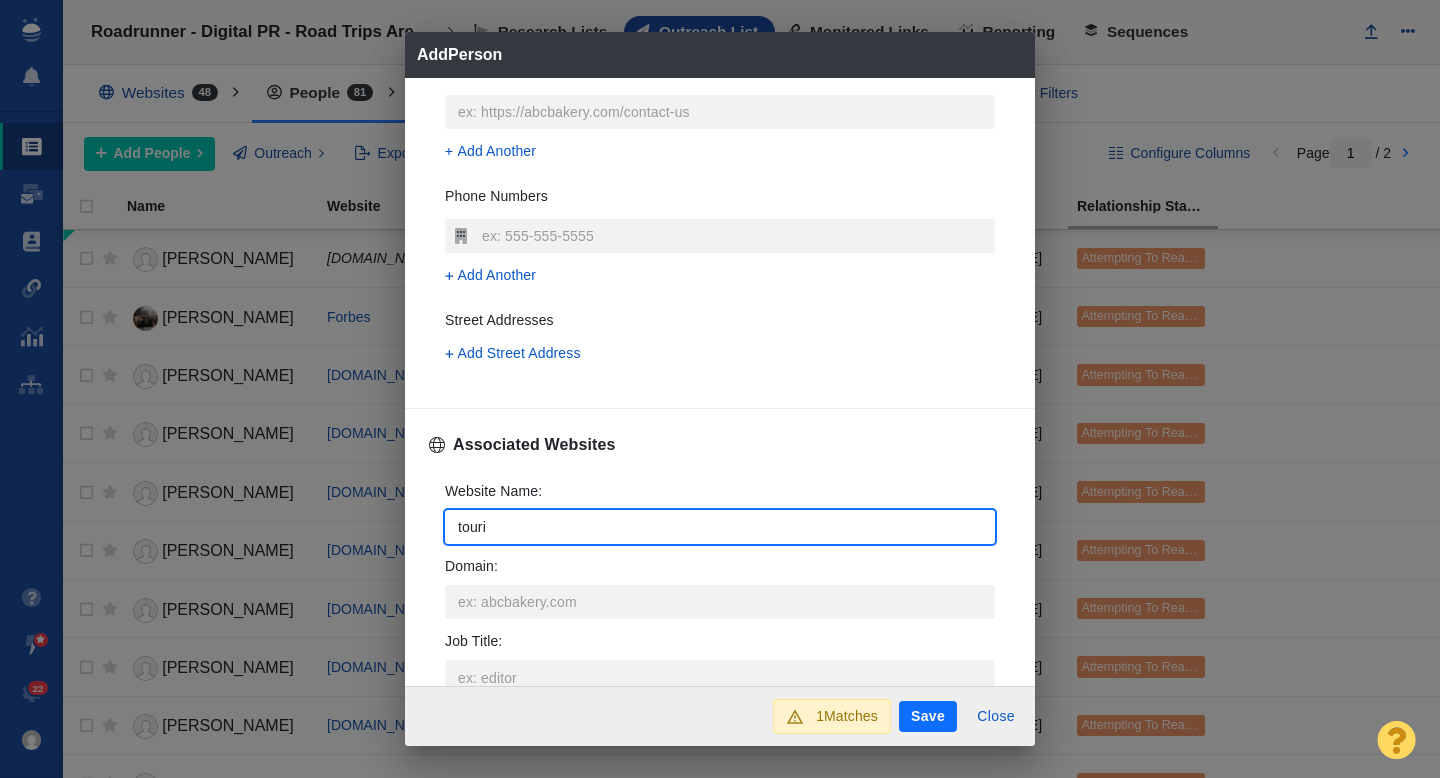 type on "x" 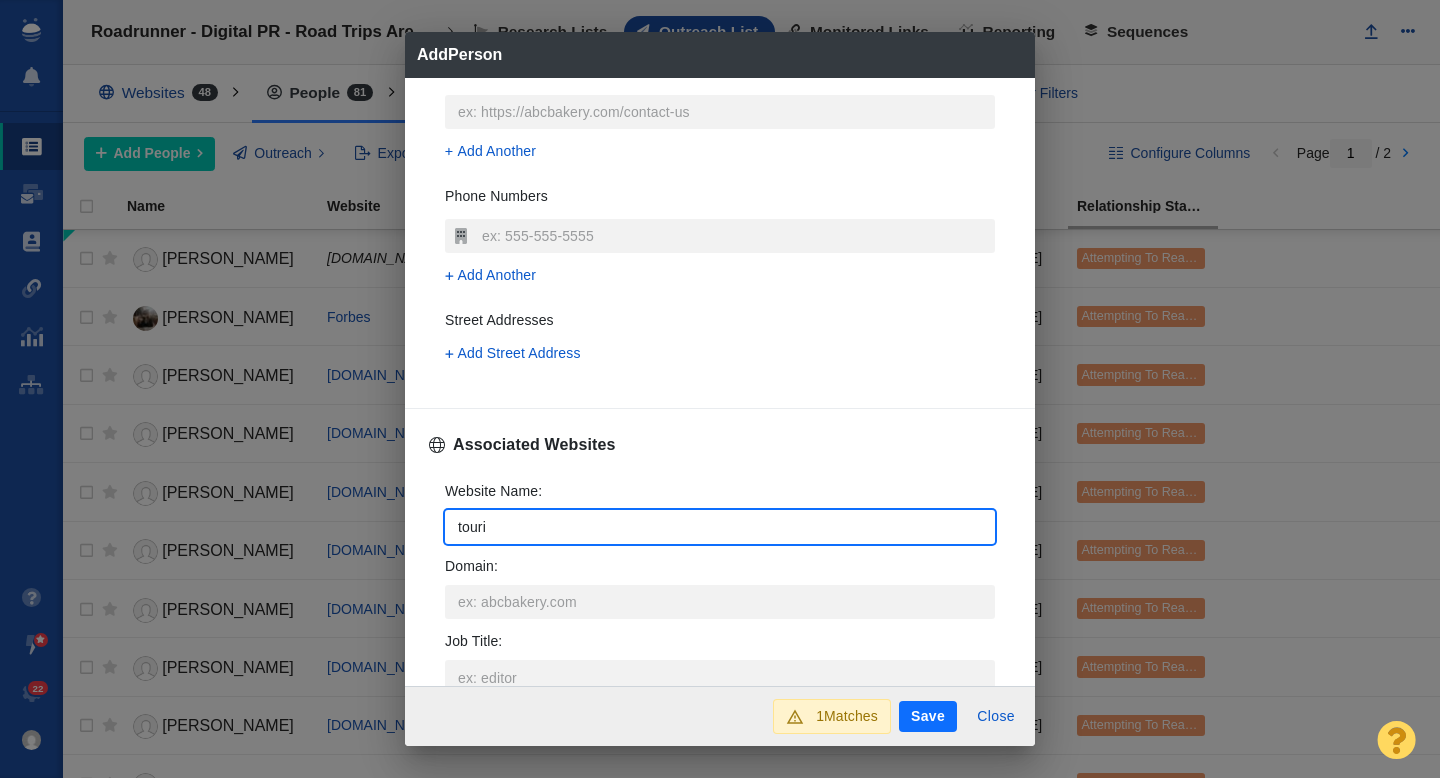 type on "touris" 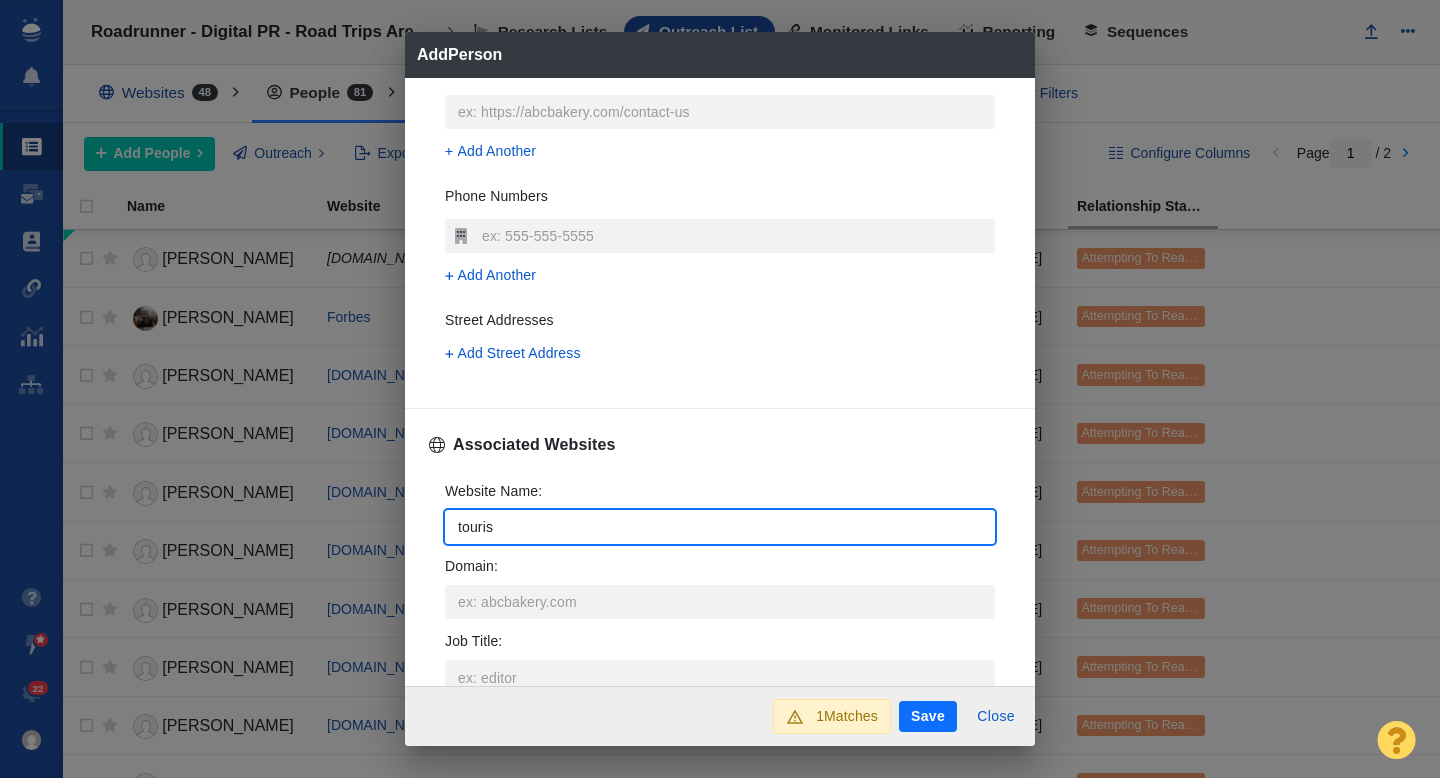 type on "x" 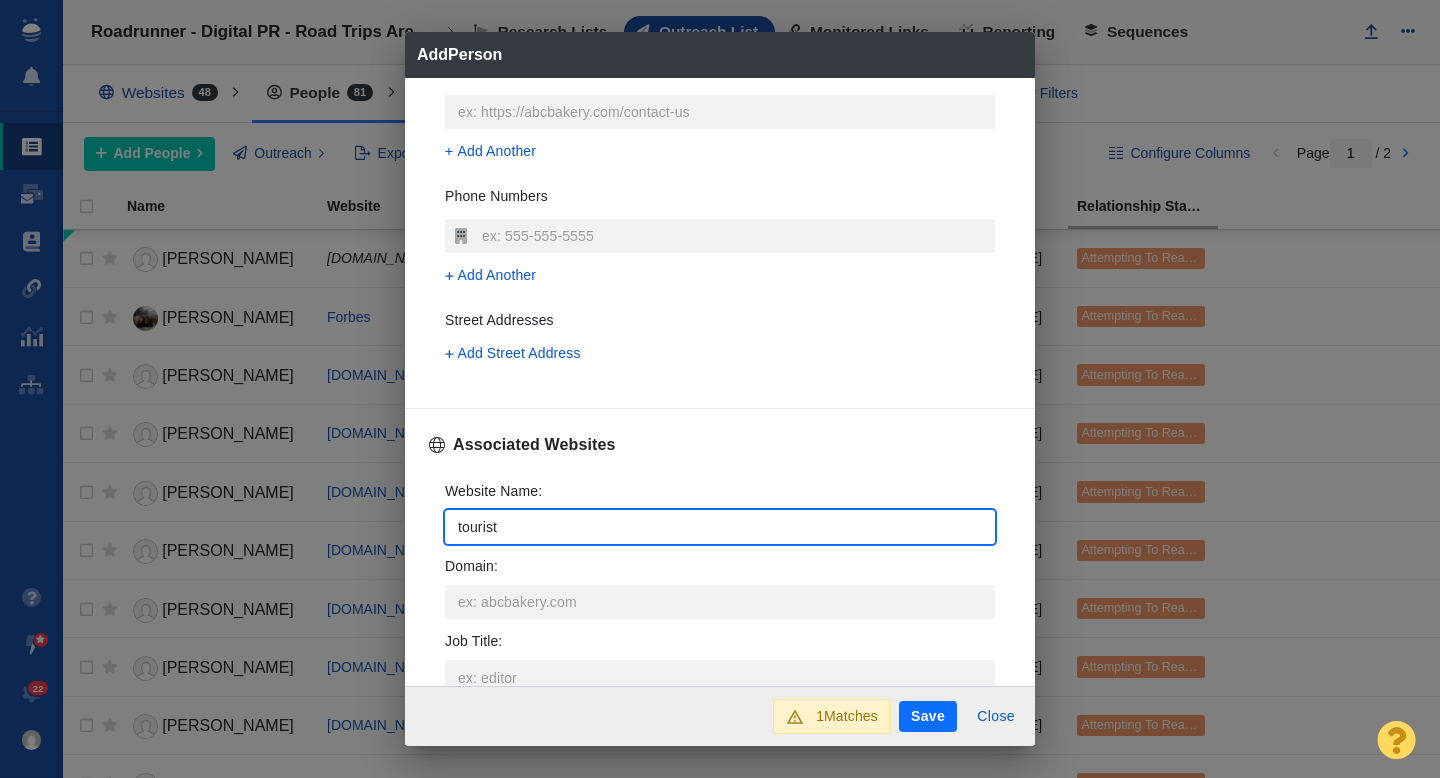 type on "touristm" 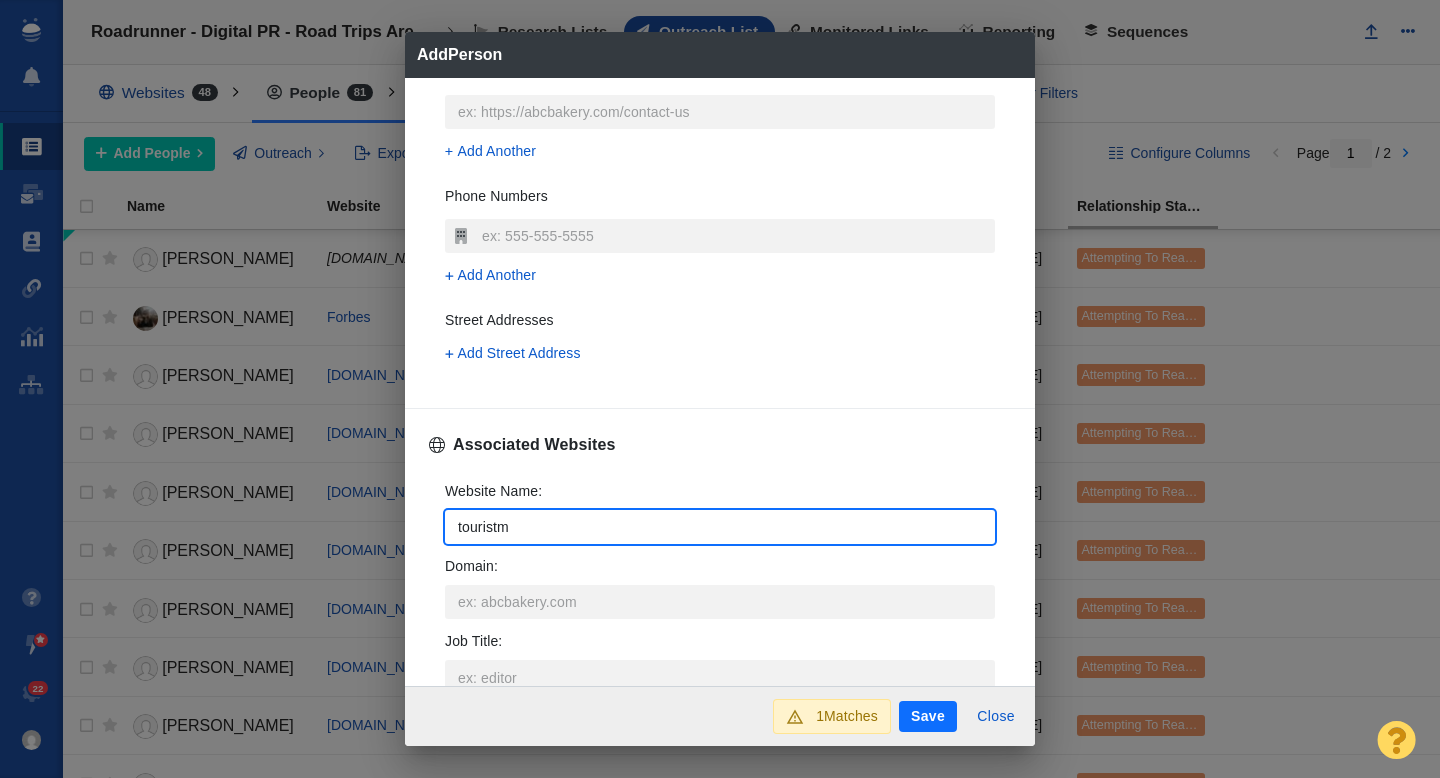 type on "touristme" 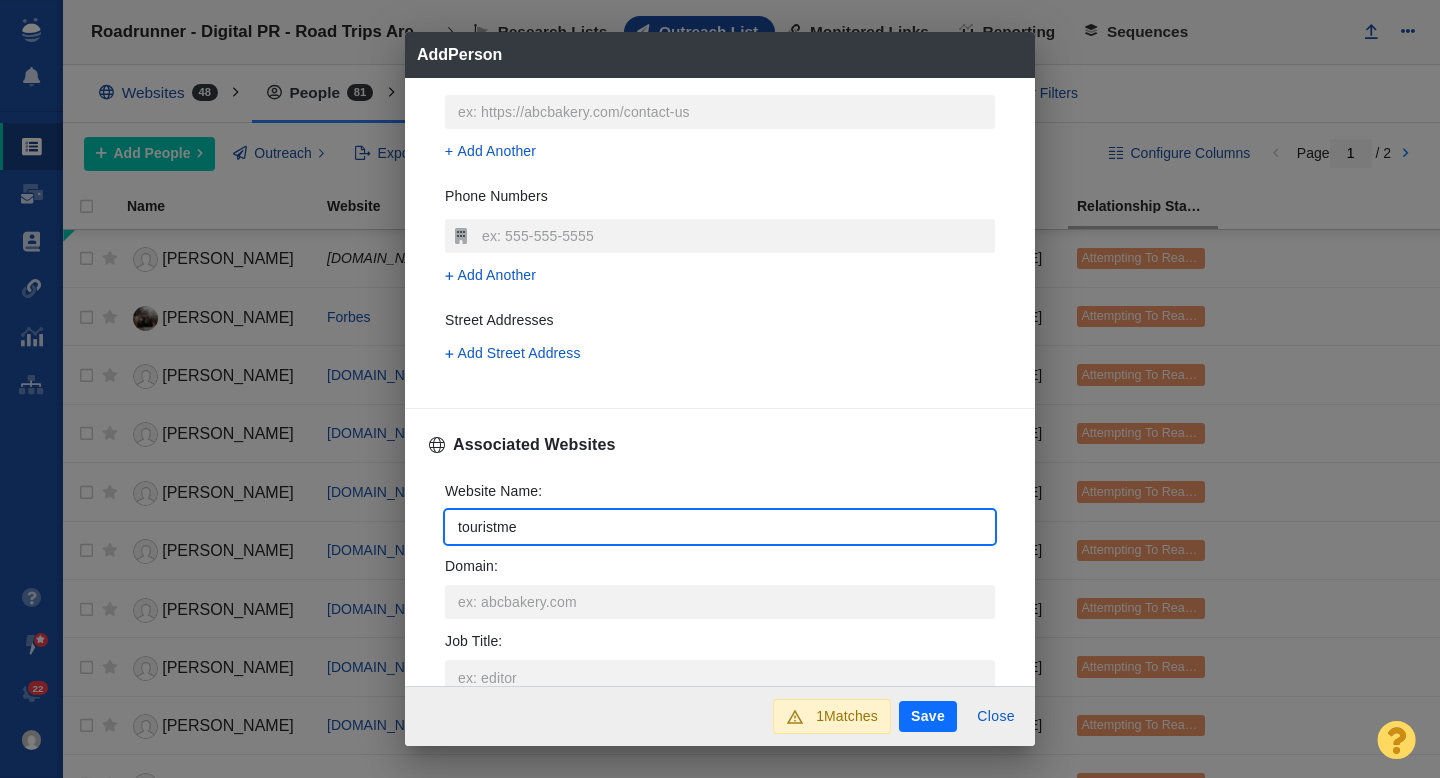 type on "touristmee" 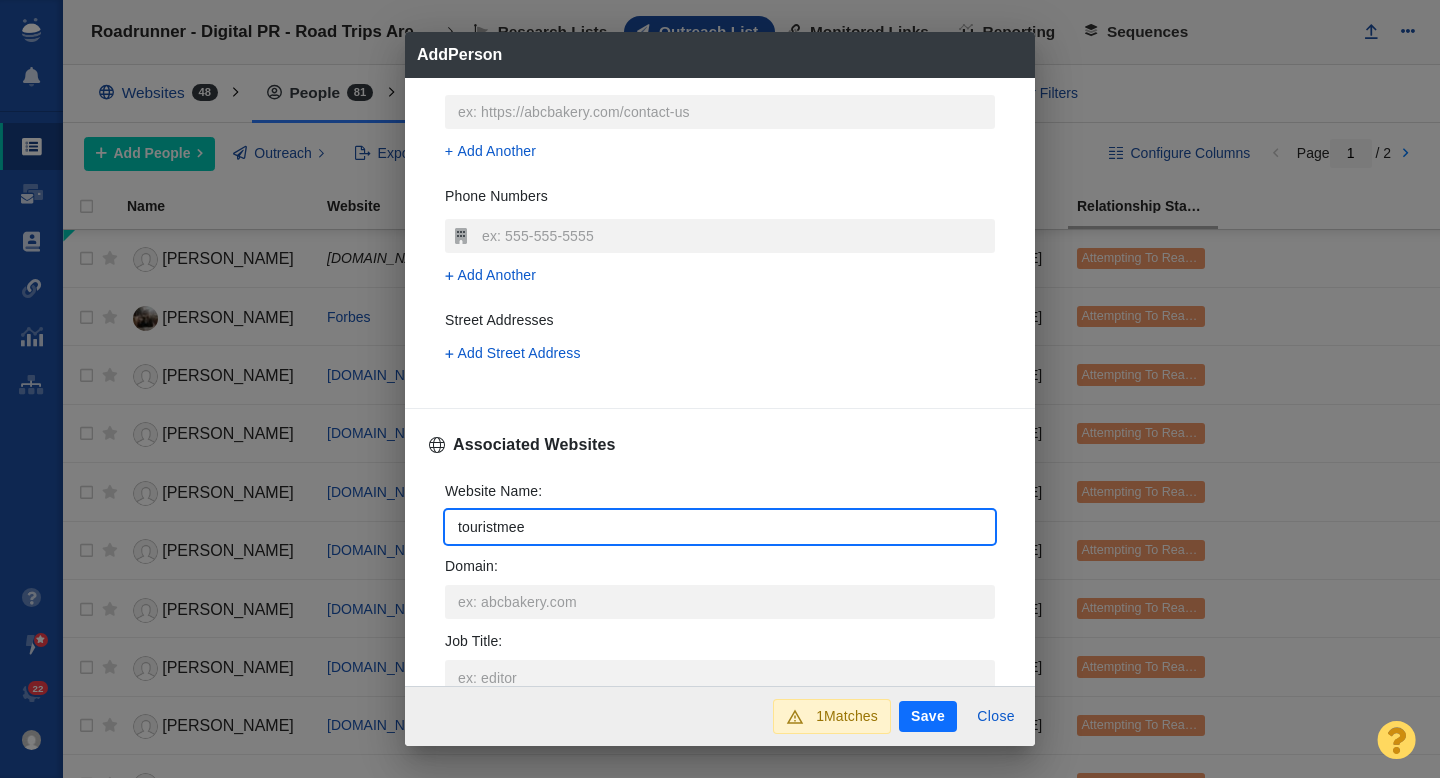 type on "touristmeet" 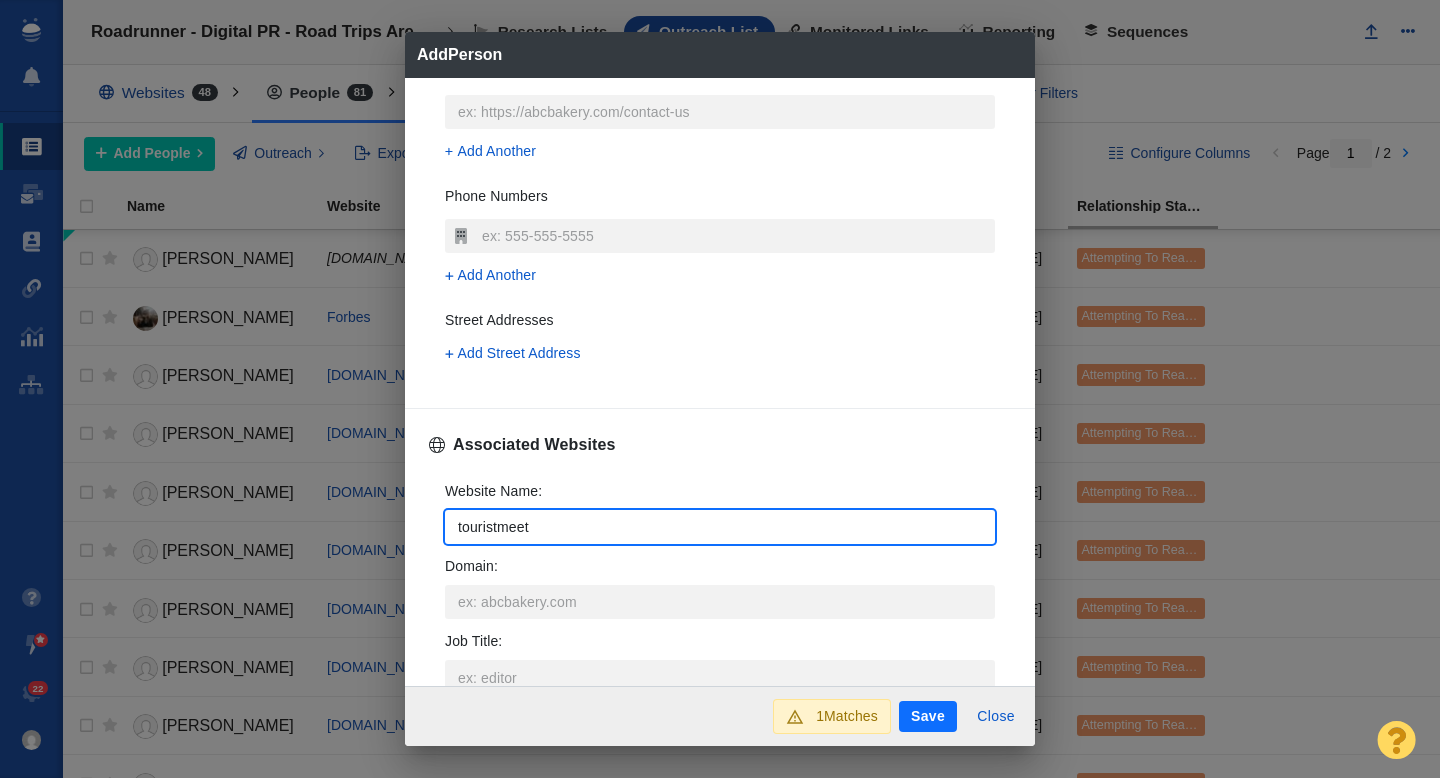 type on "touristmeets" 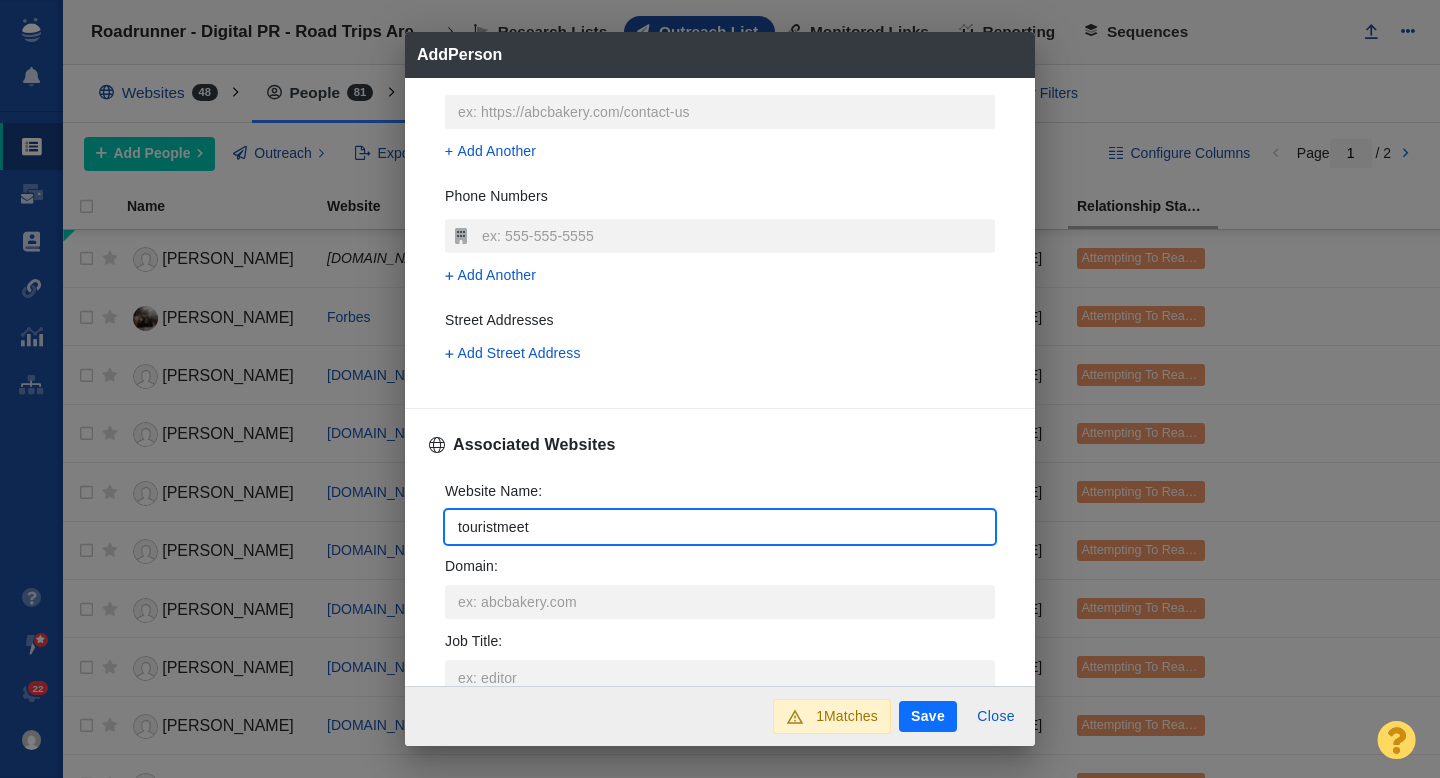 type on "x" 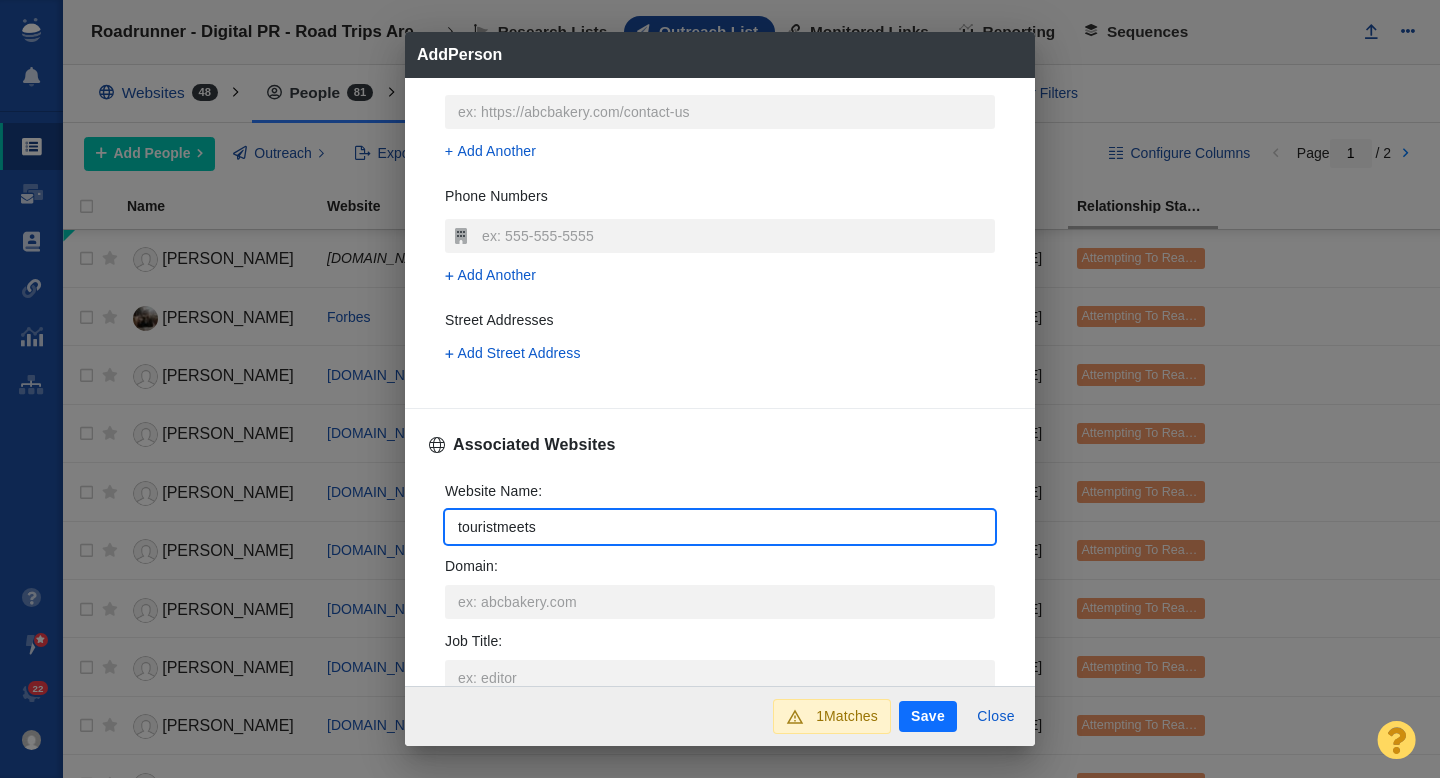 type on "touristmeetst" 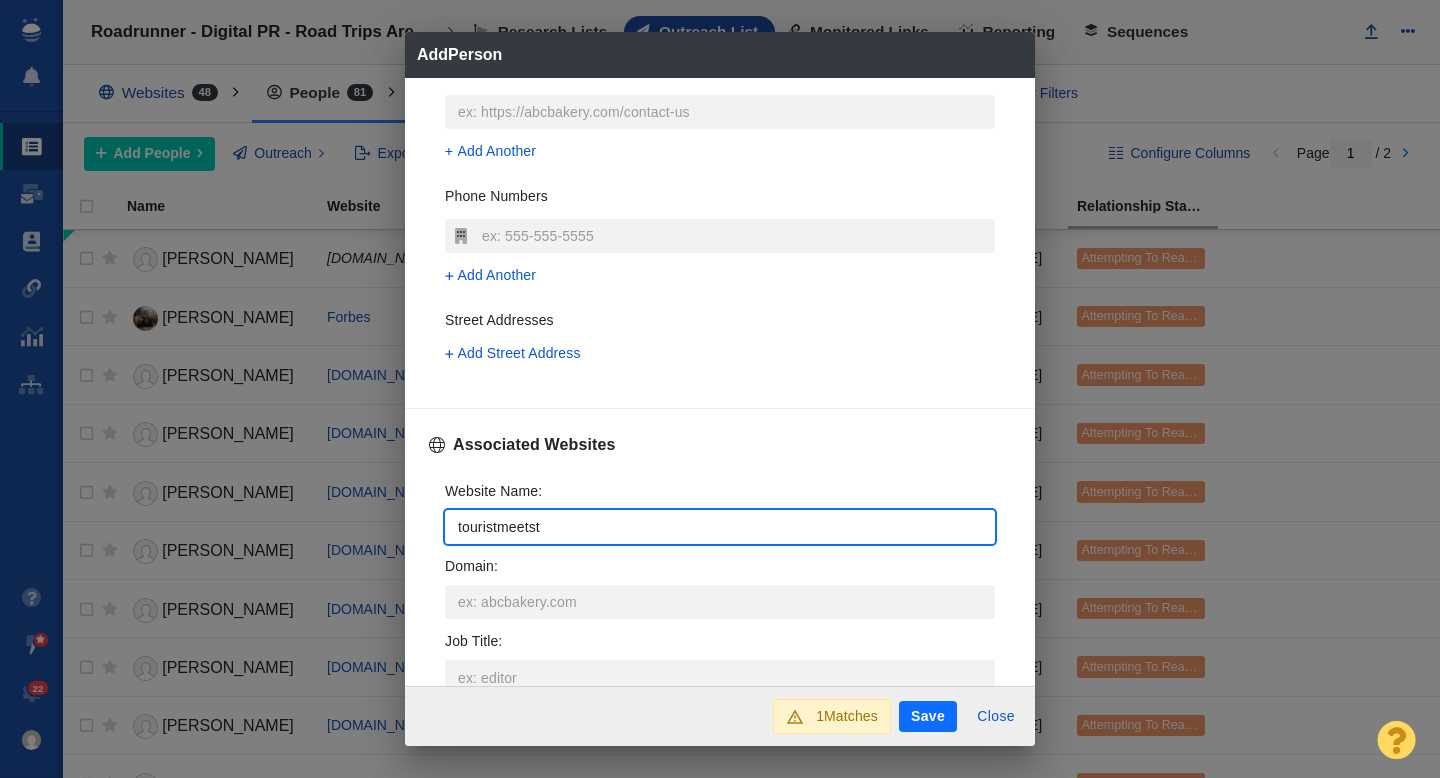 type on "touristmeetstr" 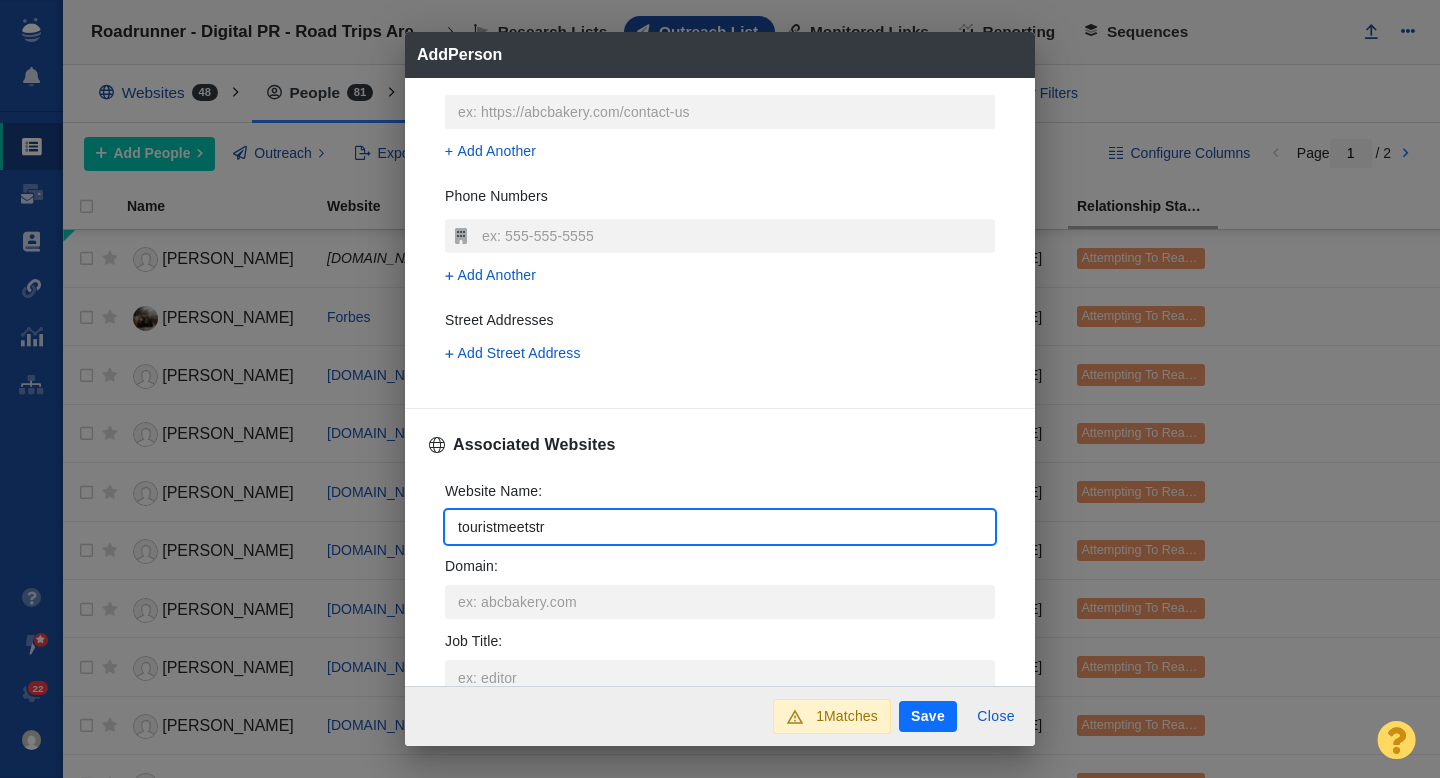type on "touristmeetstra" 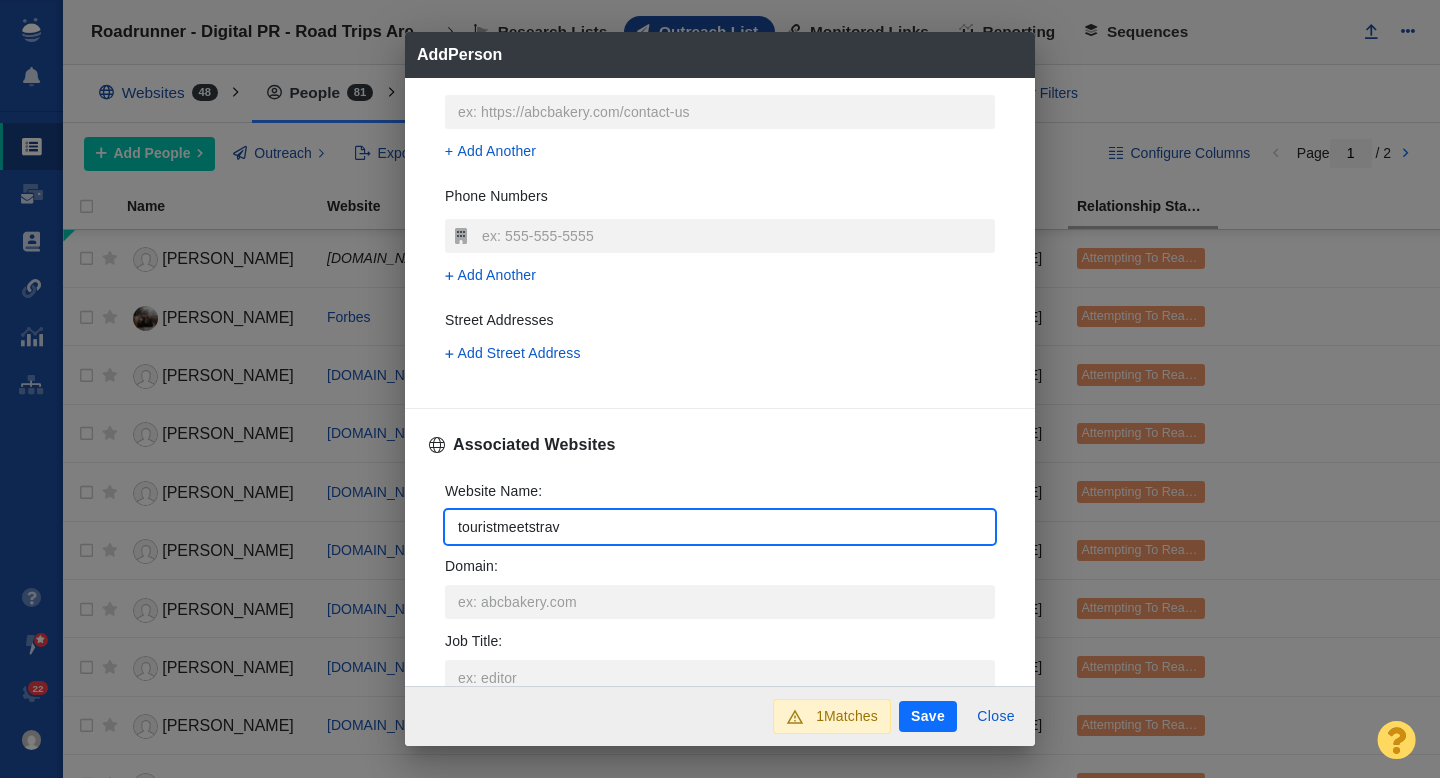 type on "touristmeetstrave" 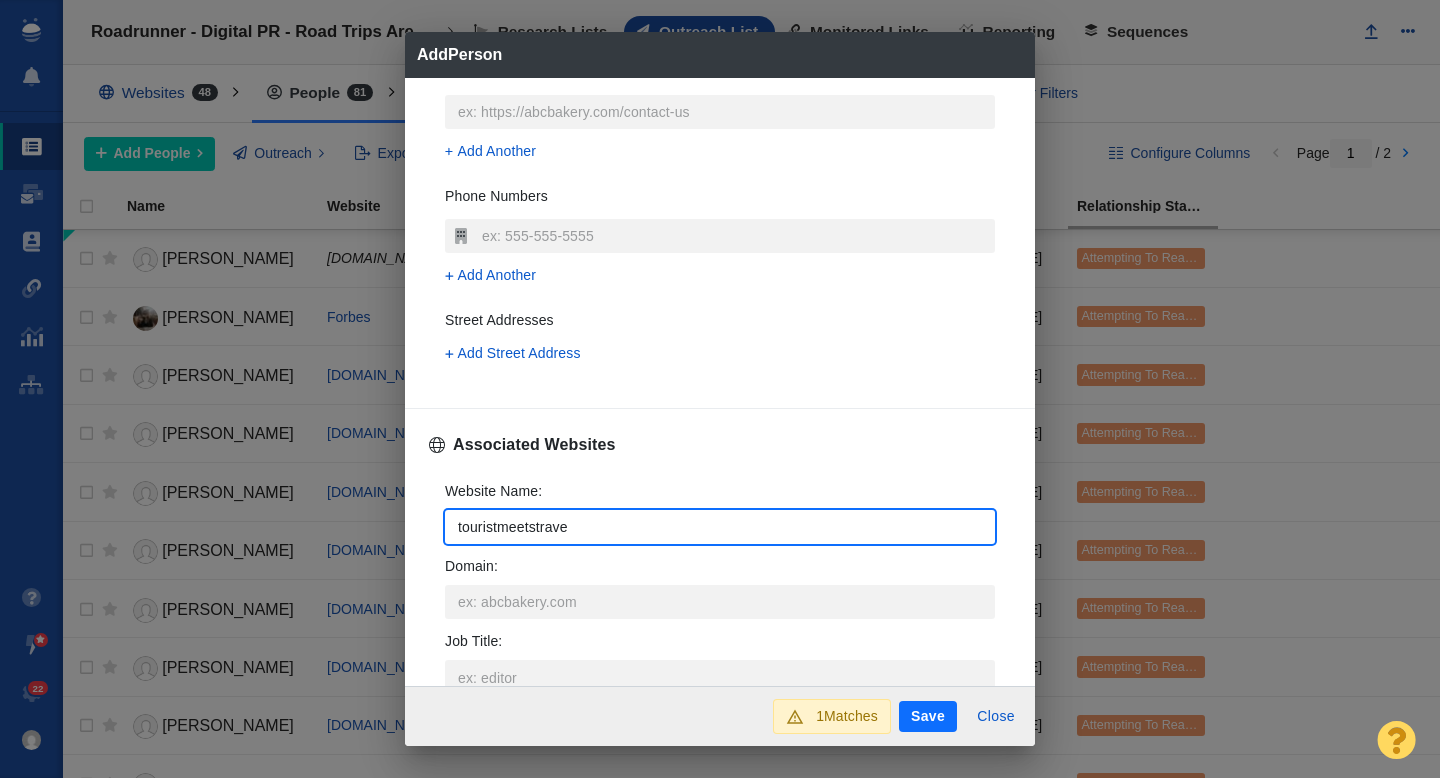 type on "x" 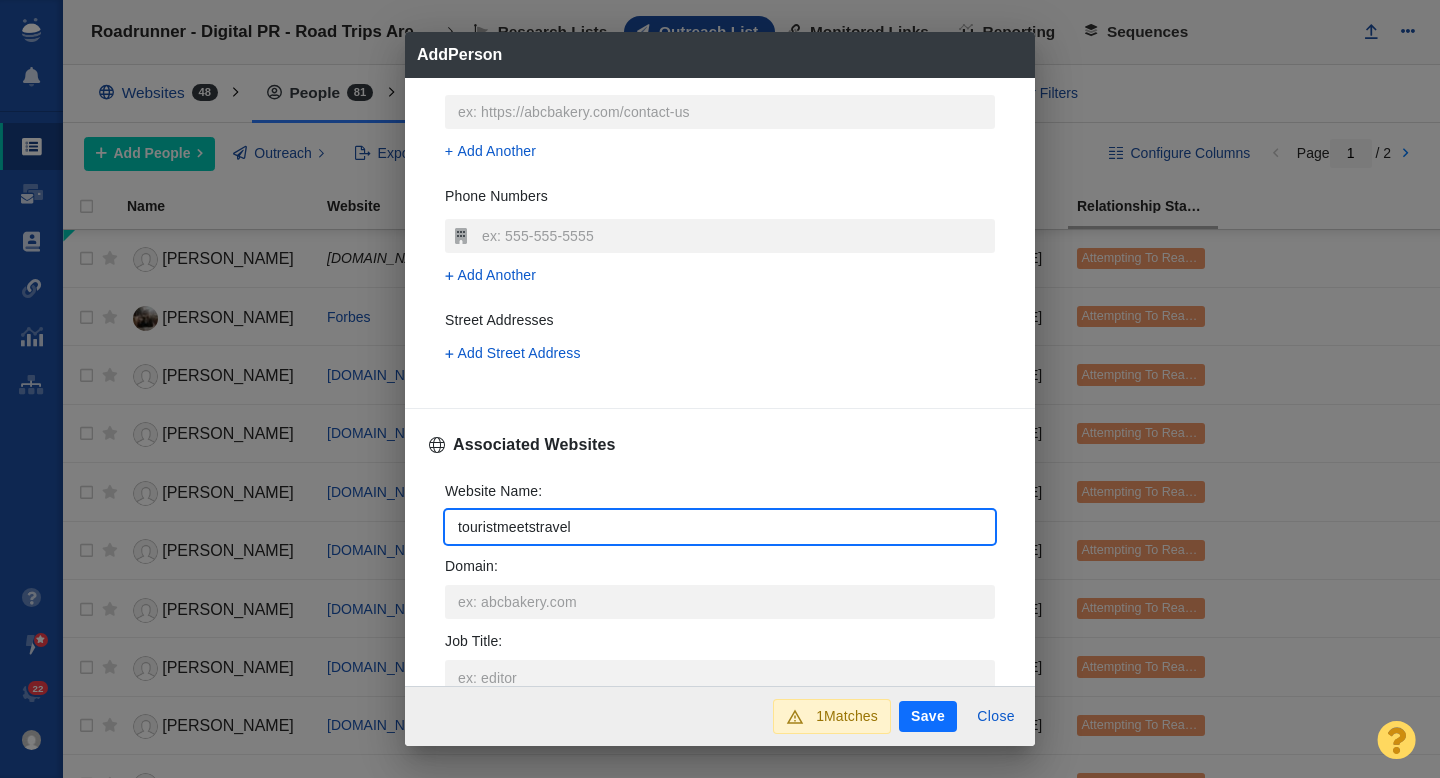 type on "touristmeetstravele" 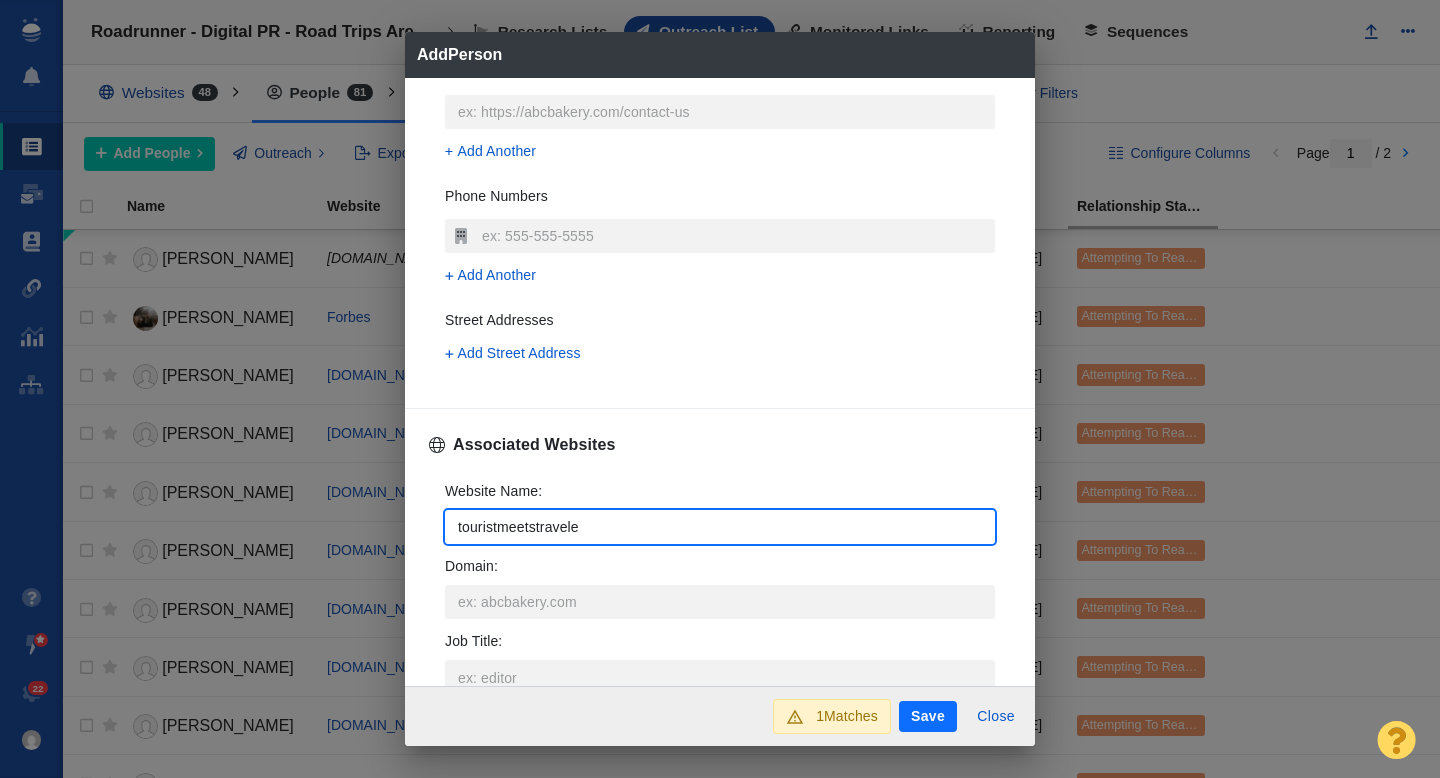 type on "touristmeetstraveler" 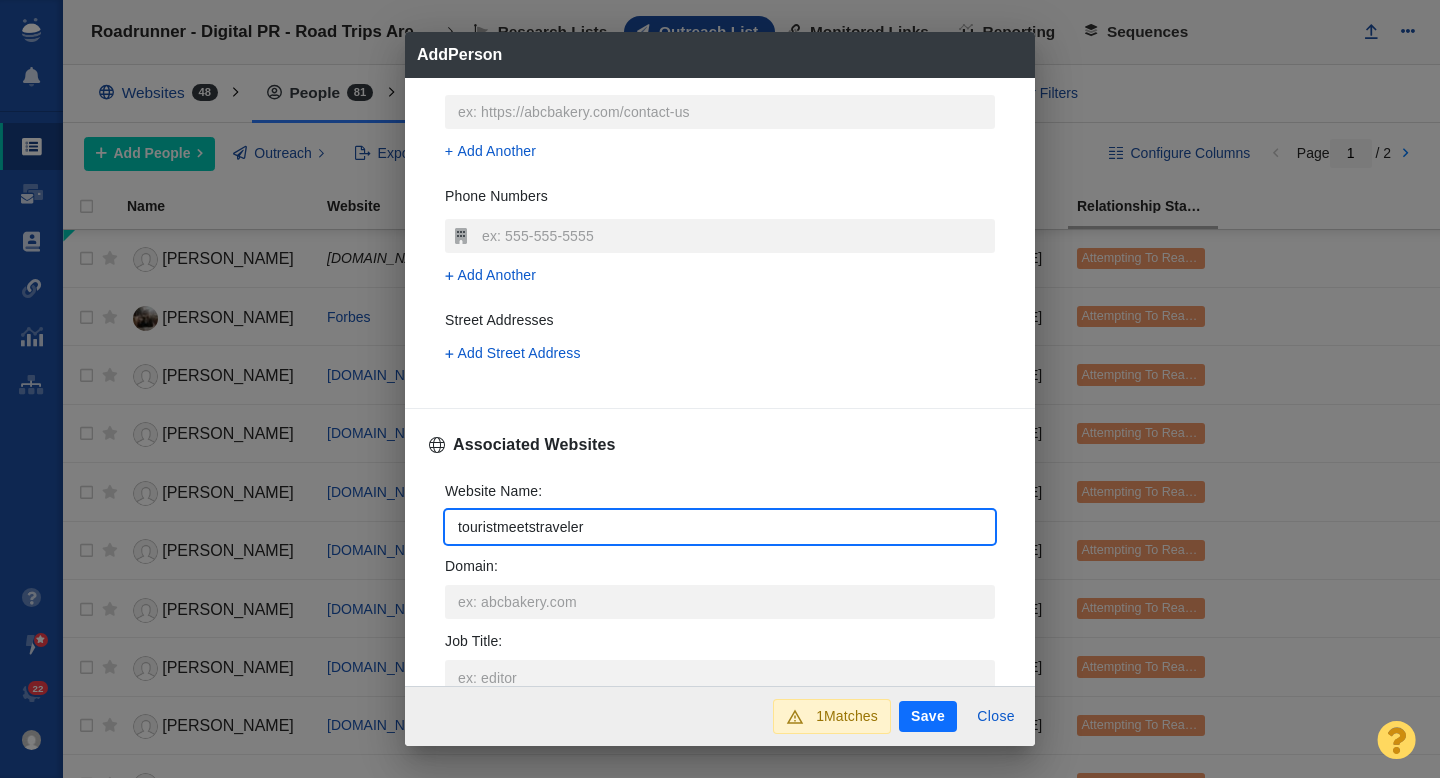 type on "touristmeetstraveler." 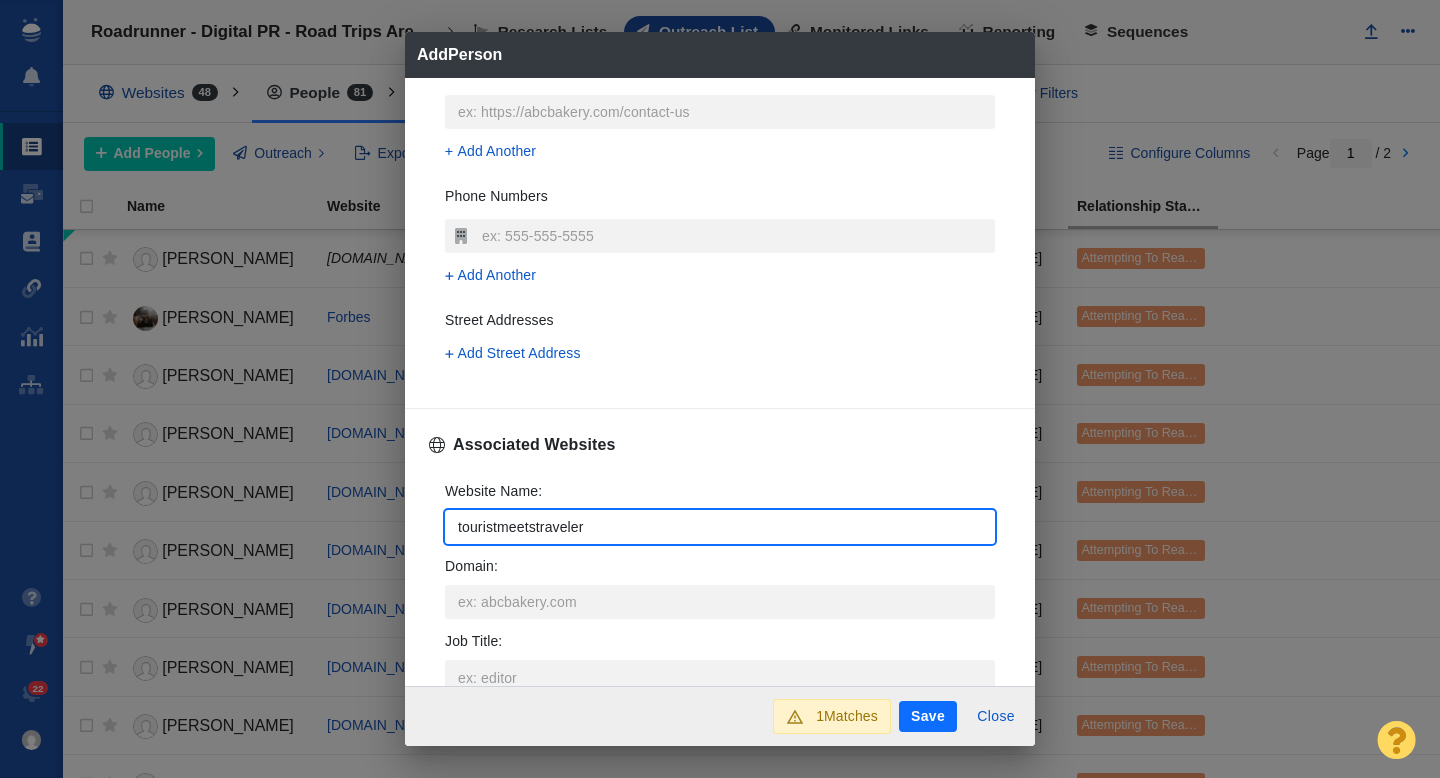 type on "x" 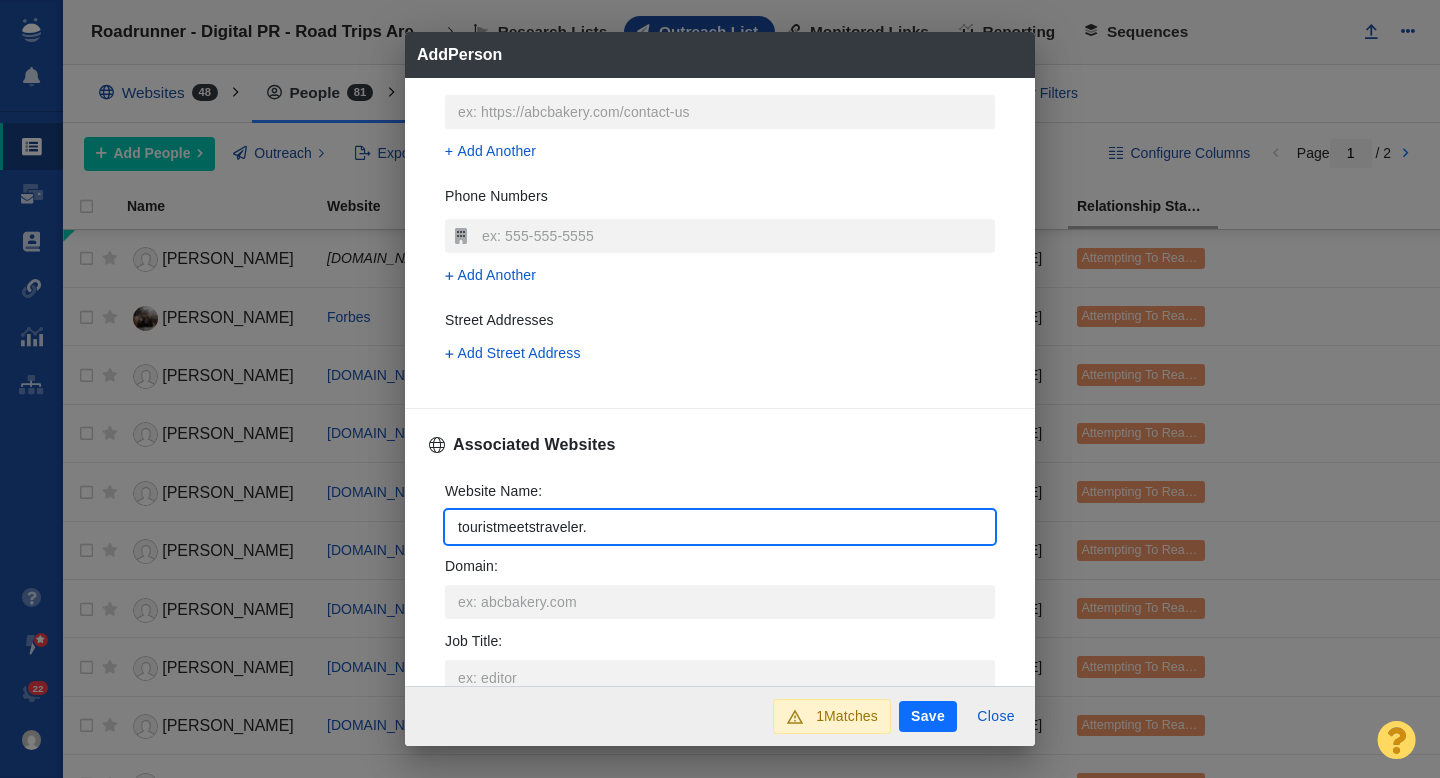 type on "touristmeetstraveler.c" 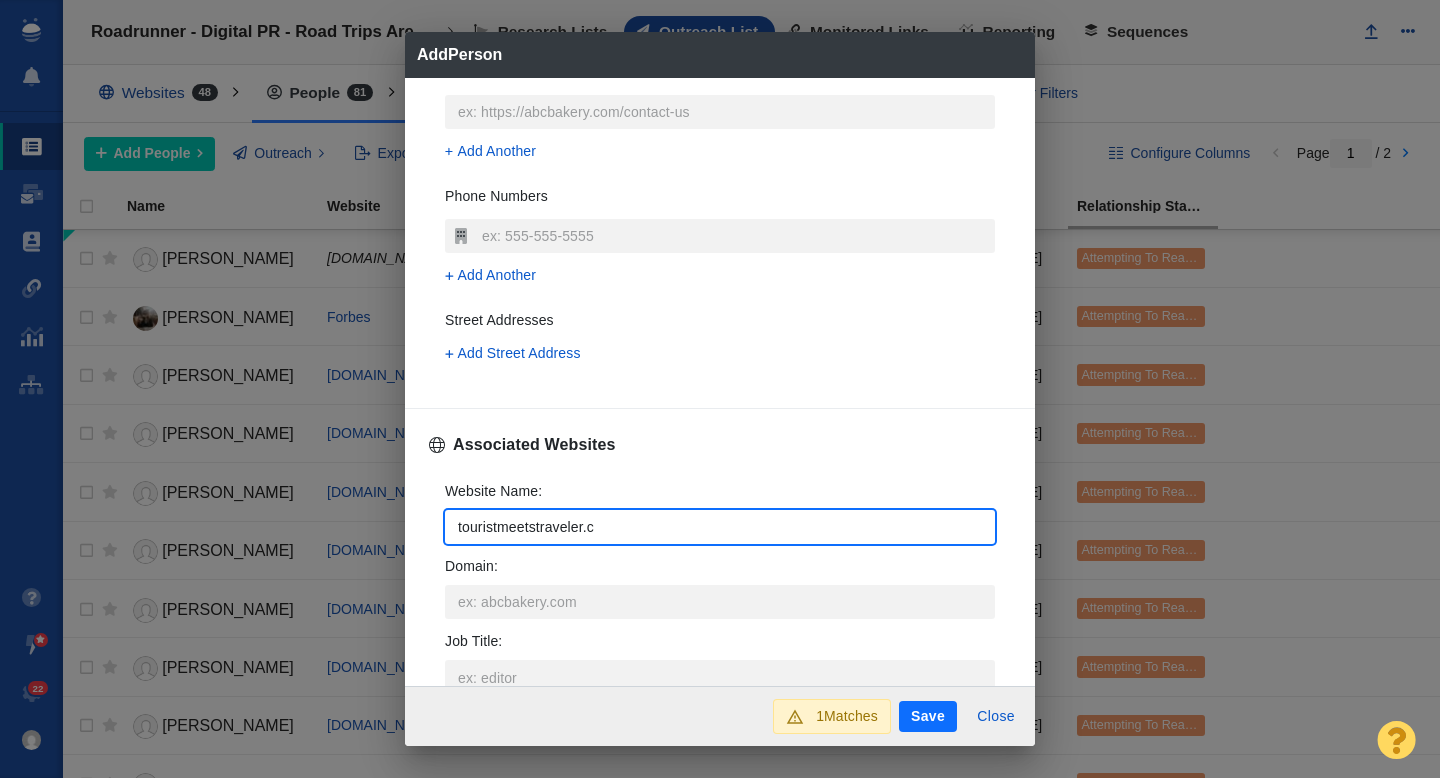 type on "[DOMAIN_NAME]" 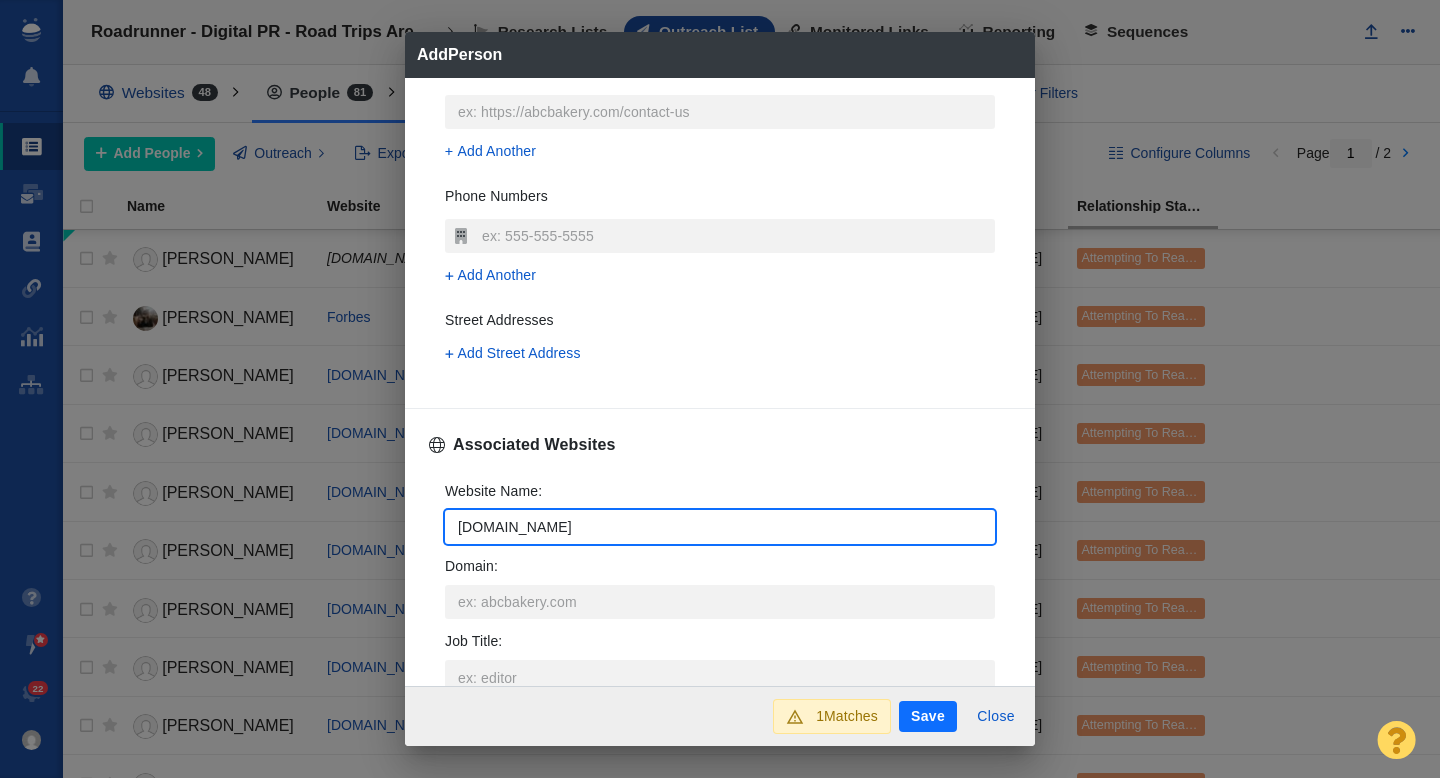 type on "x" 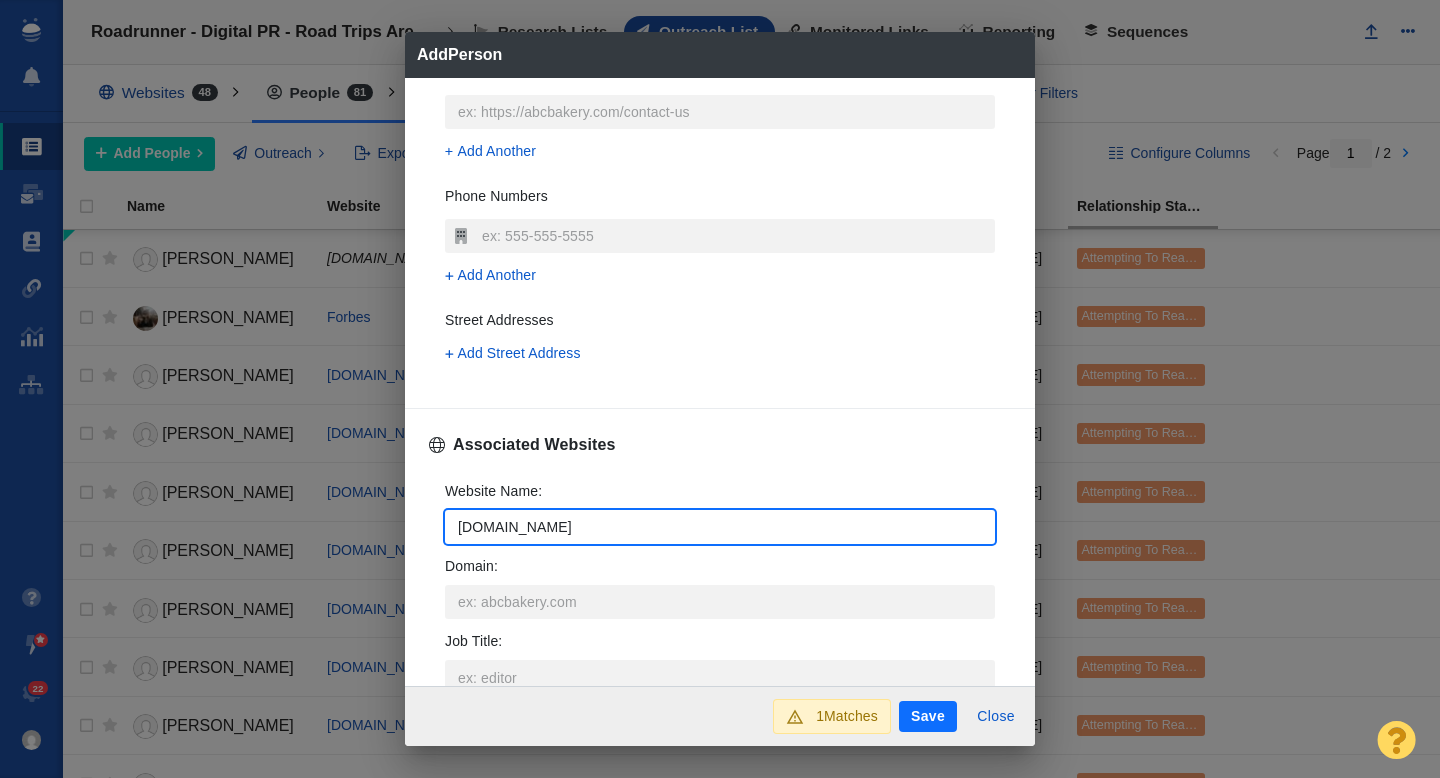 type on "x" 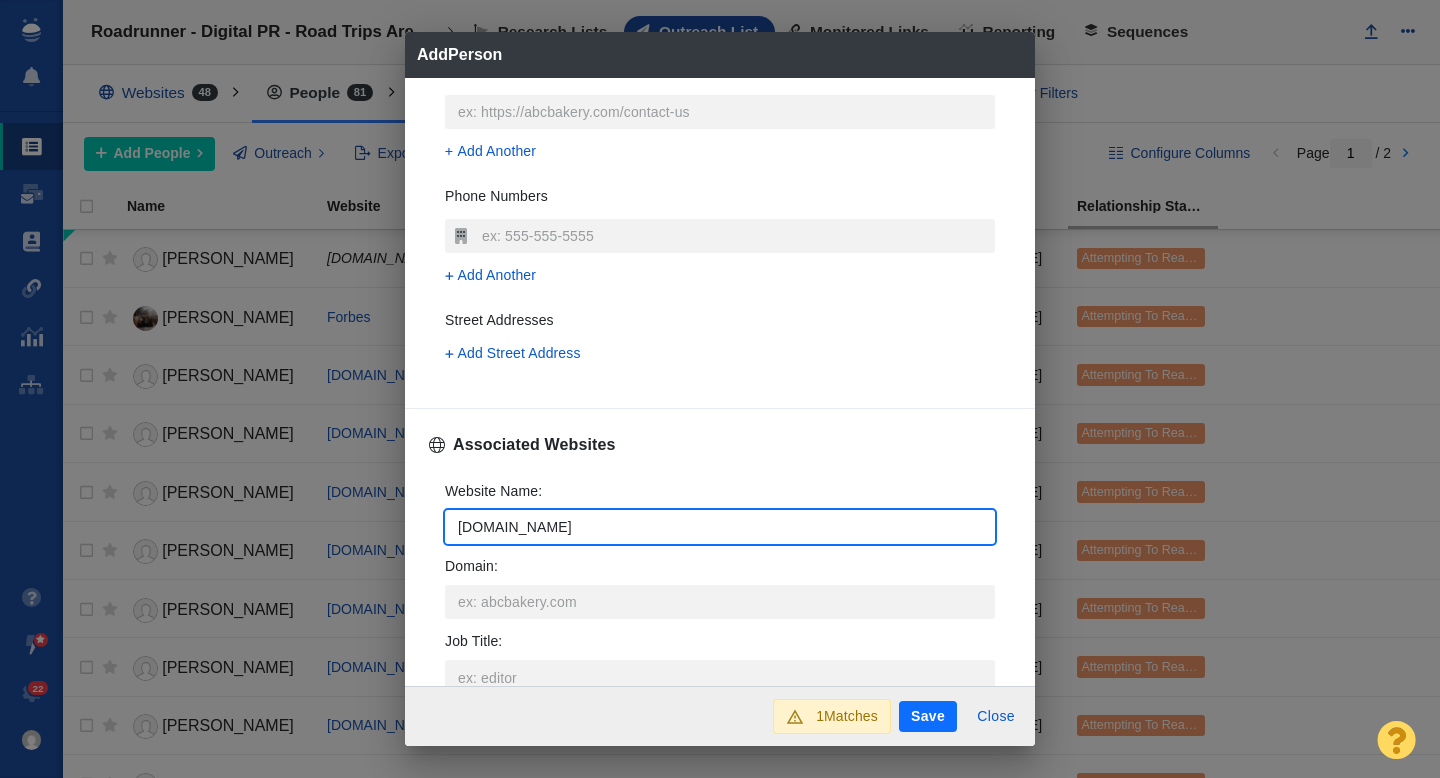 type on "[DOMAIN_NAME]" 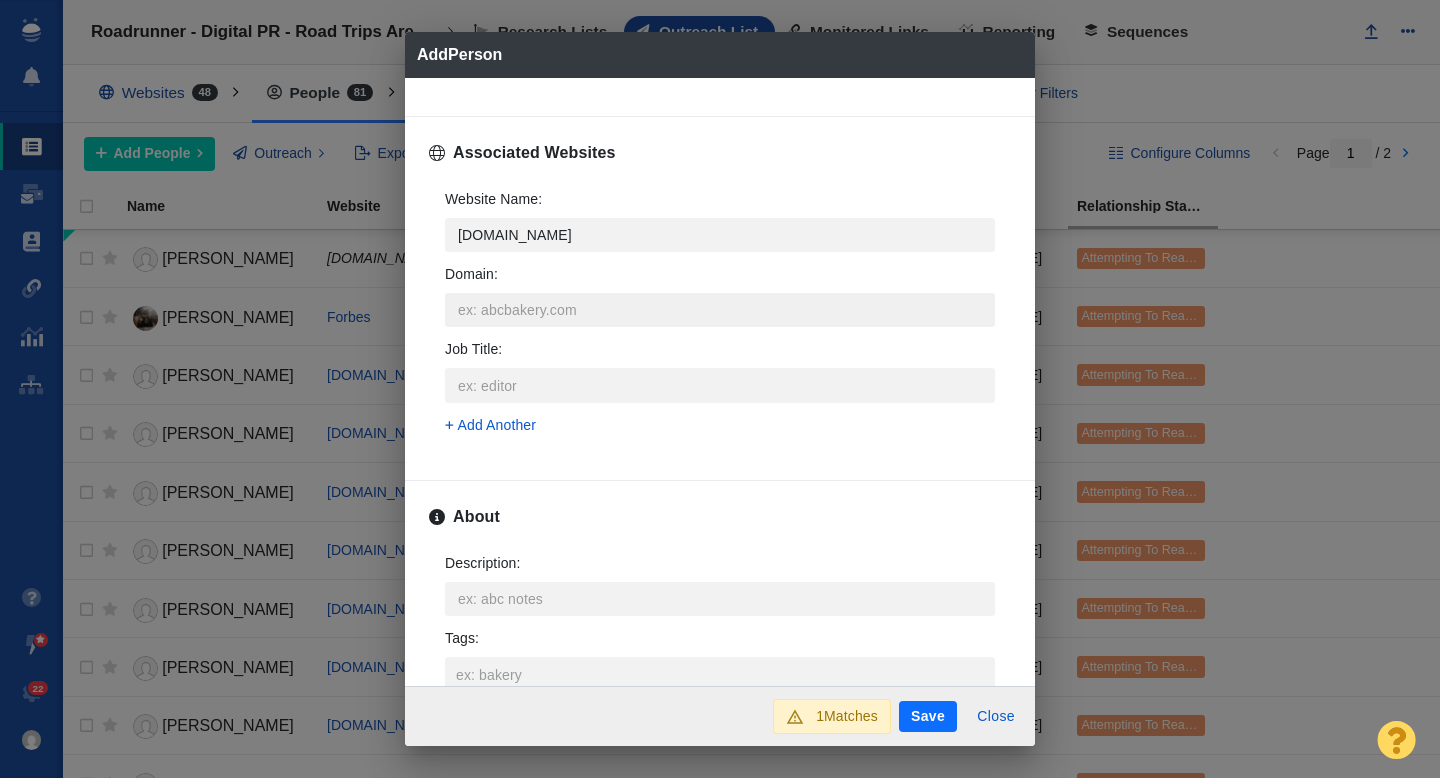 scroll, scrollTop: 789, scrollLeft: 0, axis: vertical 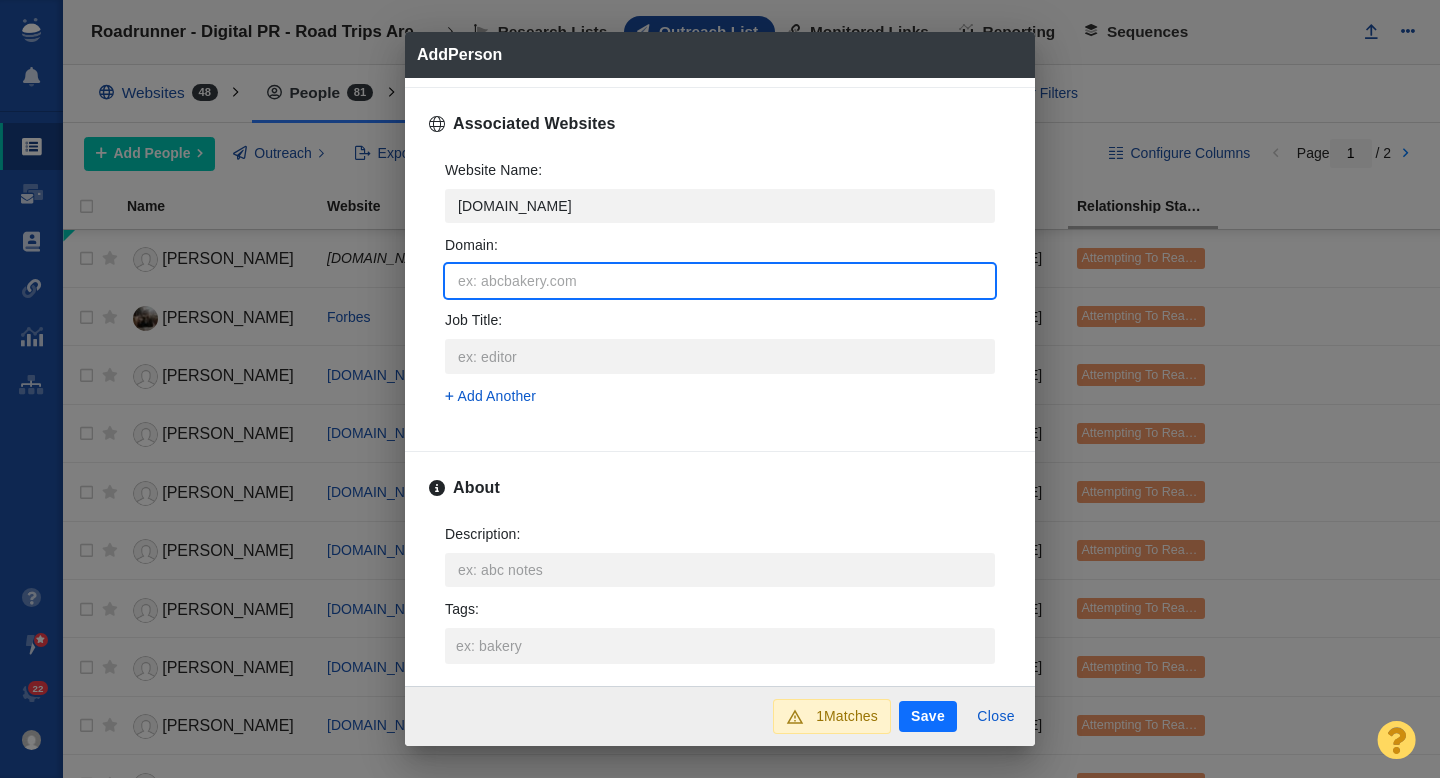 click on "Domain :" at bounding box center [720, 281] 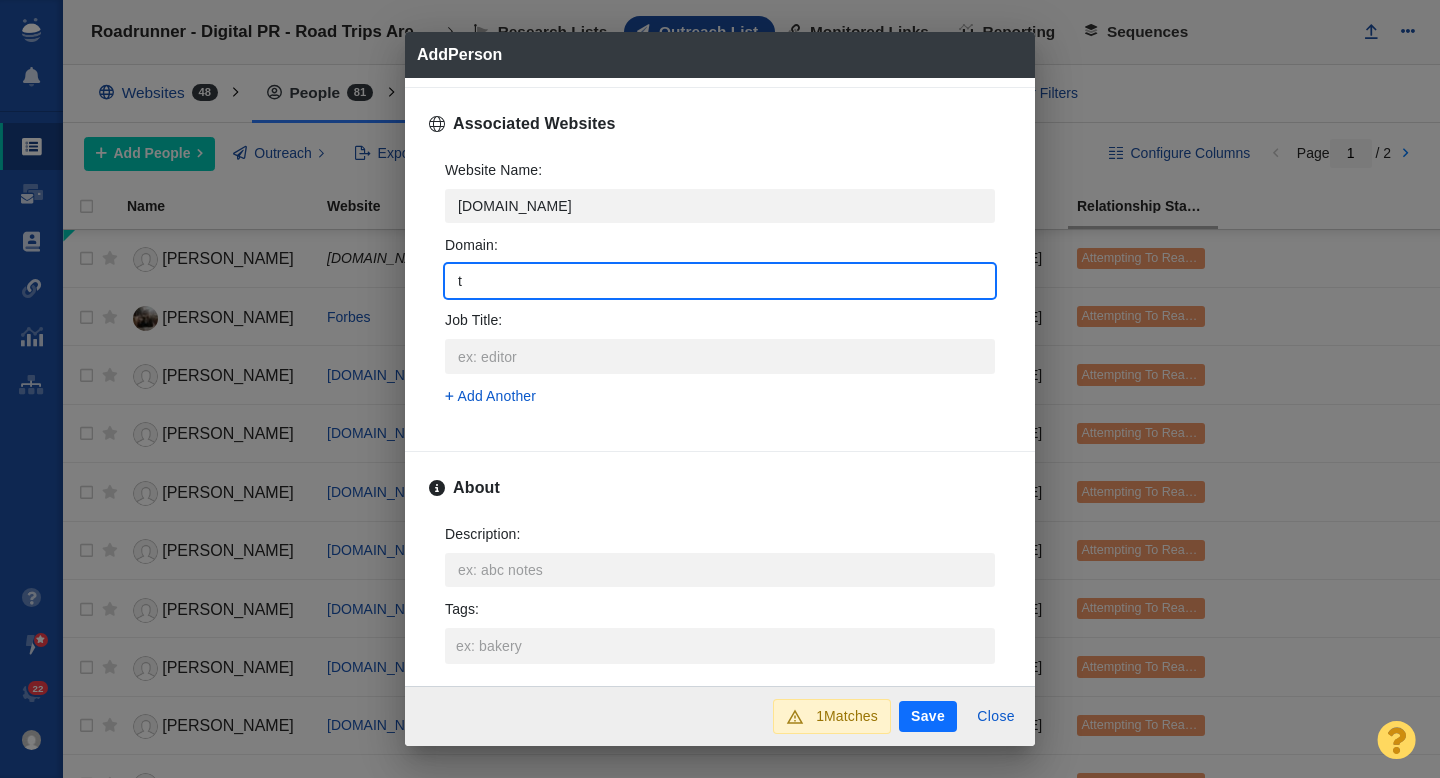 type on "to" 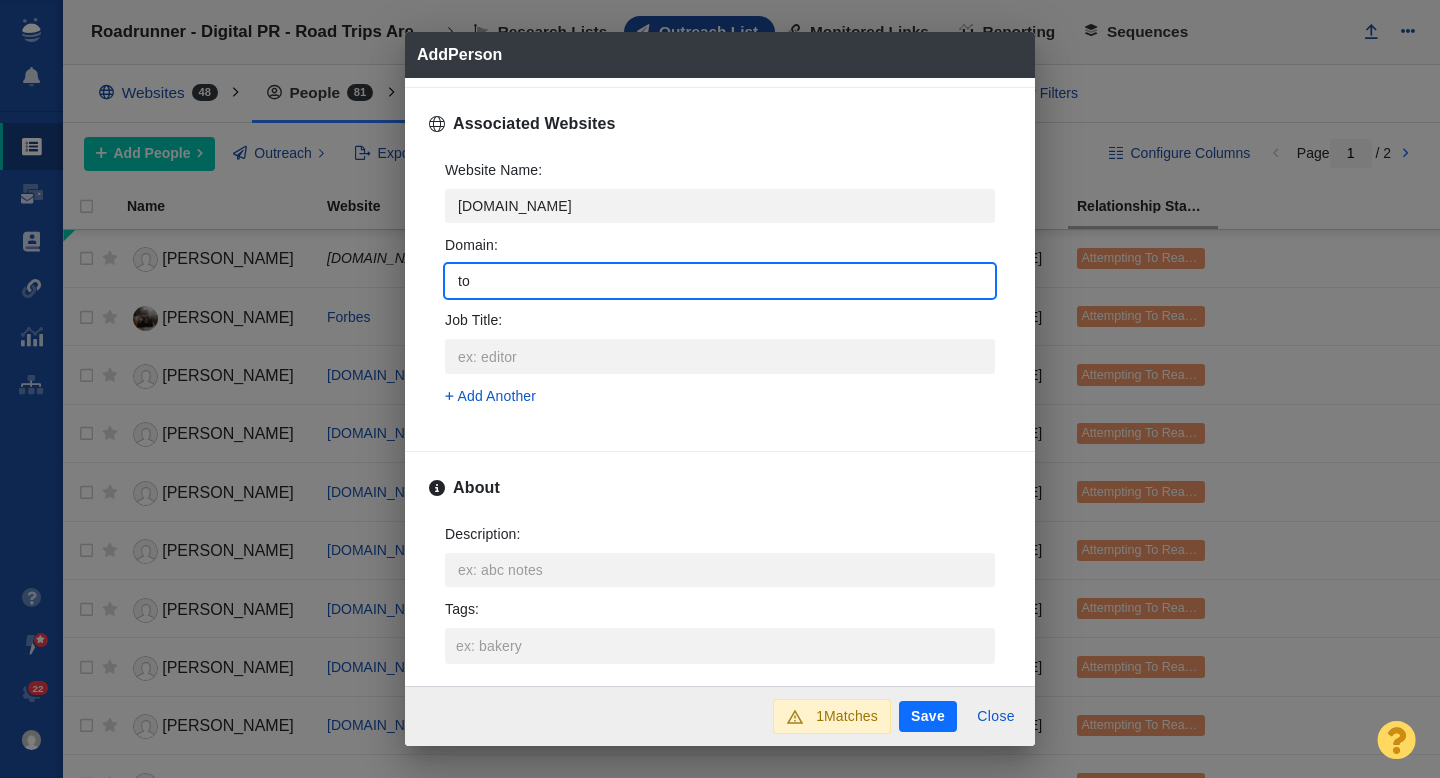 type on "tou" 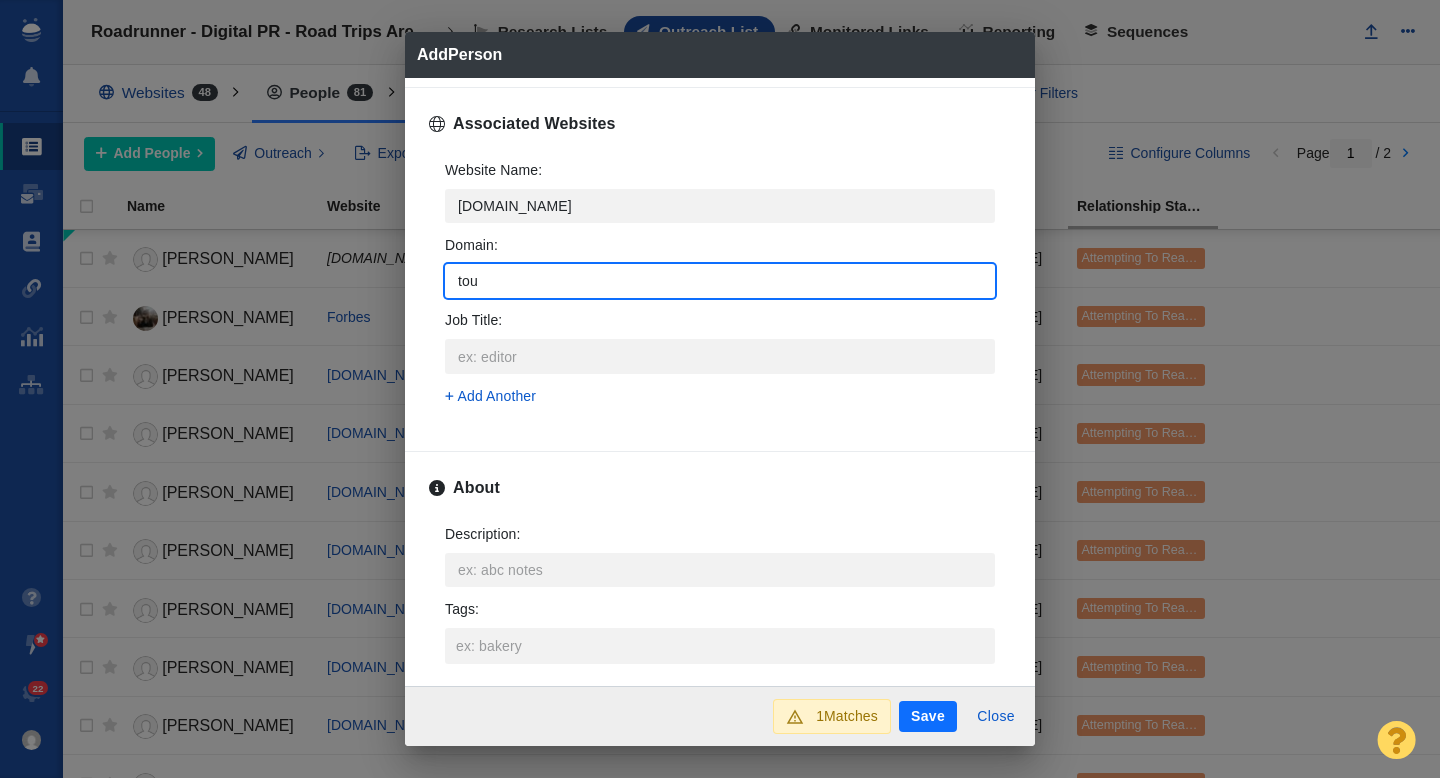 type on "tour" 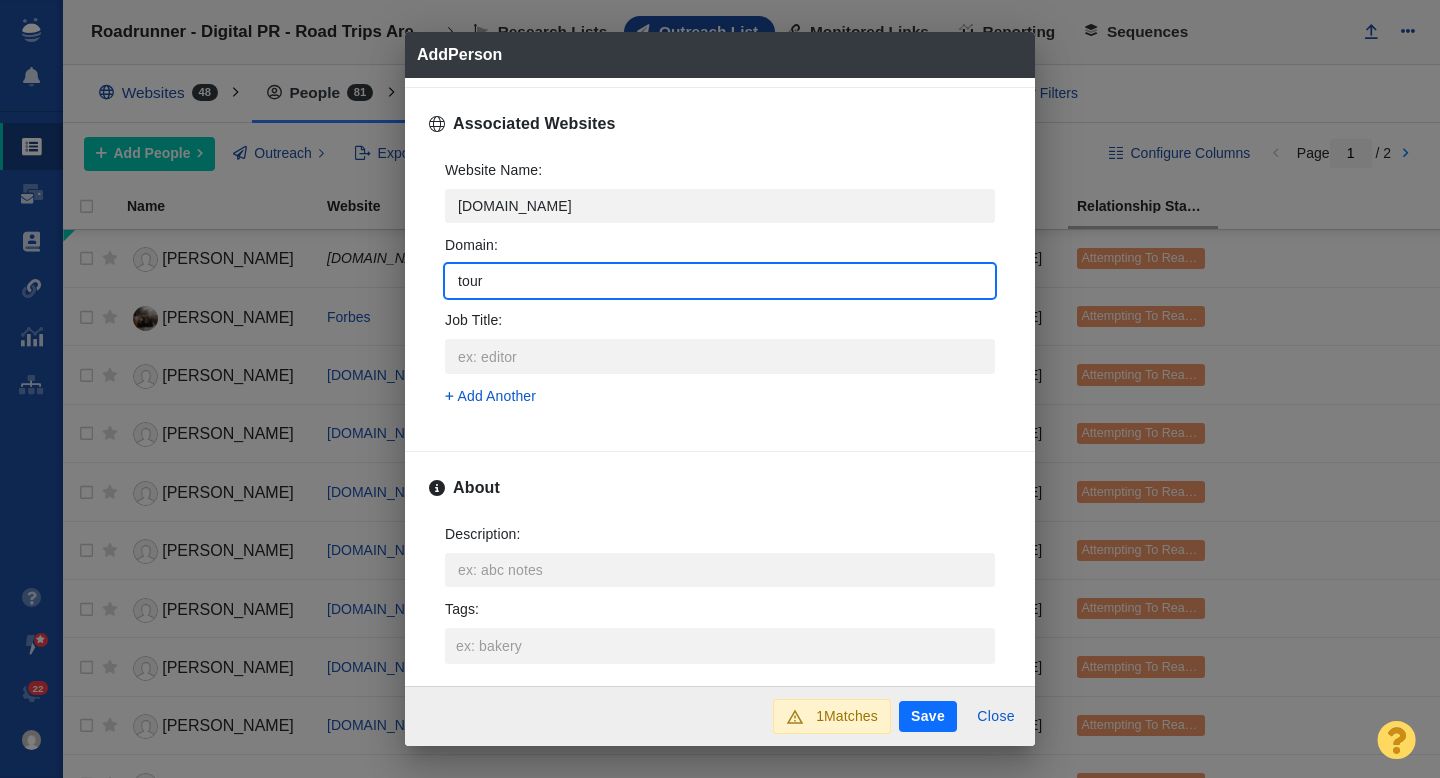 type on "x" 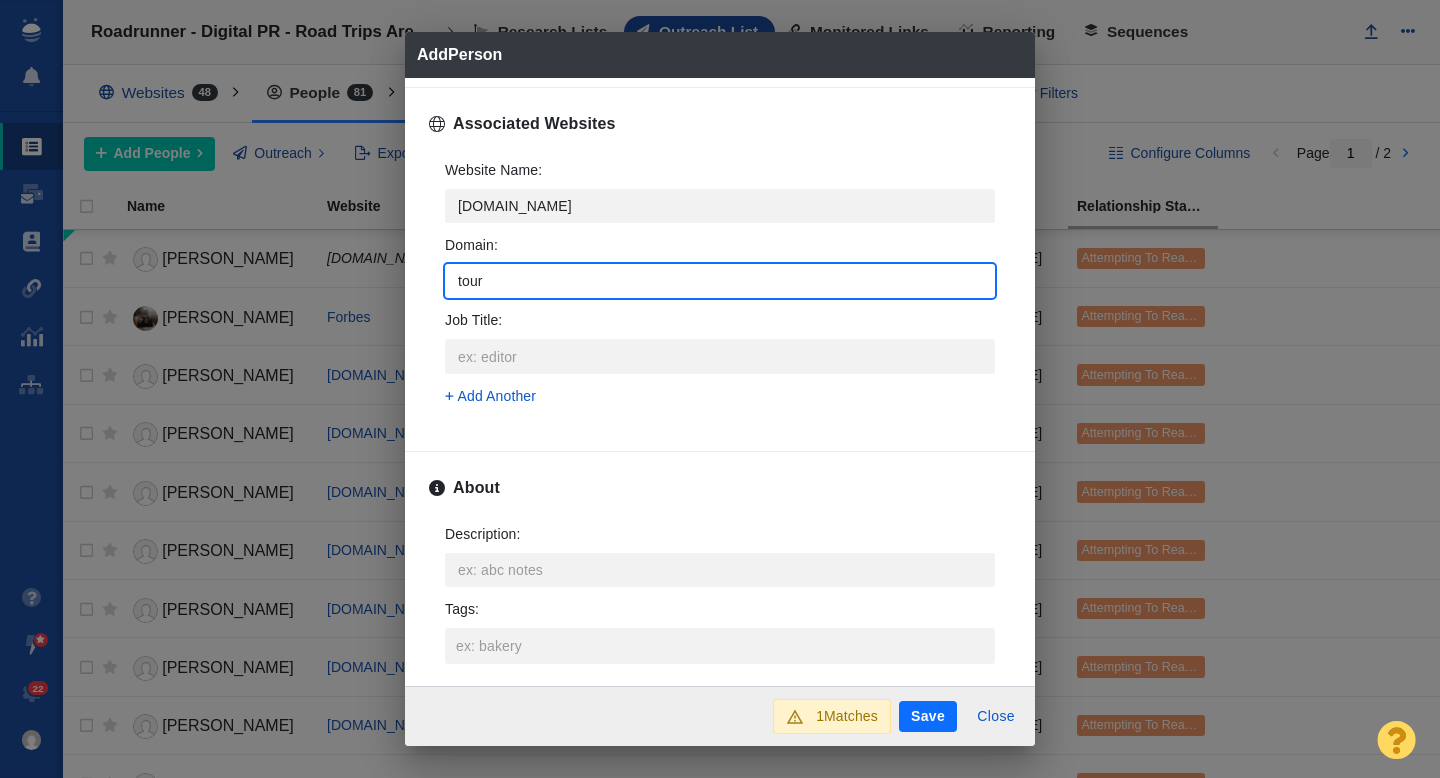 type on "touri" 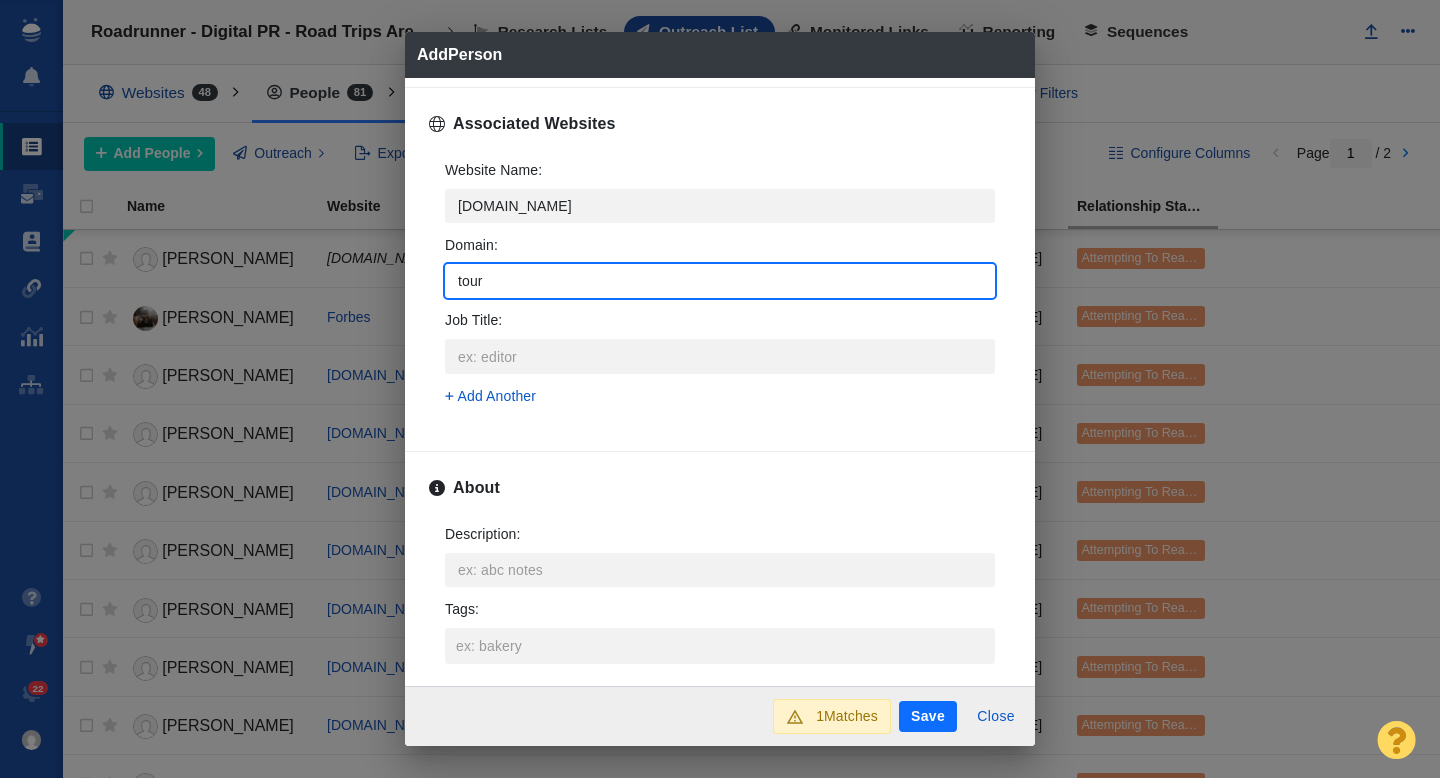 type on "x" 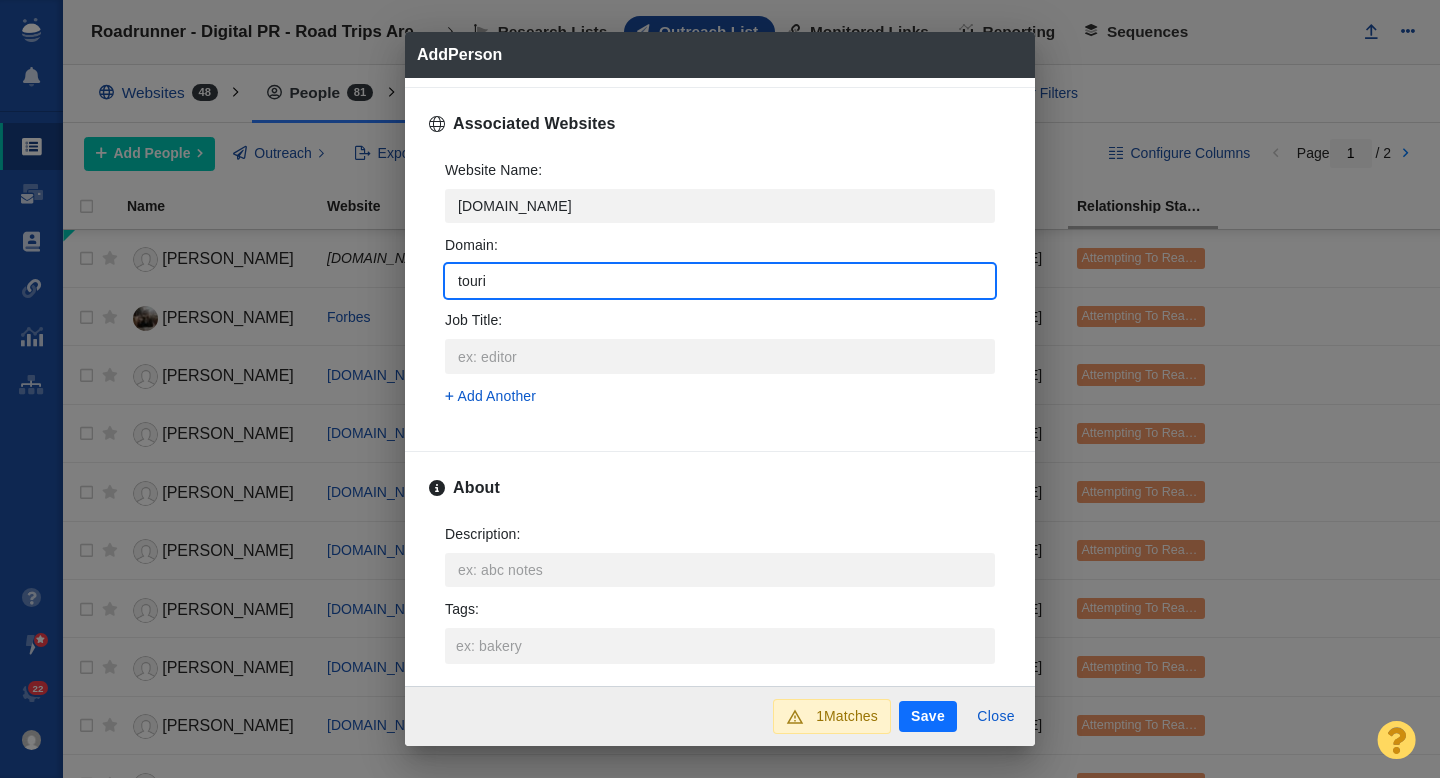 type on "touris" 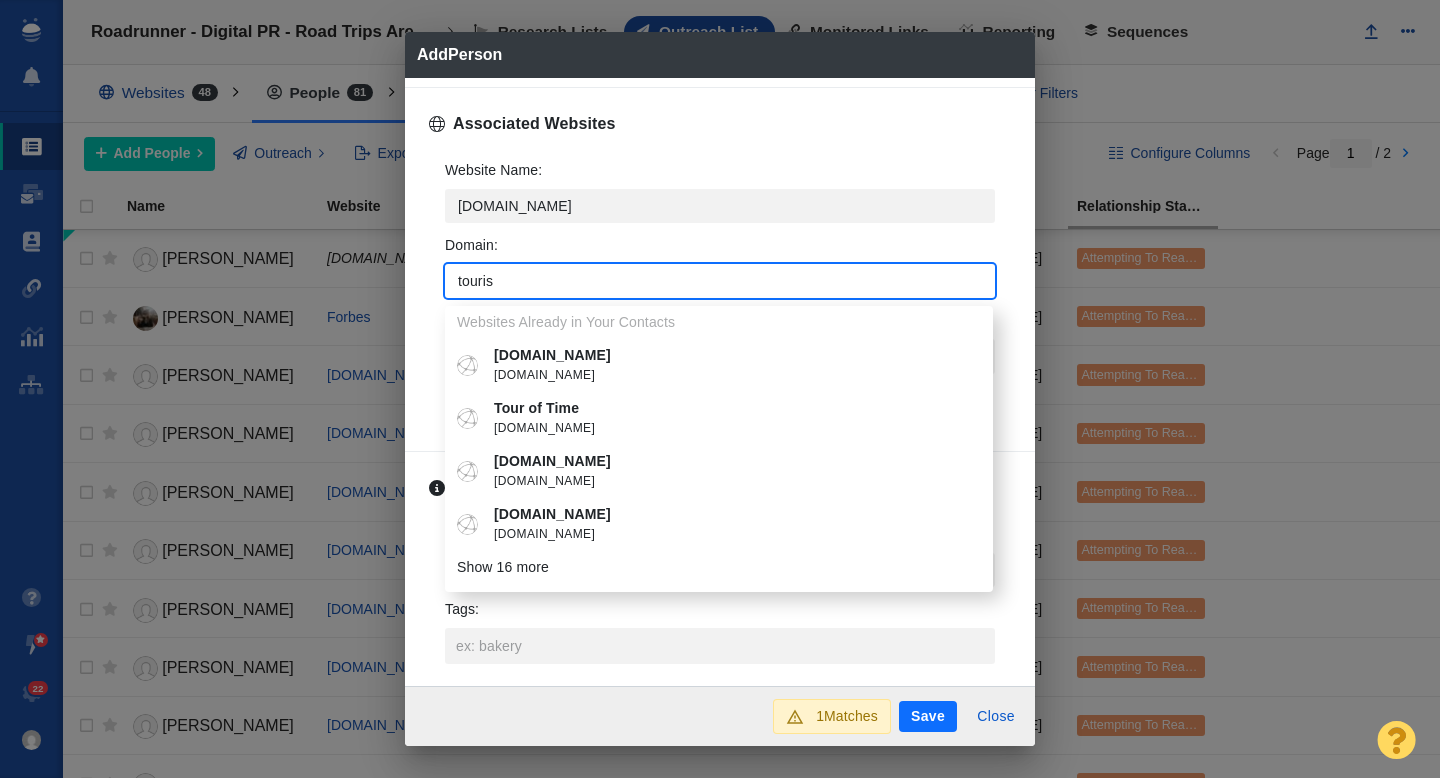type on "x" 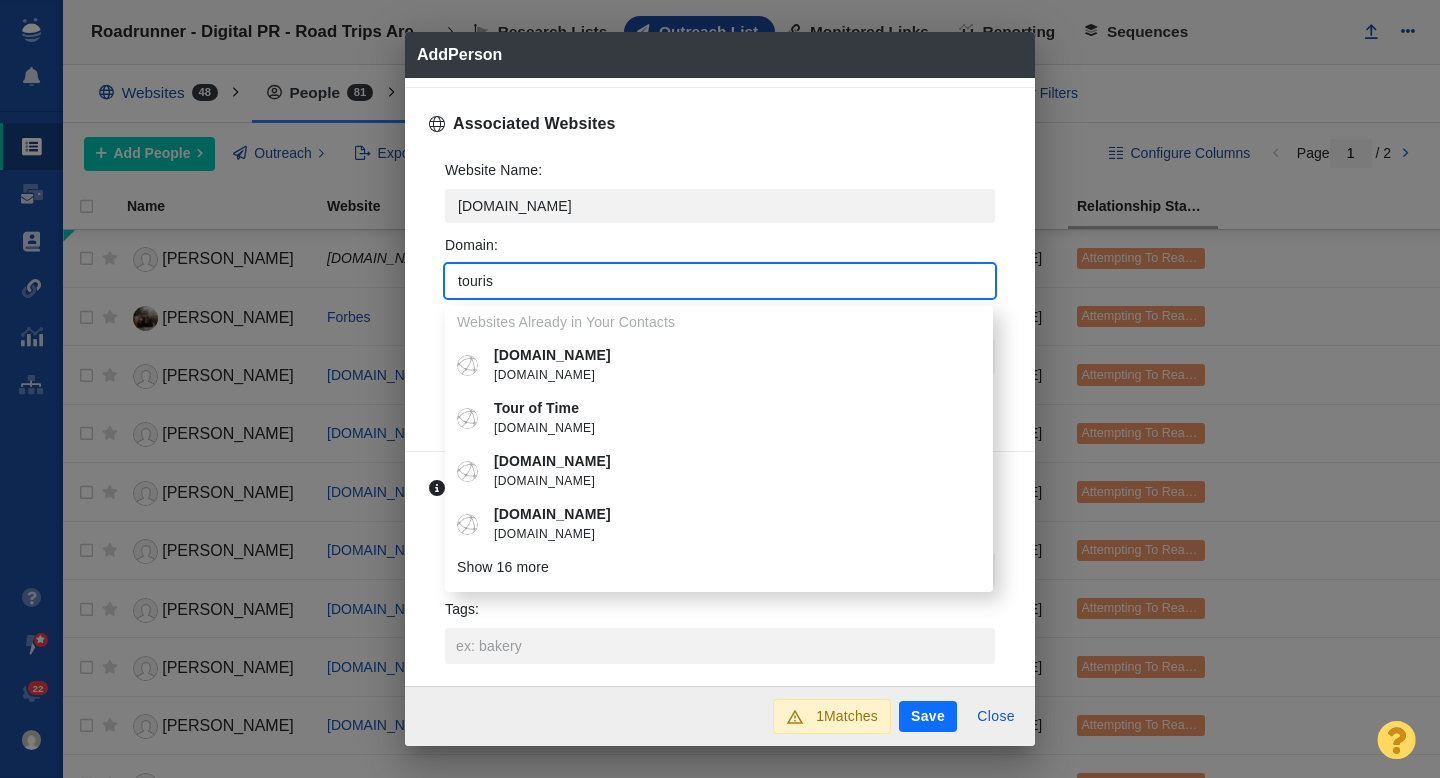 type on "tourist" 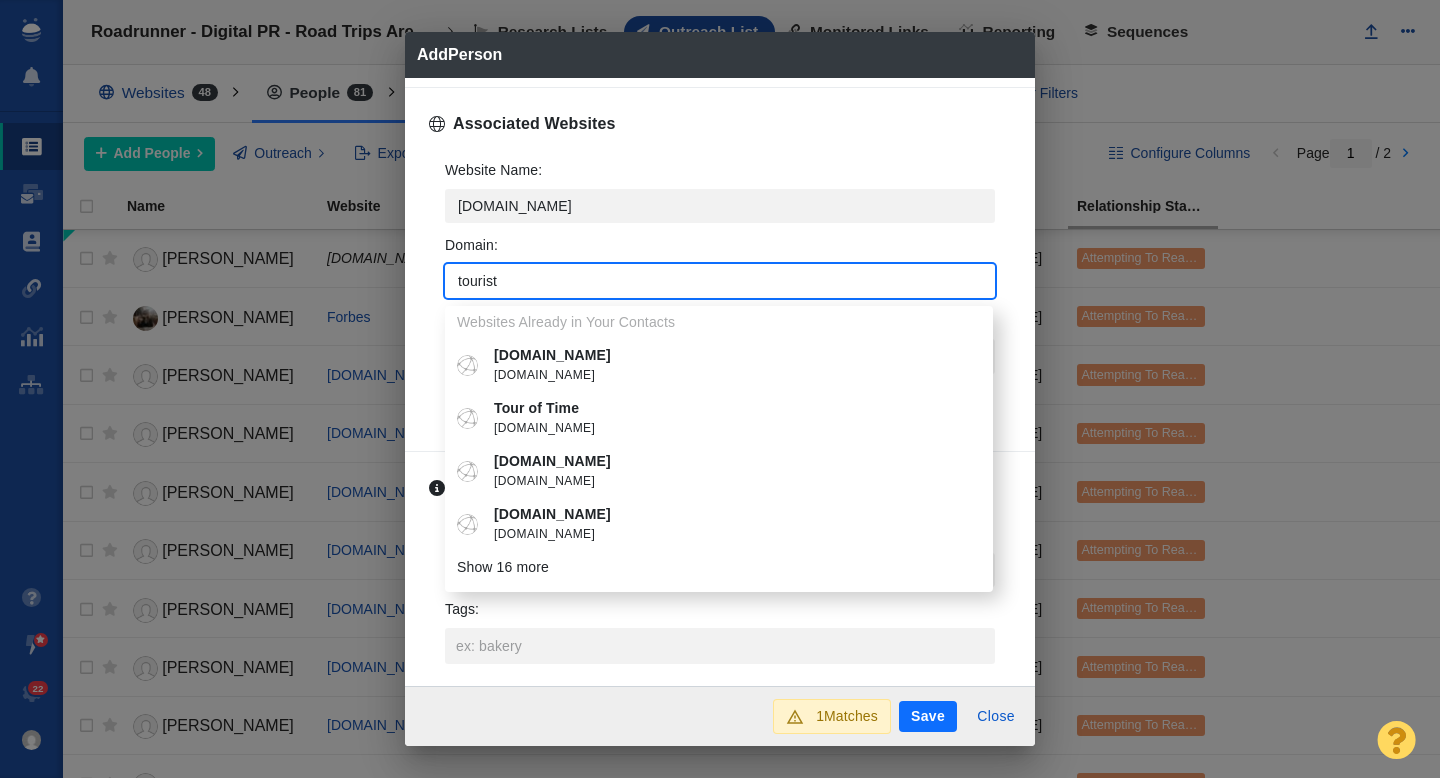 type on "touristm" 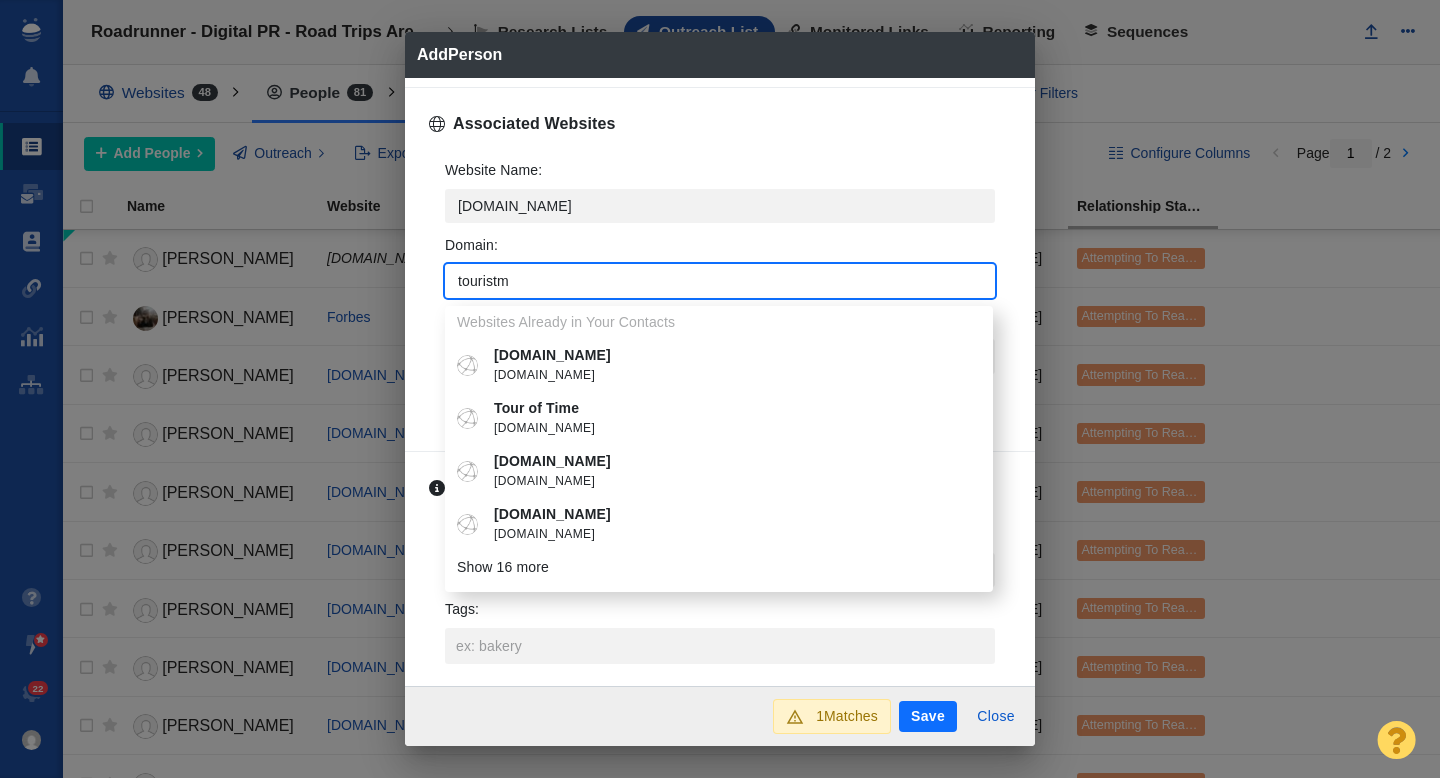 type on "touristme" 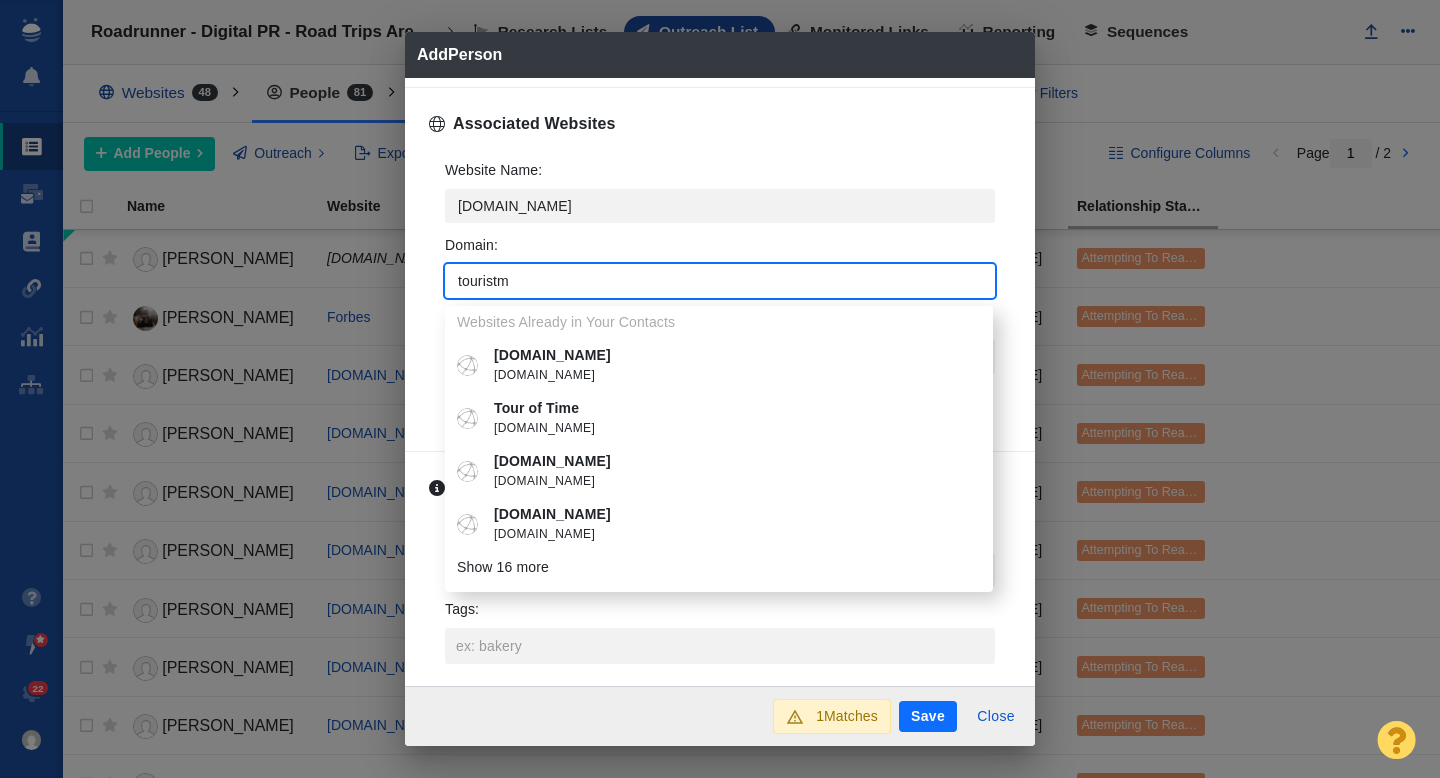 type on "x" 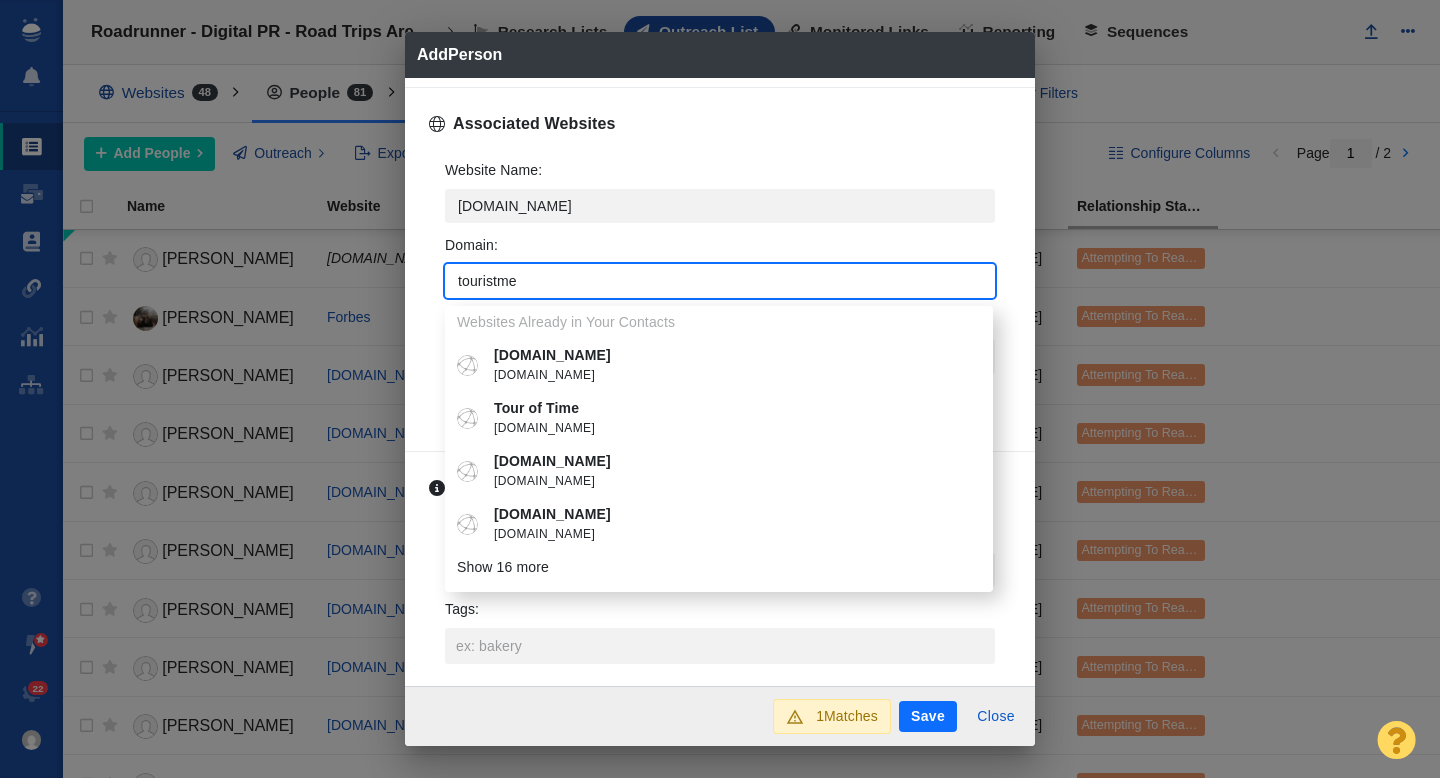 type on "touristmea" 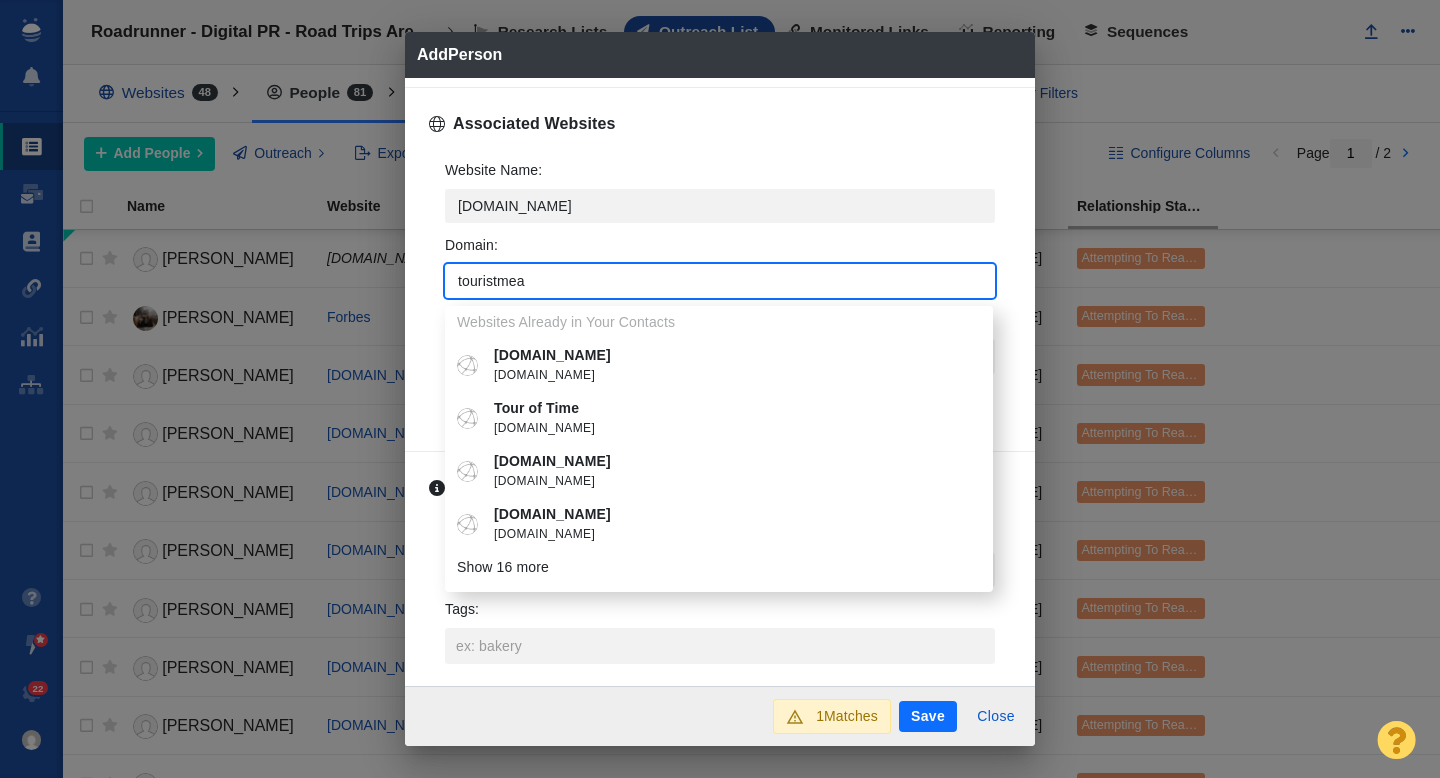 type on "x" 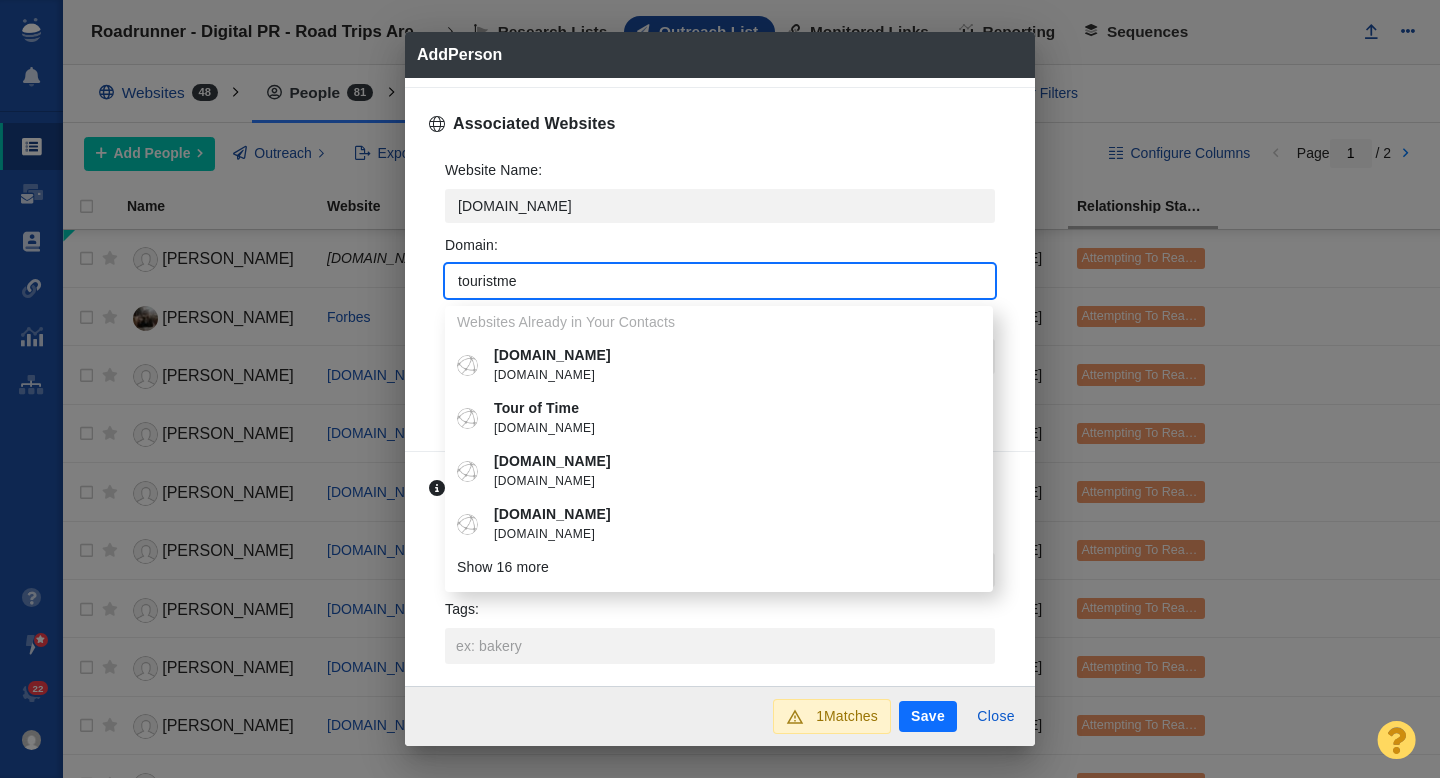 type on "touristmee" 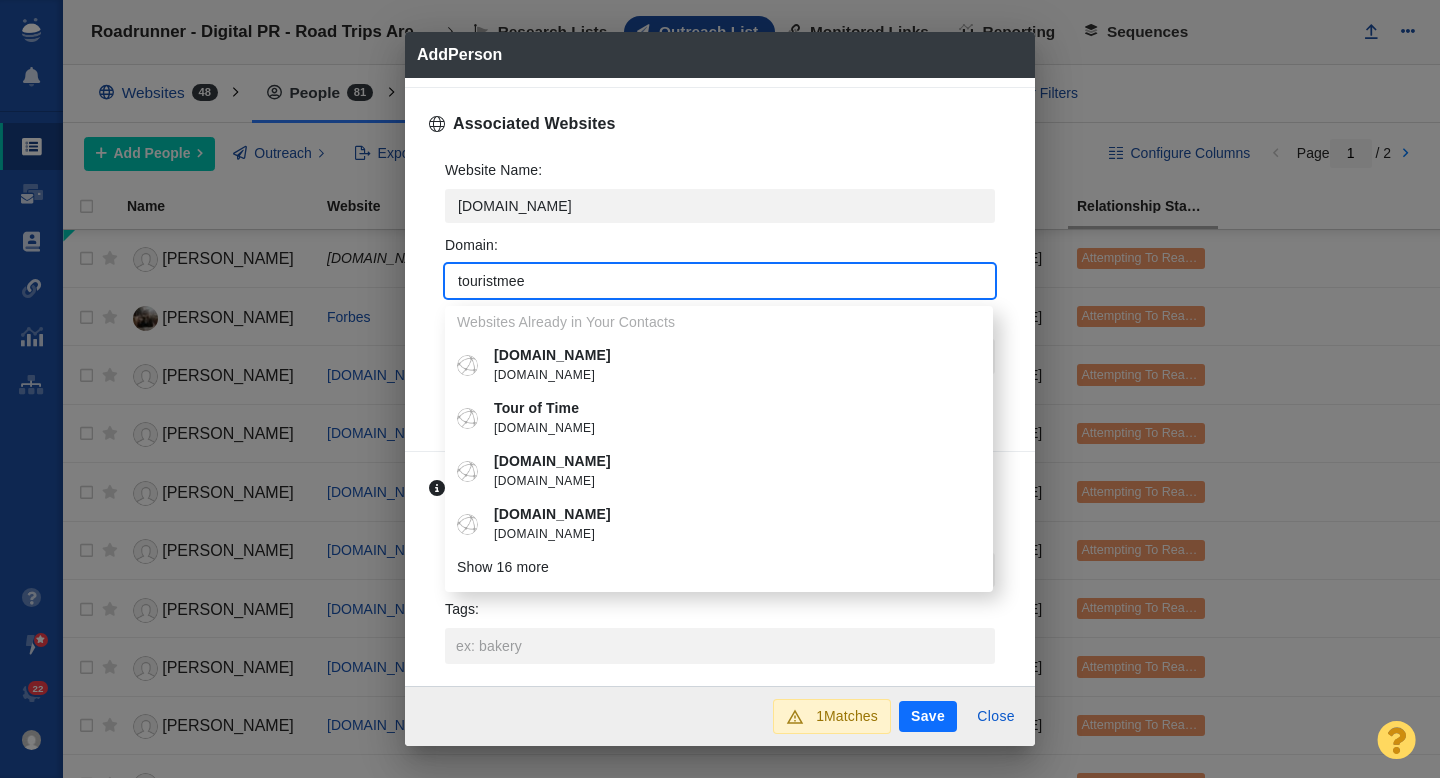 type on "touristmeee" 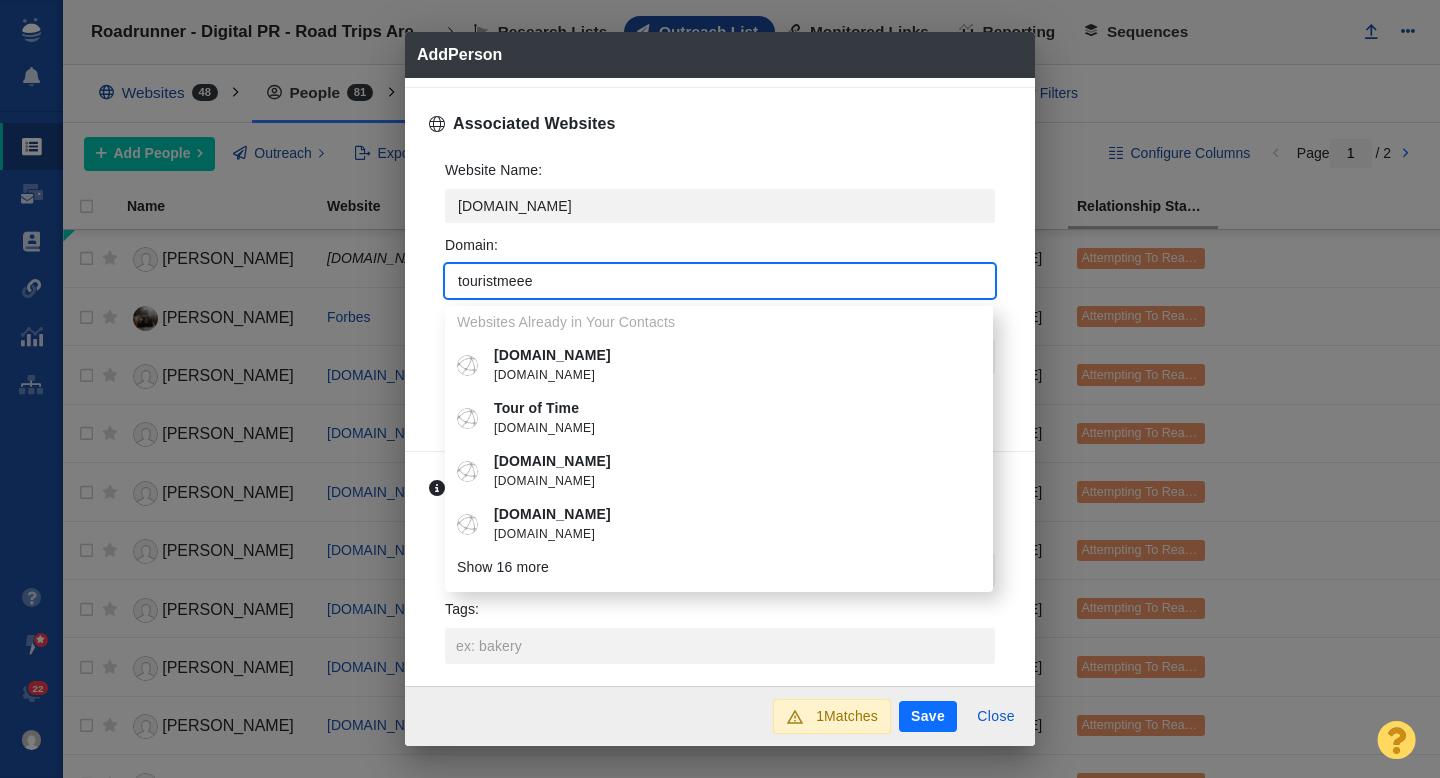 type on "touristmeeet" 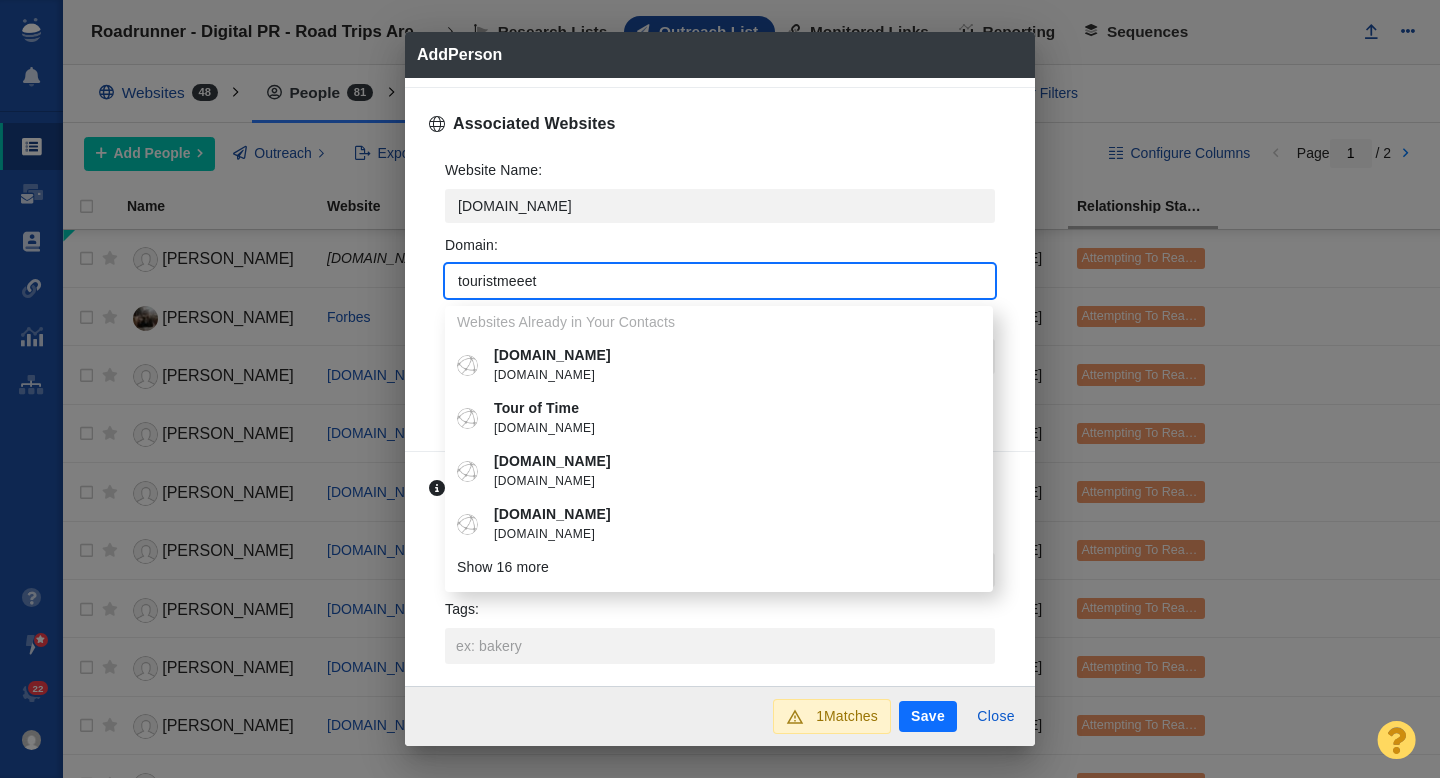 type on "x" 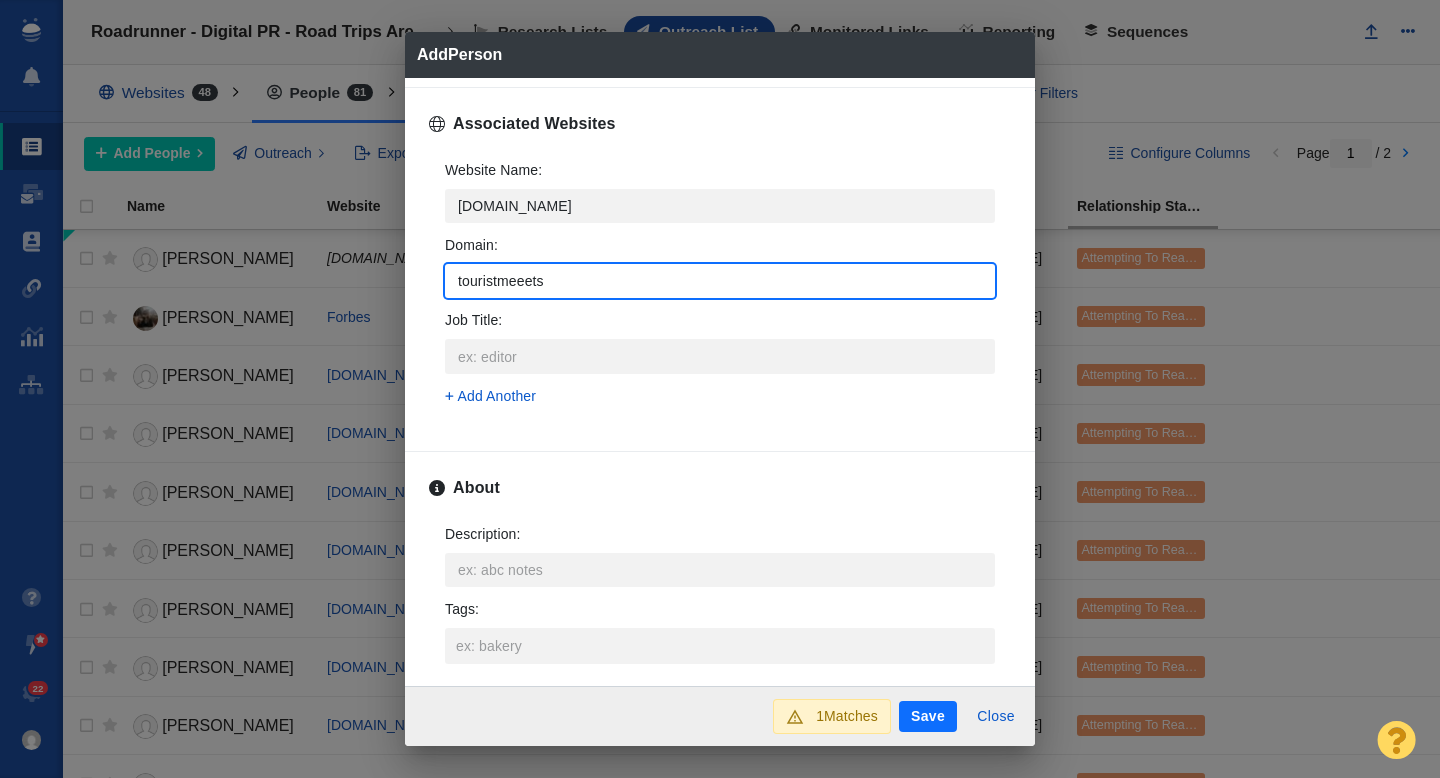 type on "touristmeeet" 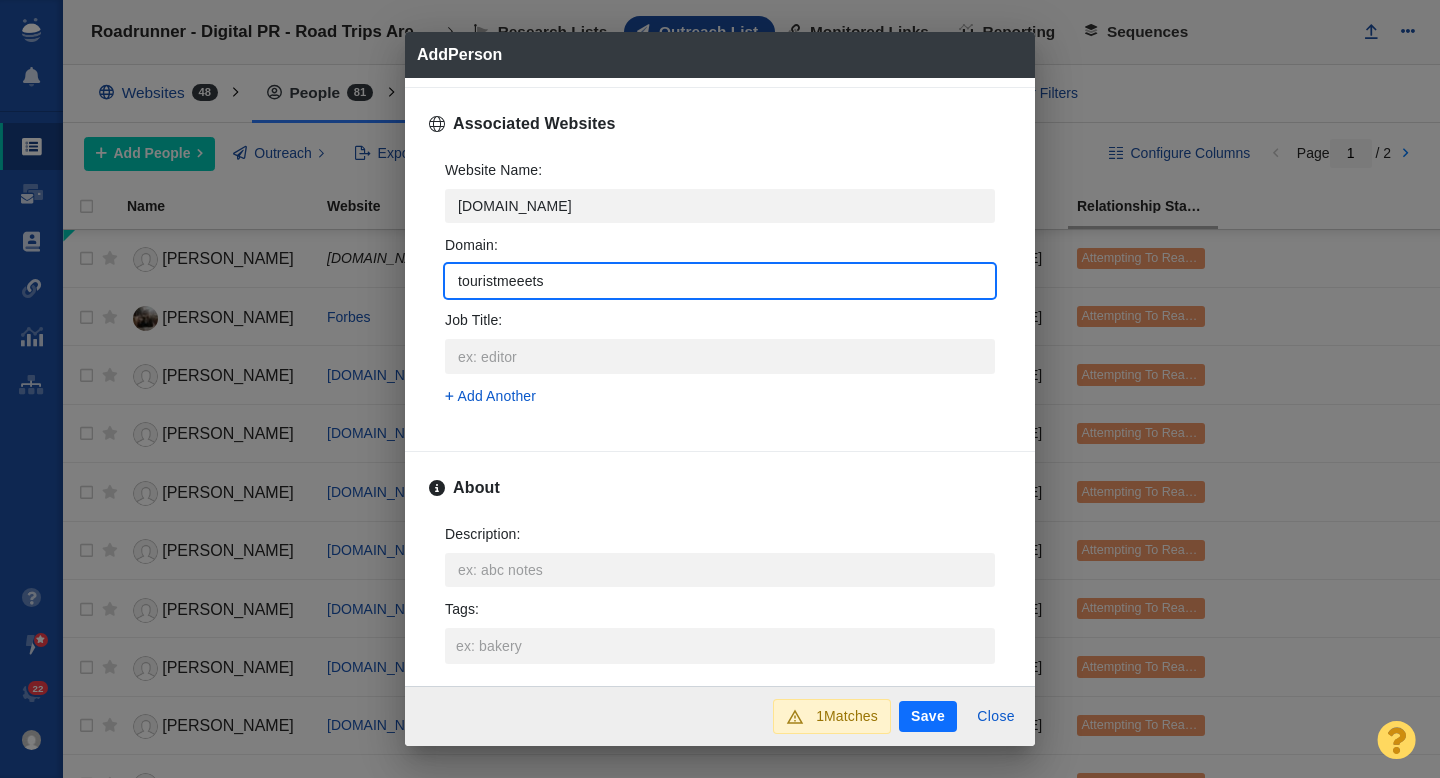 type on "x" 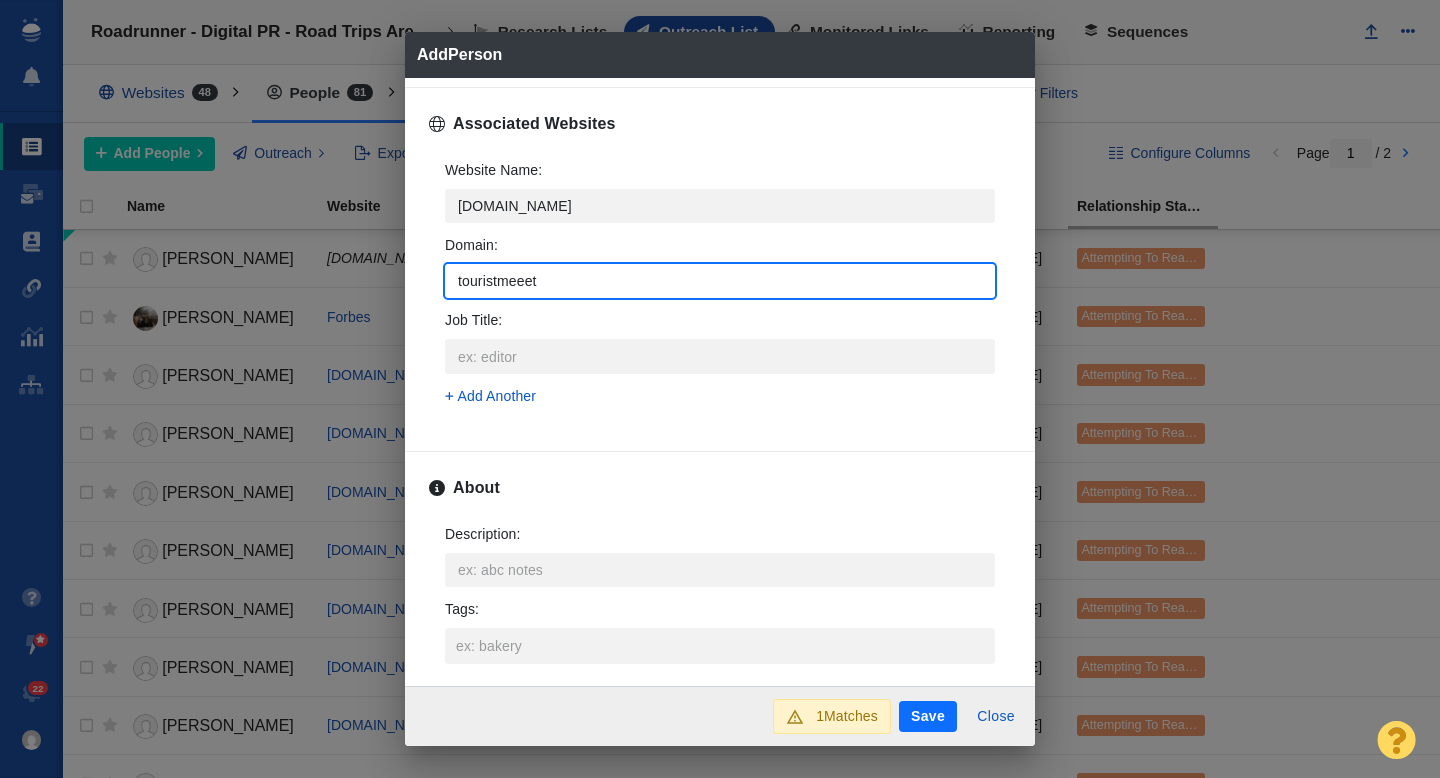 type on "touristmeee" 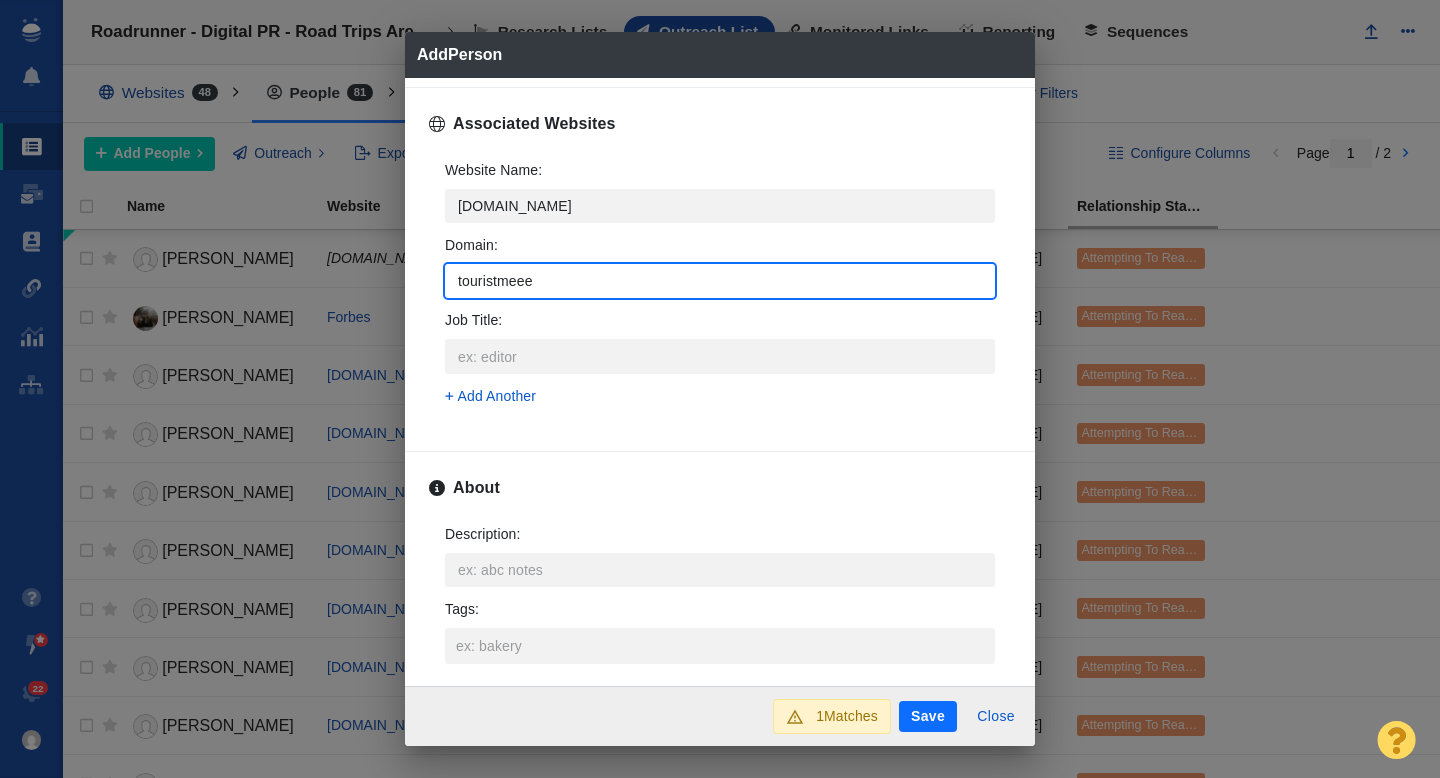 type on "touristmee" 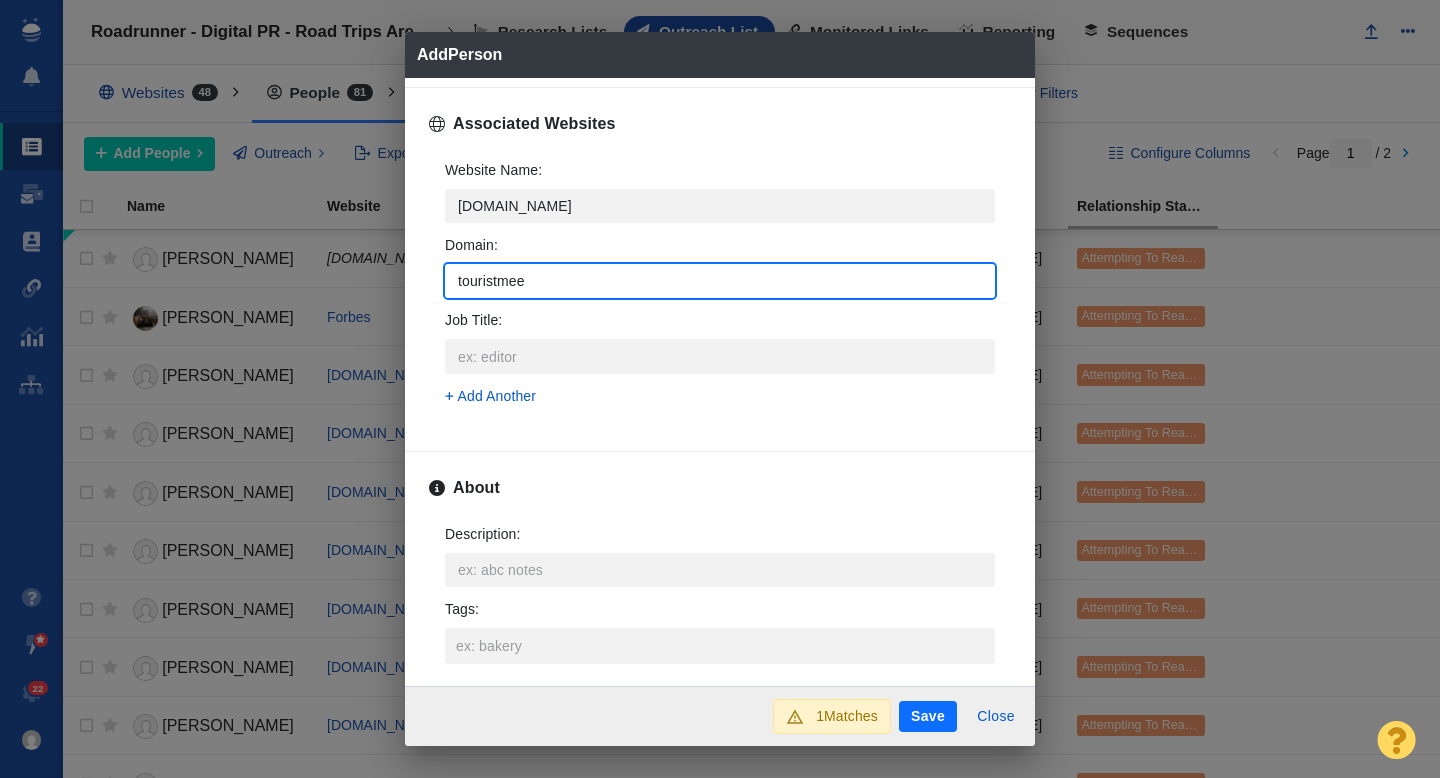 type on "touristmeet" 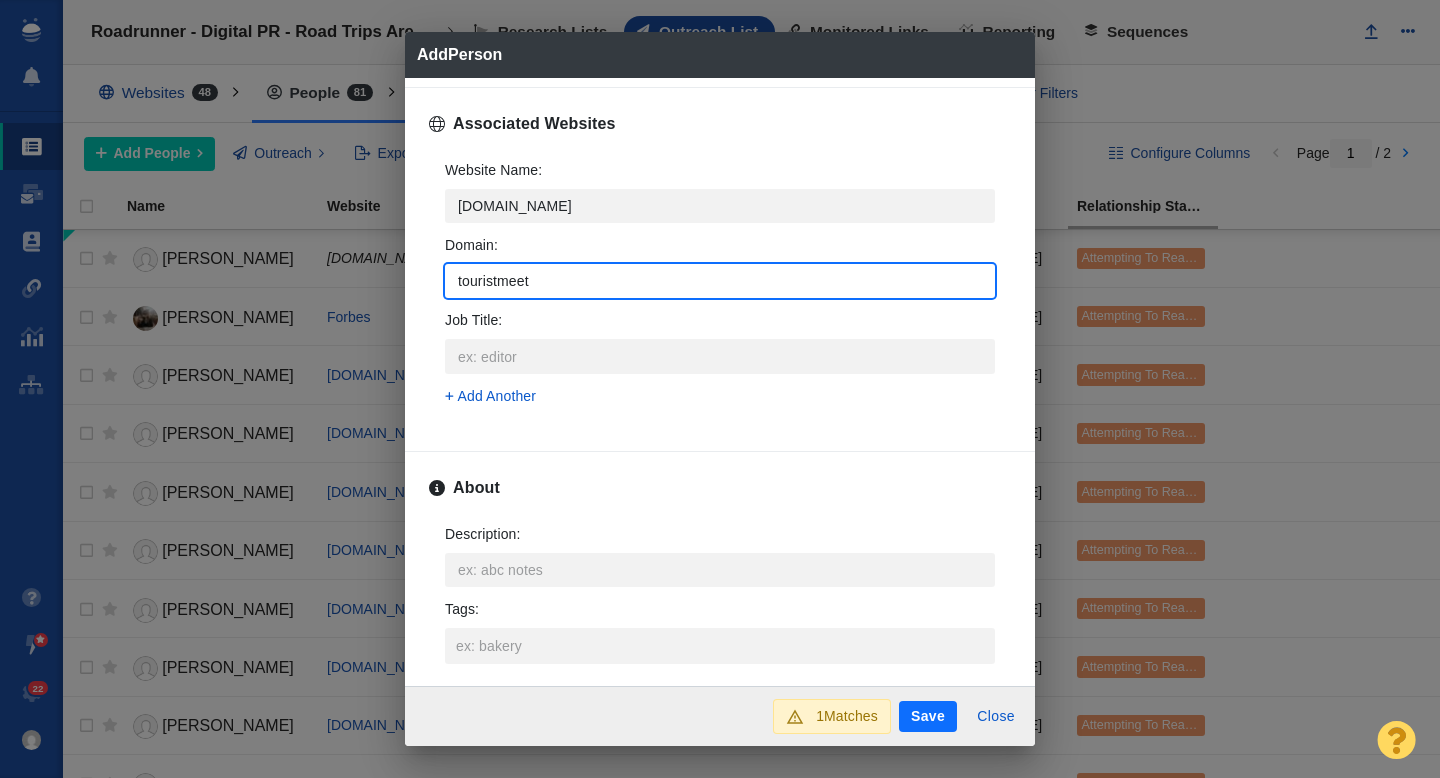 type on "touristmeets" 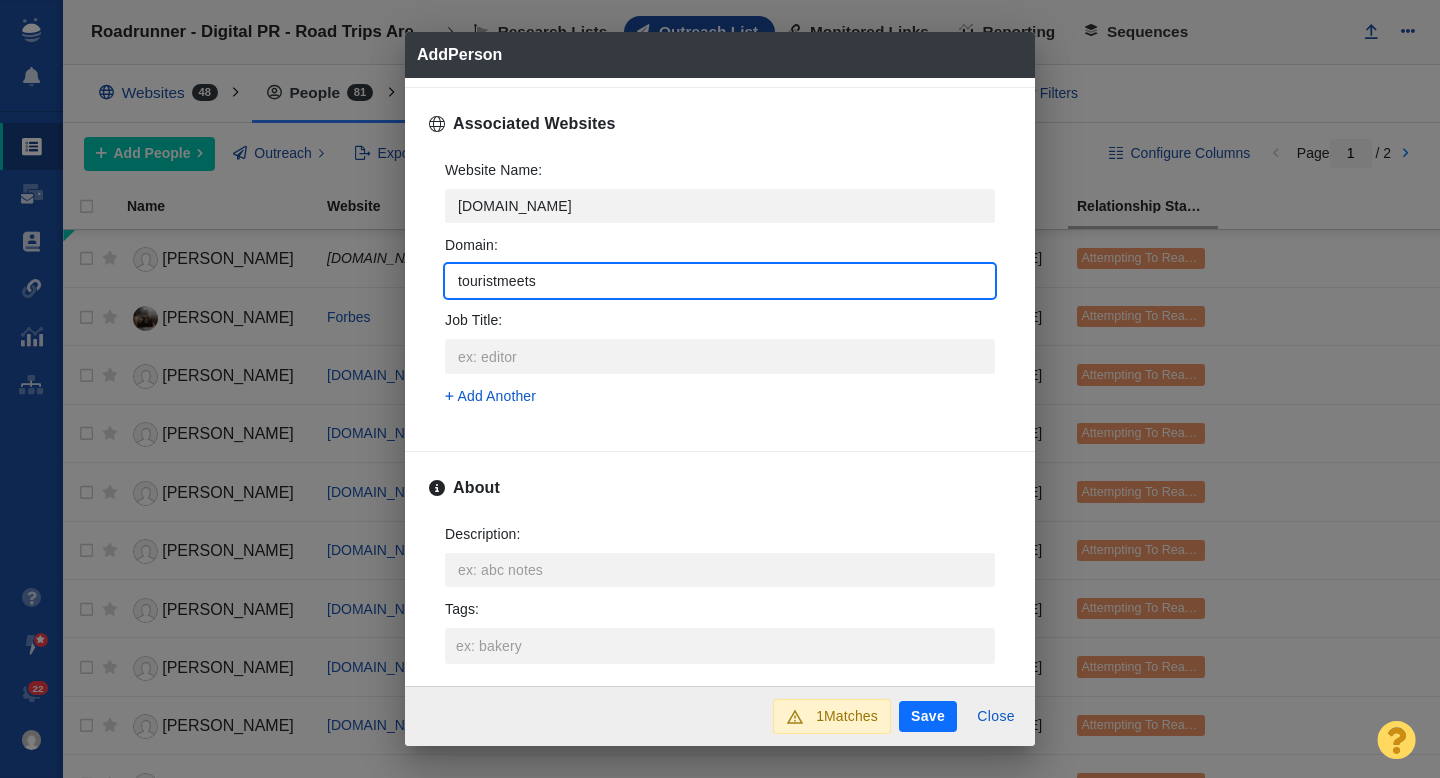type on "touristmeetst" 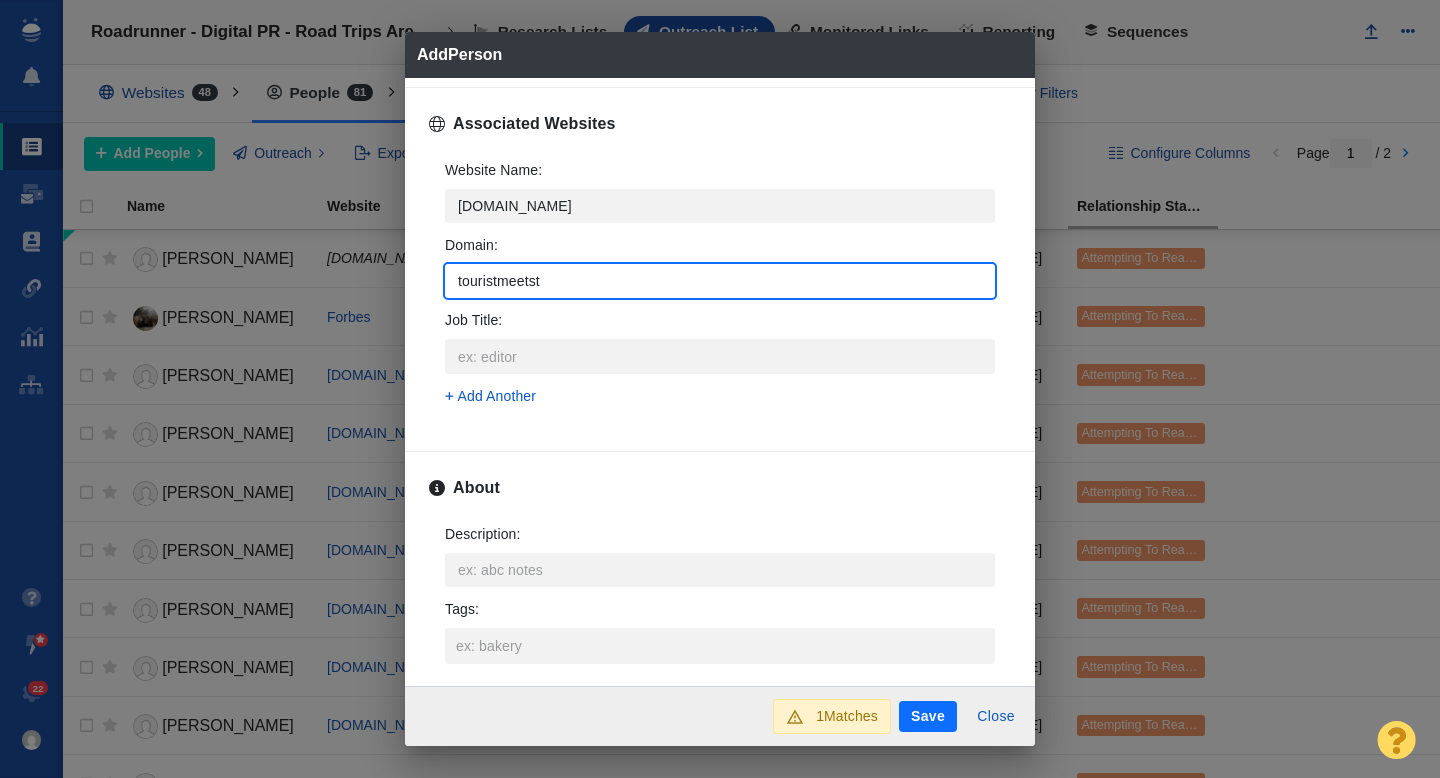 type on "touristmeetstr" 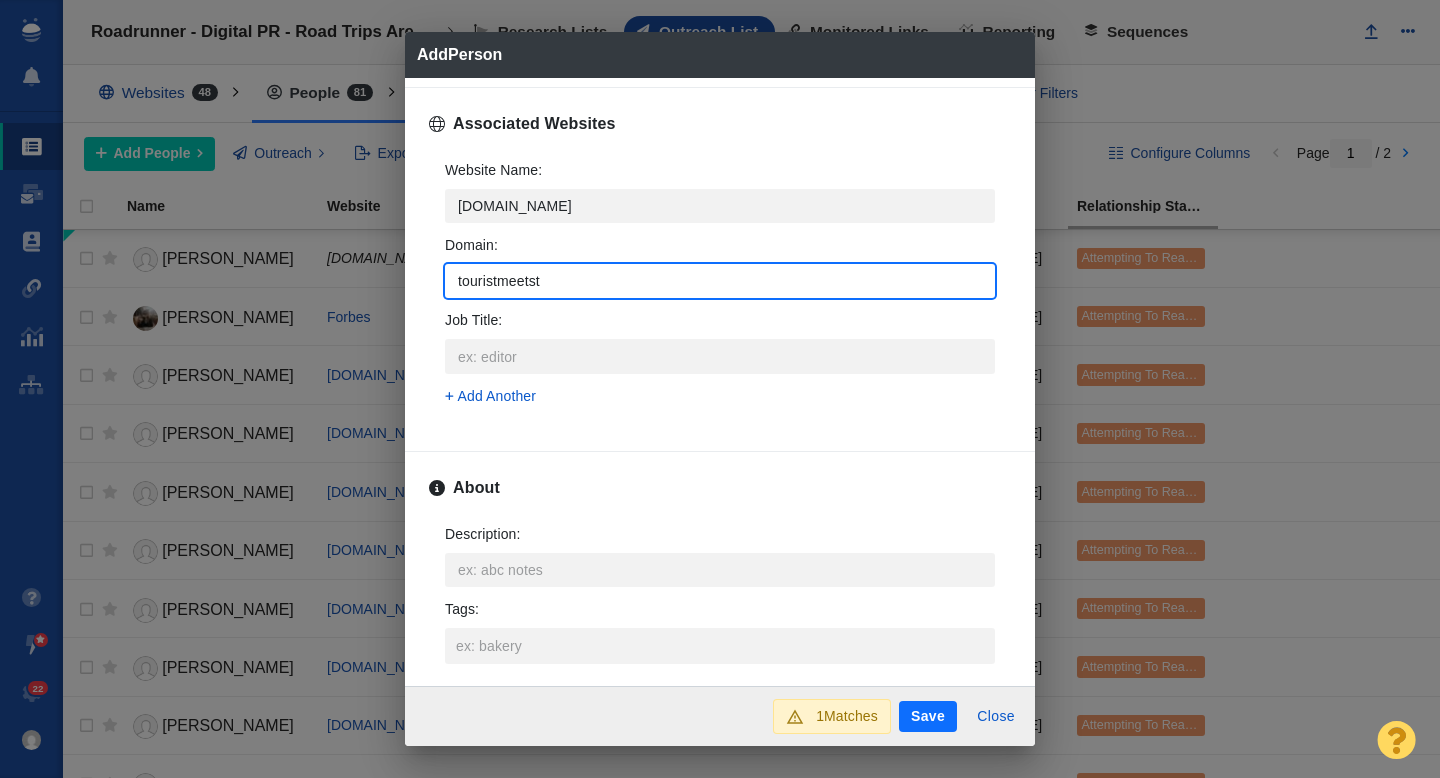 type on "x" 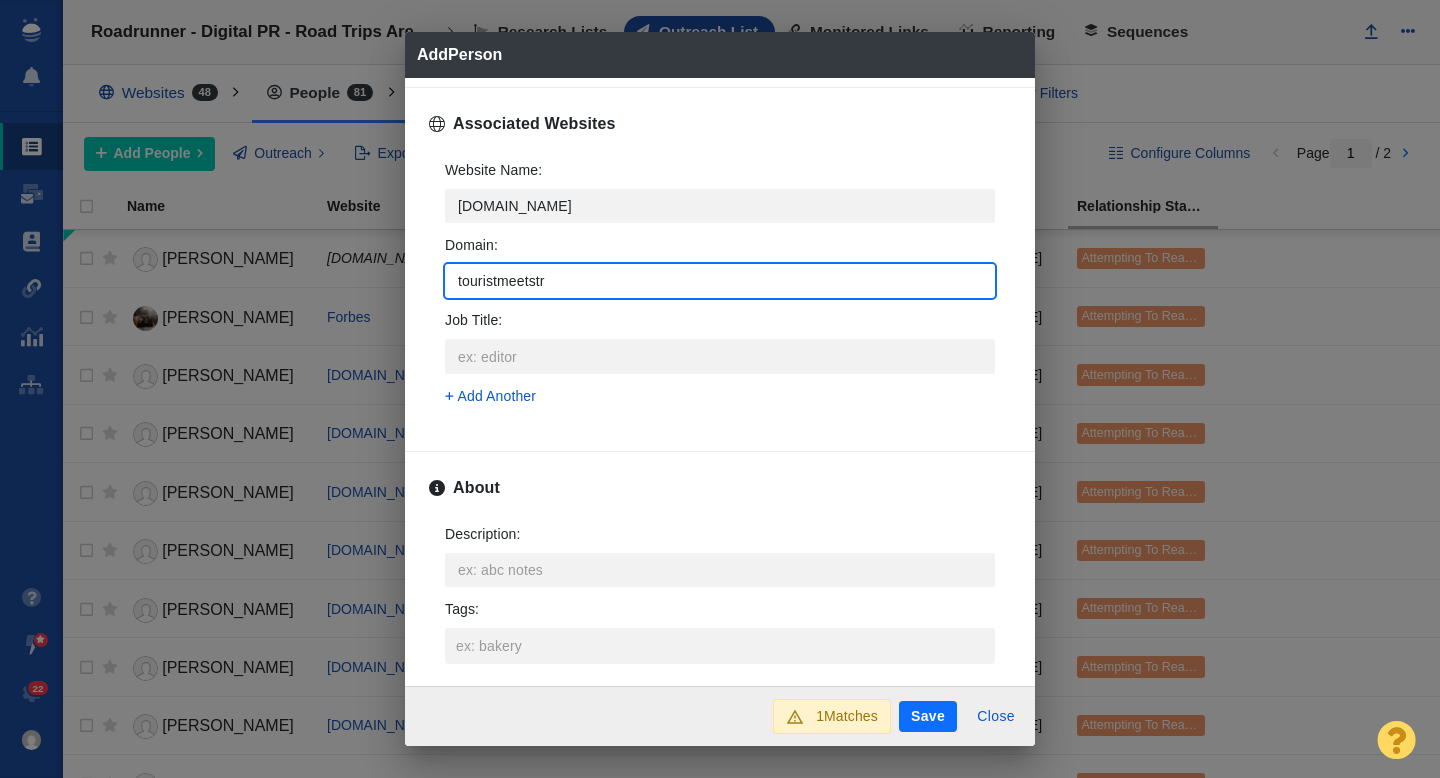 type on "touristmeetstra" 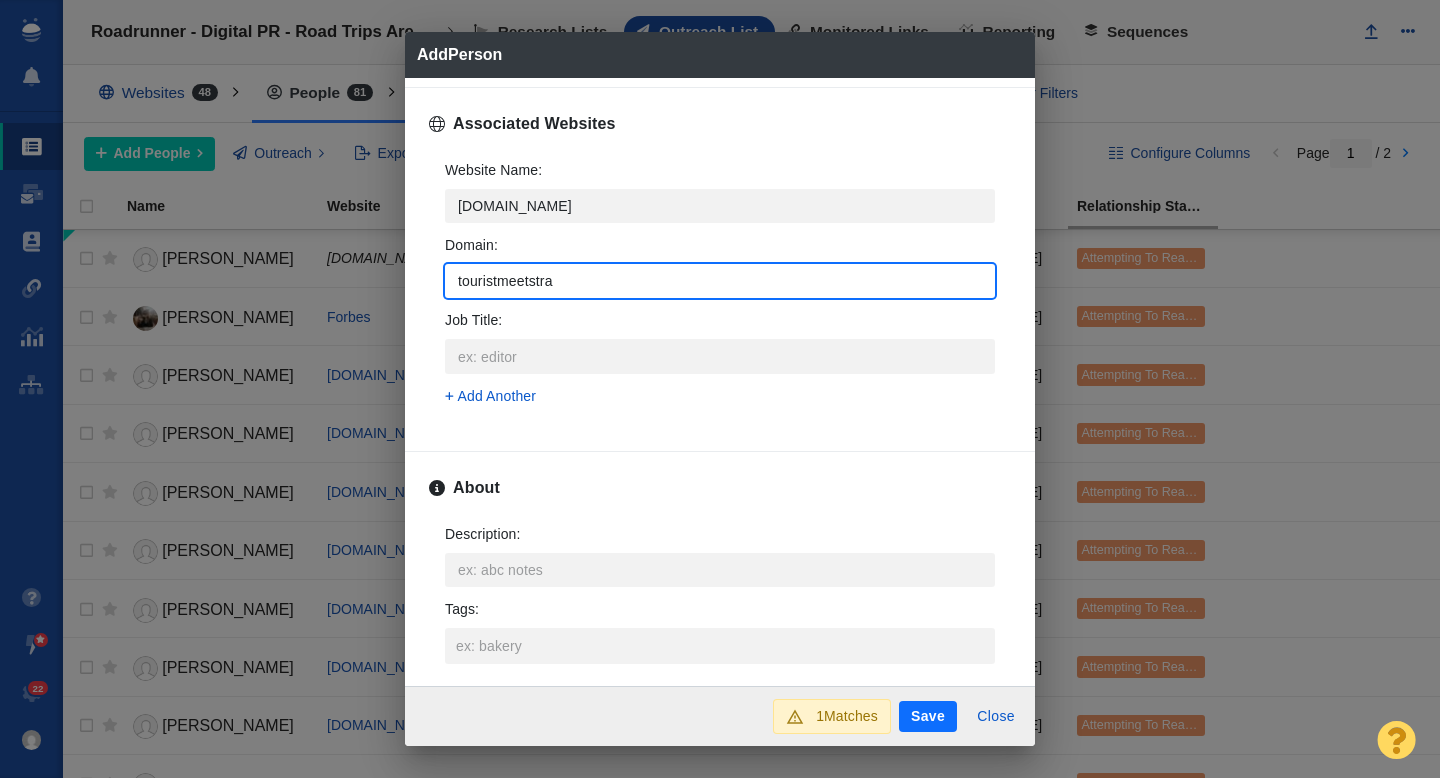 type on "x" 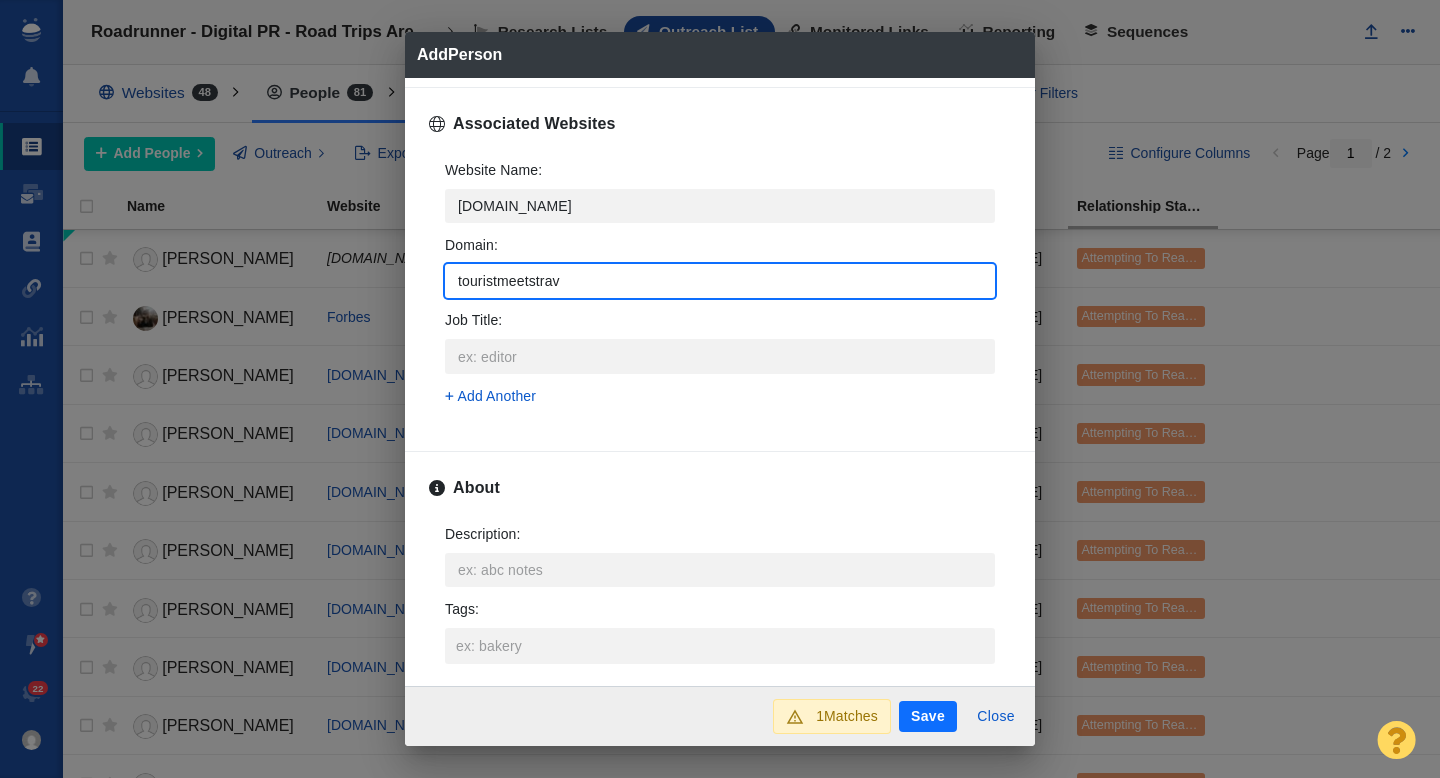 type on "touristmeetstrave" 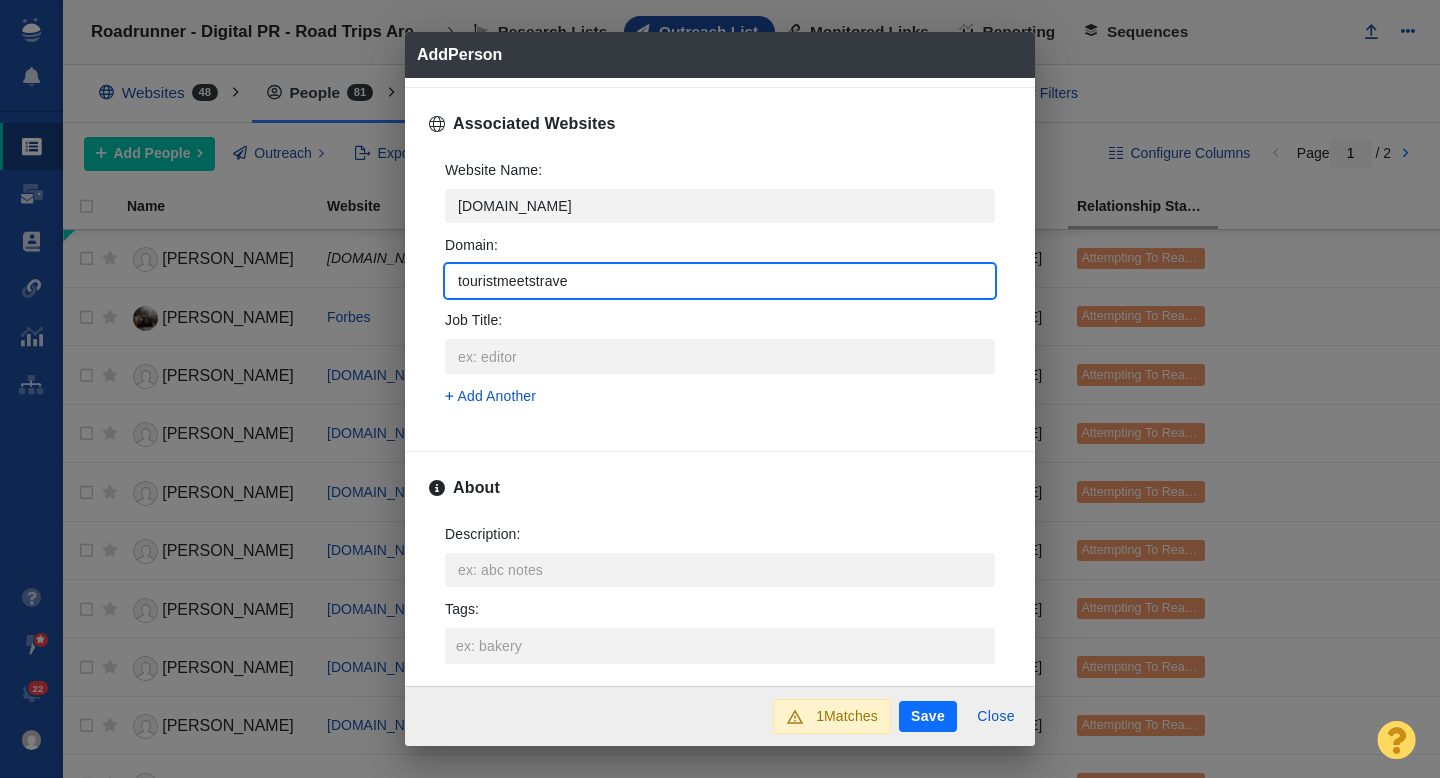 type on "touristmeetstravel" 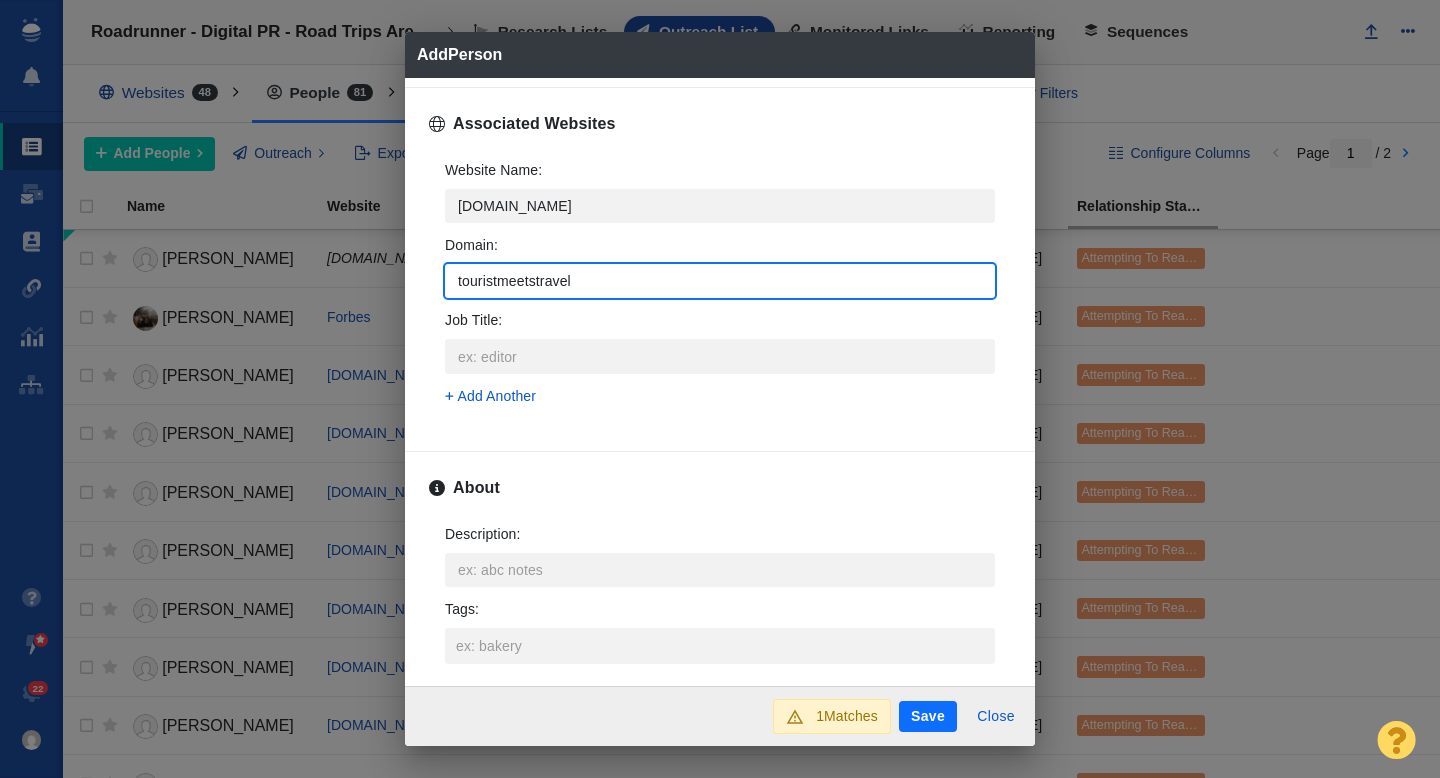 type on "x" 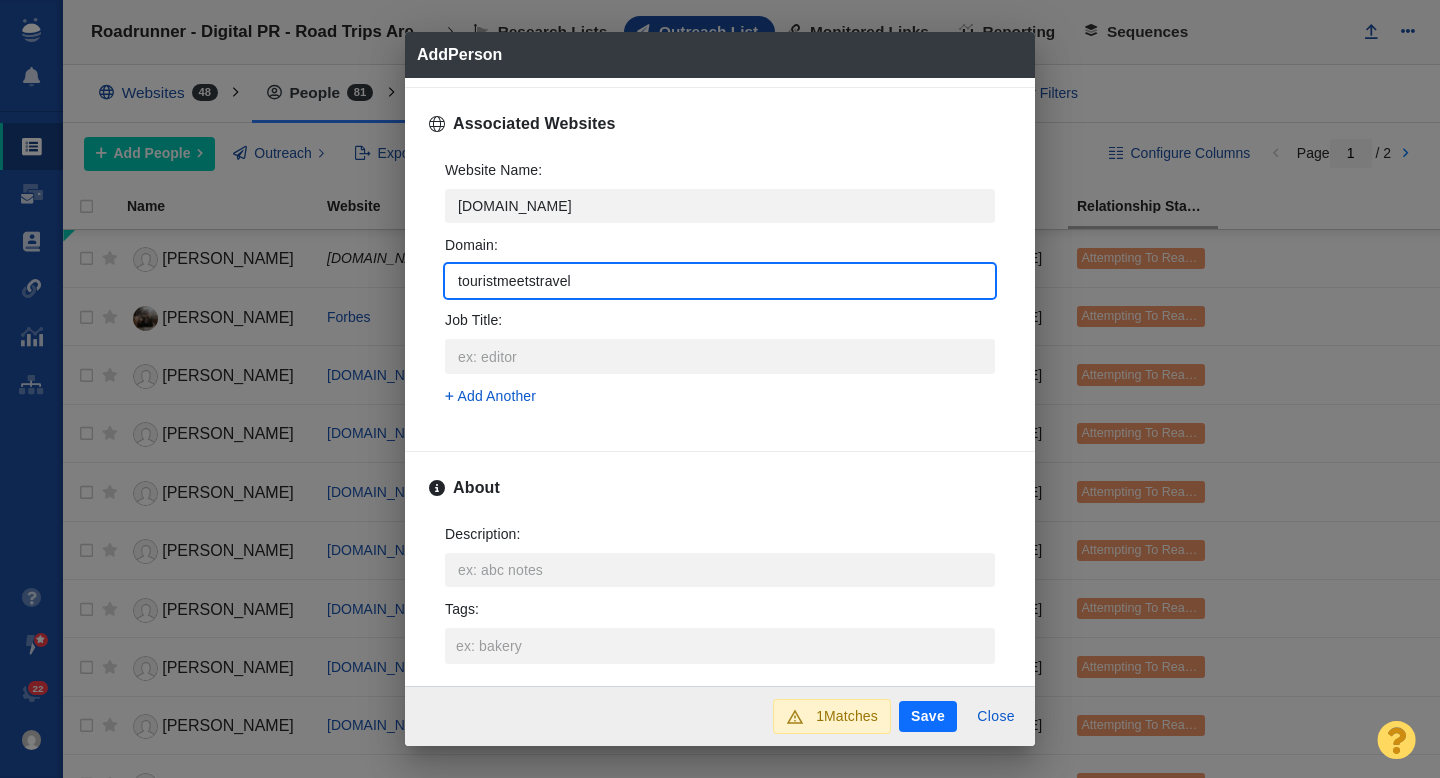 type on "touristmeetstravele" 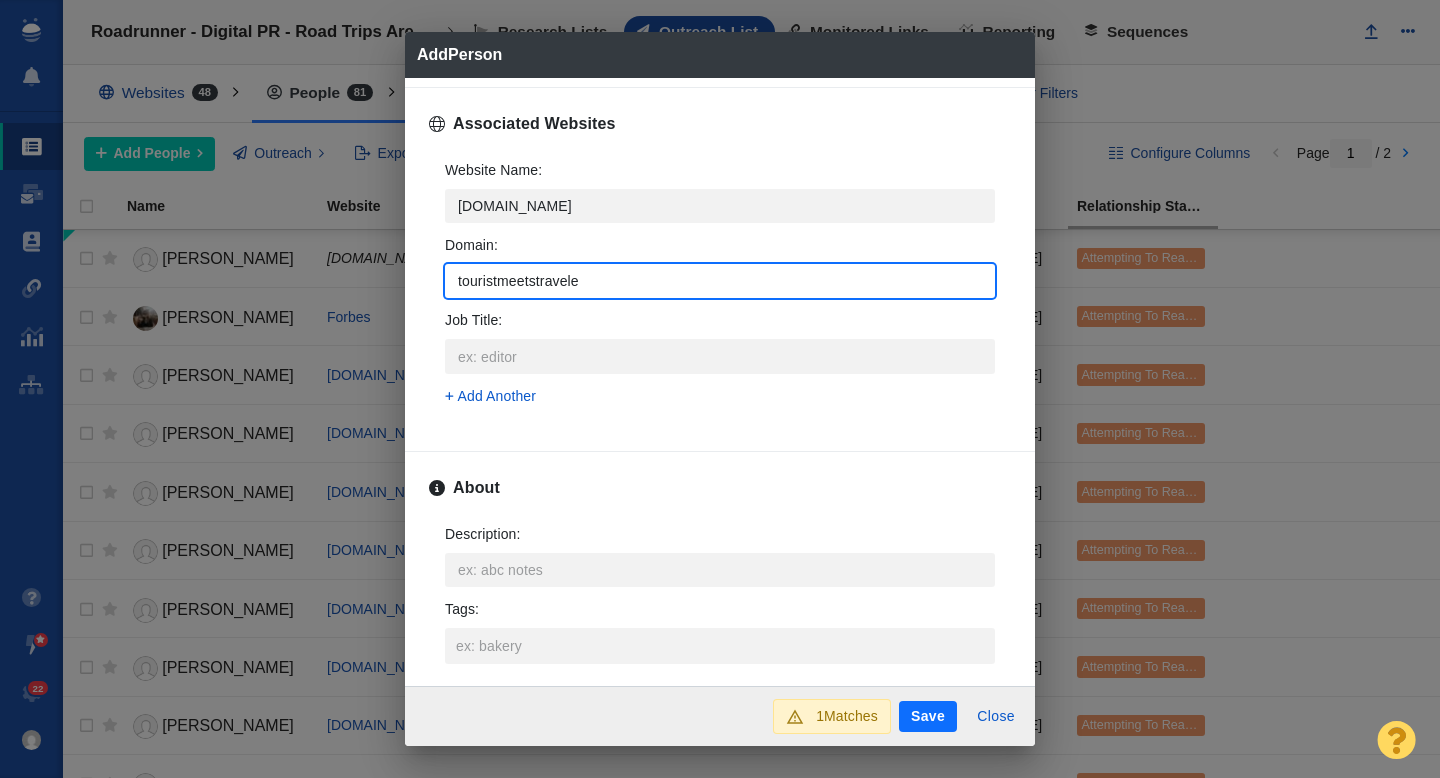 type on "x" 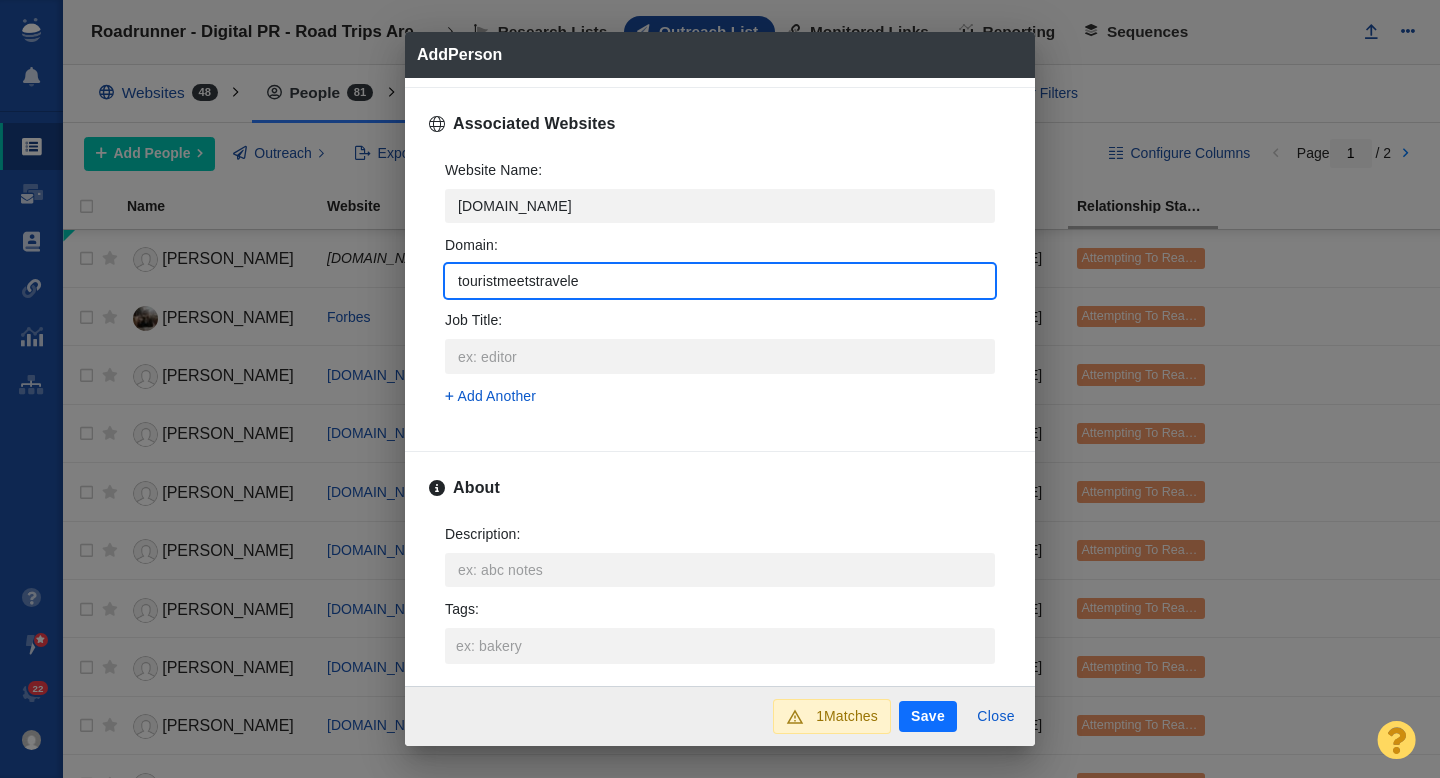 type on "touristmeetstraveler" 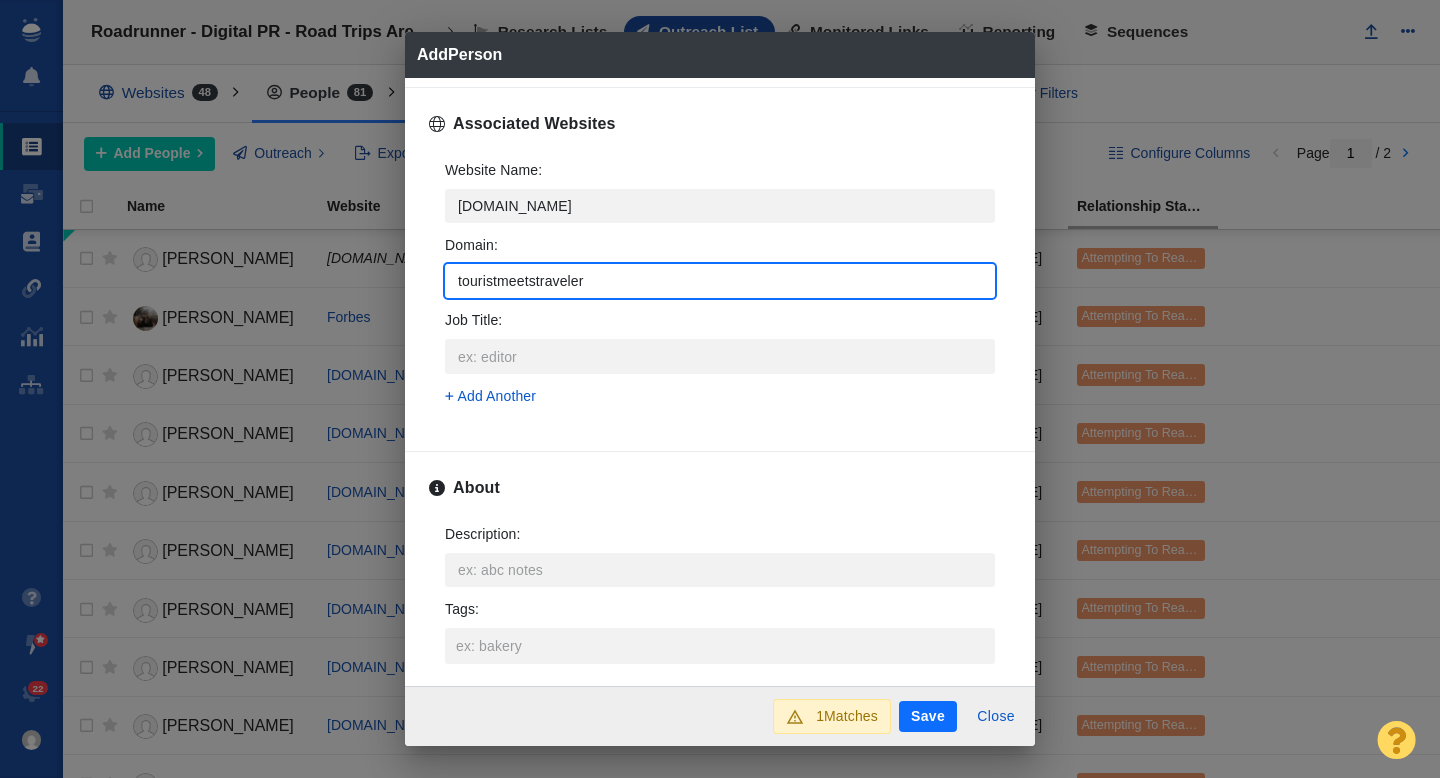 type on "touristmeetstraveler." 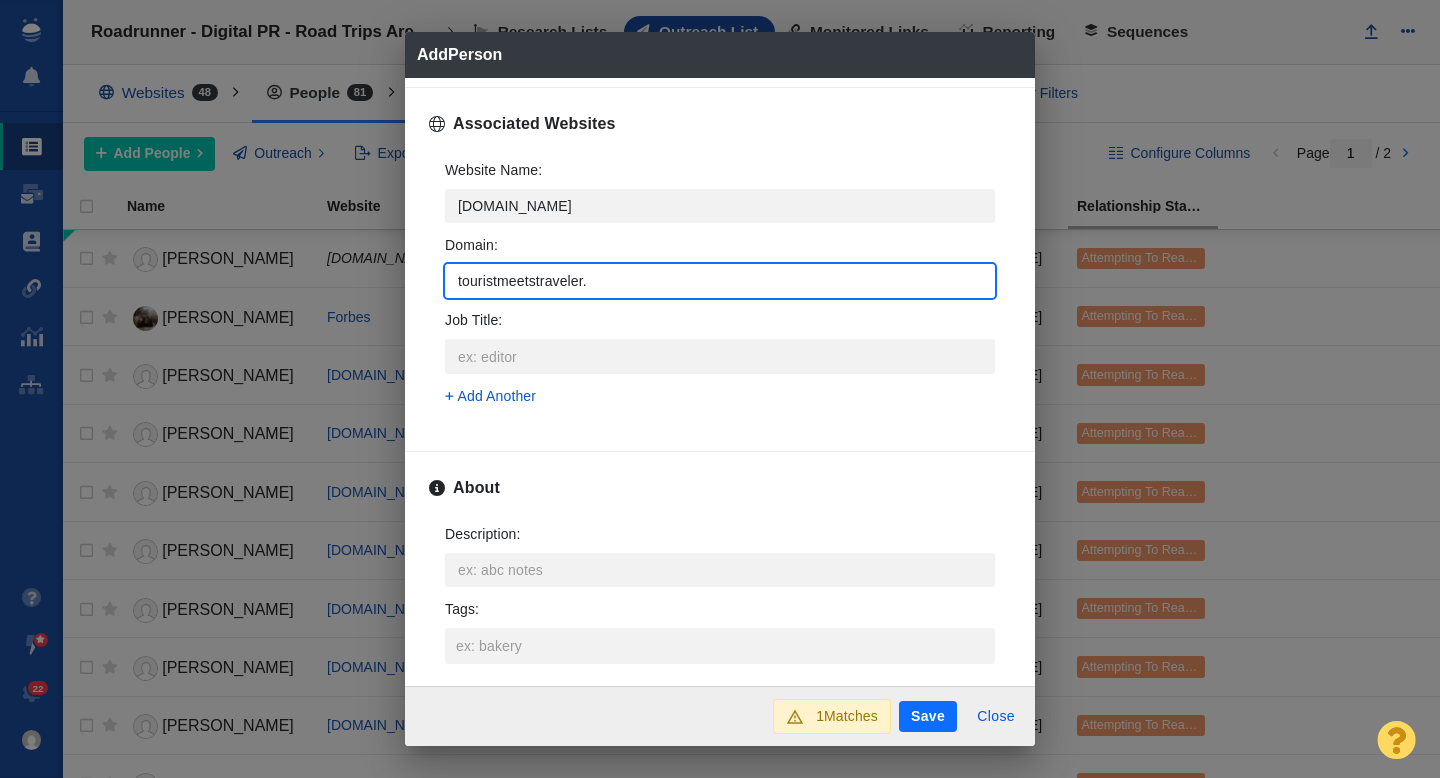 type on "touristmeetstraveler.c" 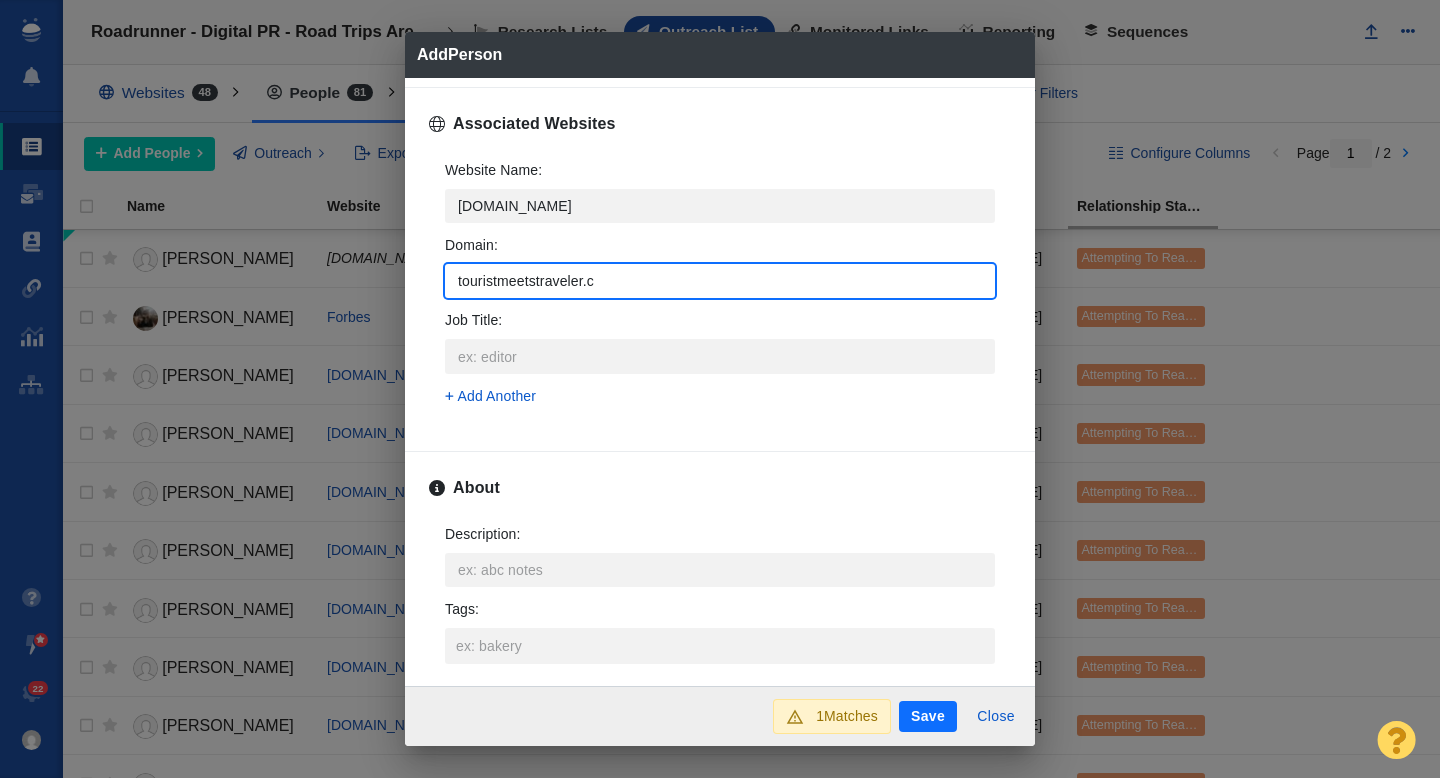 type on "[DOMAIN_NAME]" 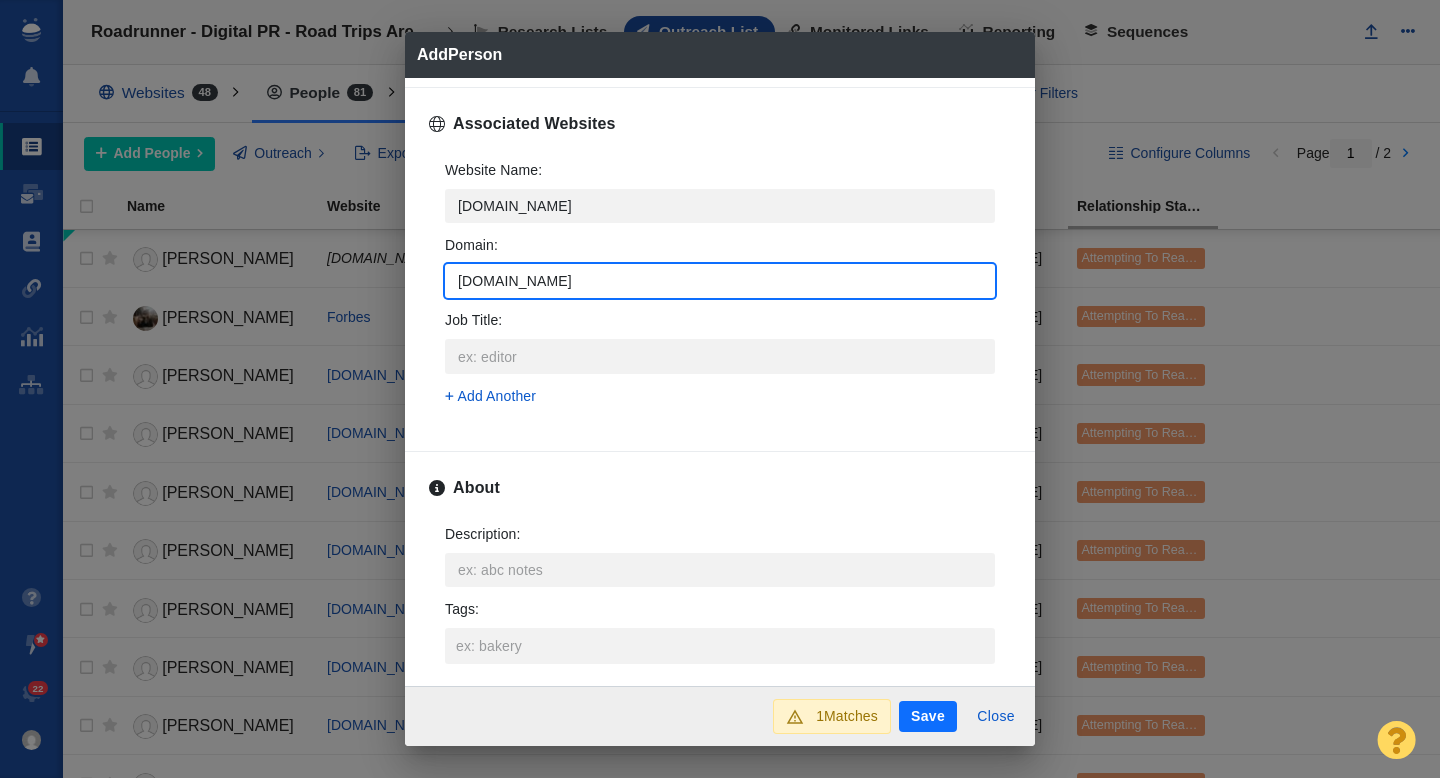 type on "[DOMAIN_NAME]" 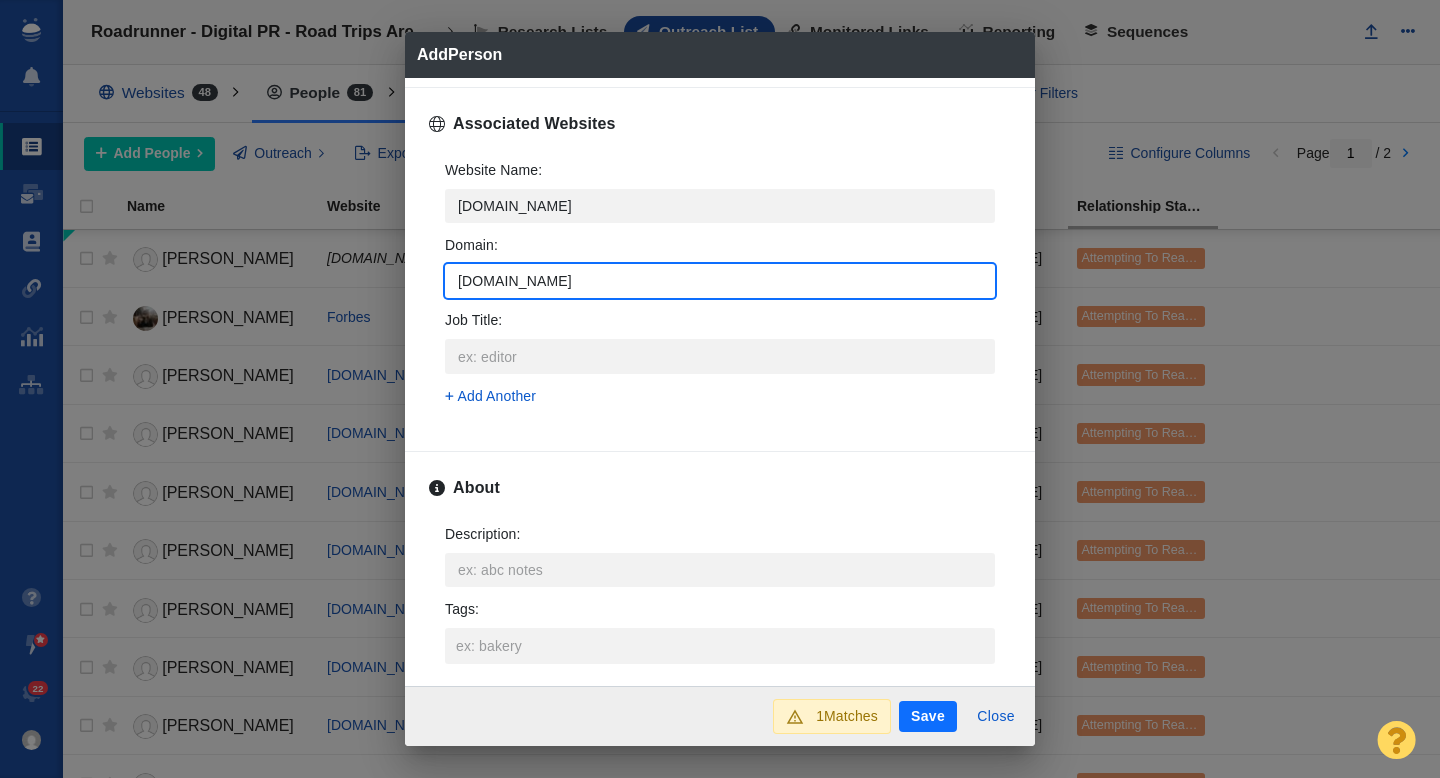 type on "[DOMAIN_NAME]" 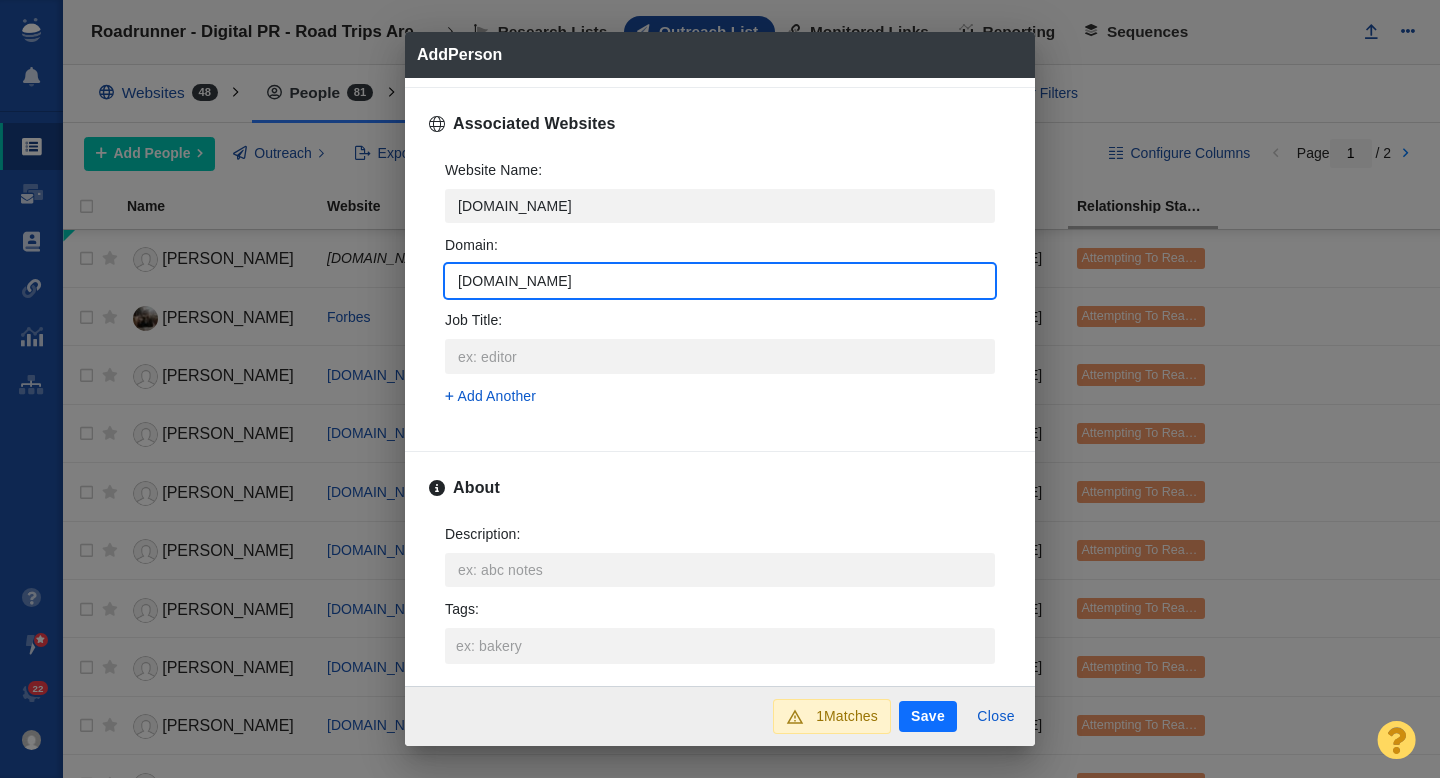 click on "Name : [PERSON_NAME] Contact Information Email Addresses [EMAIL_ADDRESS][DOMAIN_NAME] Add Another Social Networks Add Another Contact URLs Add Another Phone Numbers Add Another Street Addresses Add Street Address Associated Websites Website Name : [DOMAIN_NAME] Domain : [DOMAIN_NAME] Job Title : Add Another About Description : x Tags : People Custom Fields Author Batch ID : Domain :" at bounding box center (720, 382) 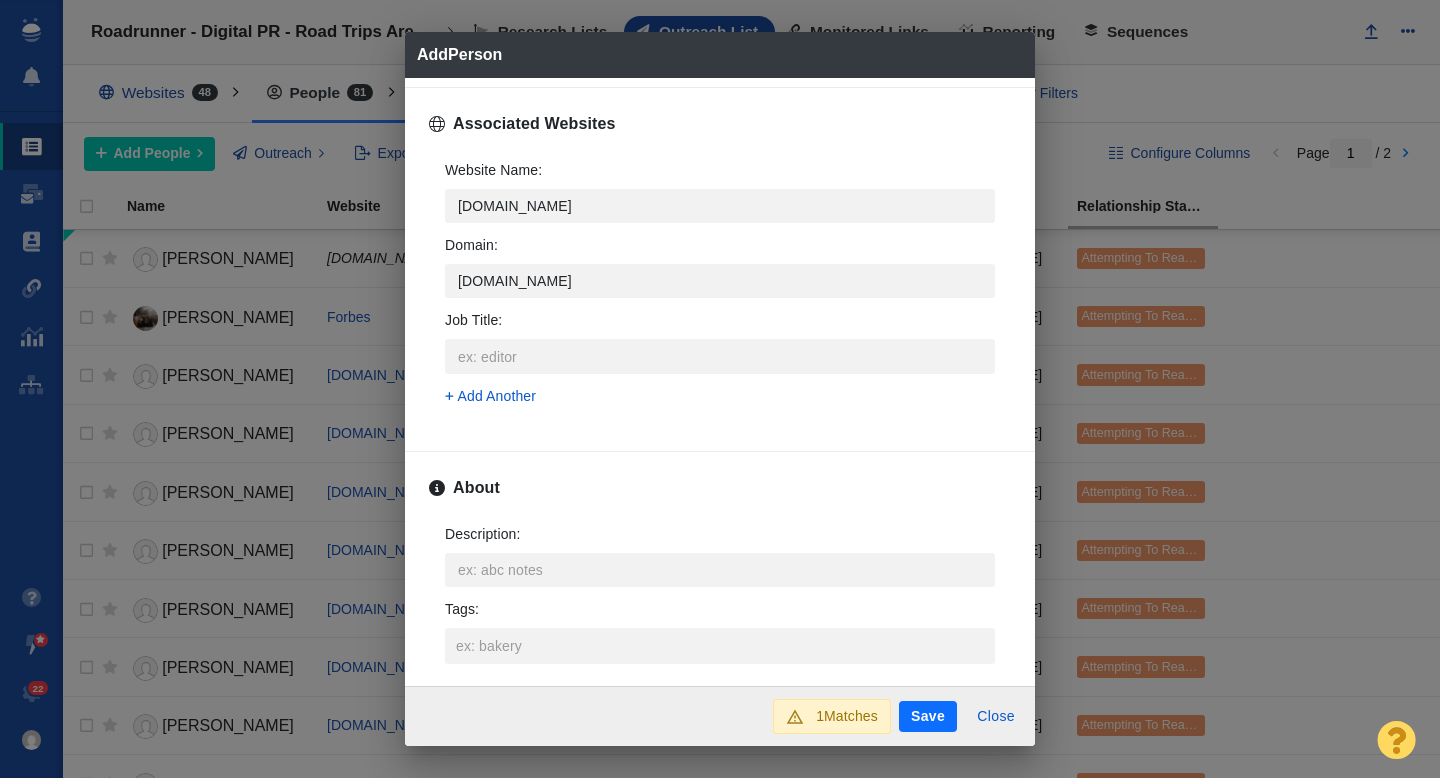scroll, scrollTop: 944, scrollLeft: 0, axis: vertical 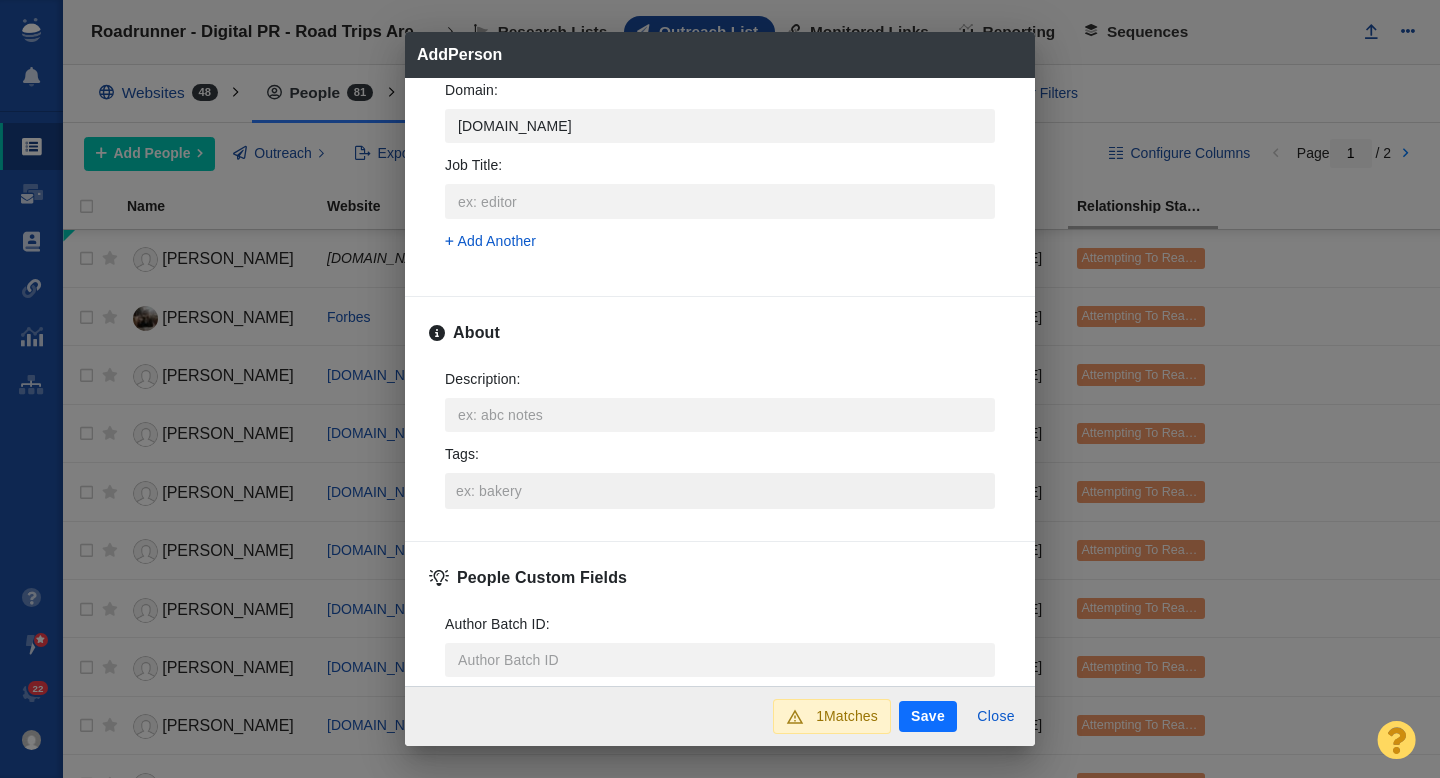 click on "Tags :" at bounding box center [720, 491] 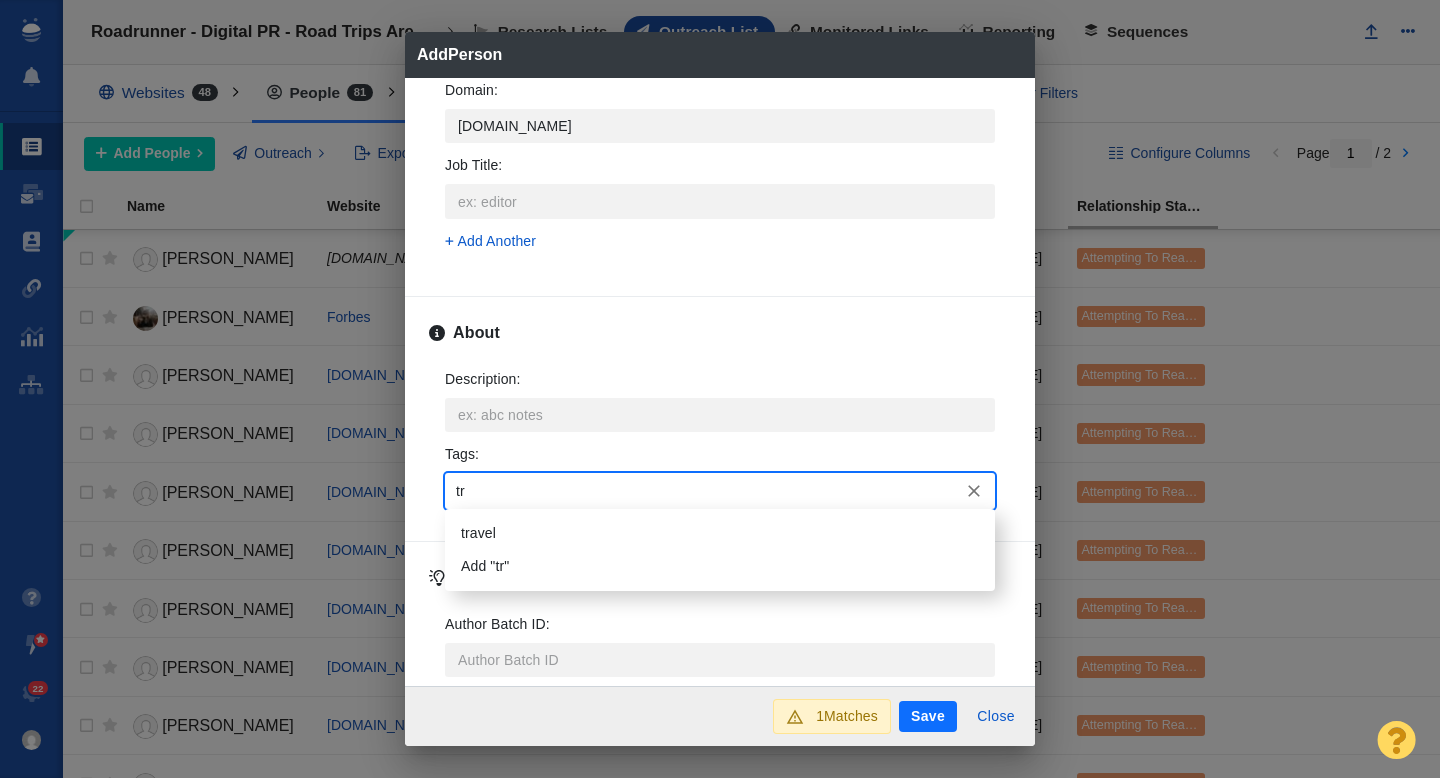 type on "tra" 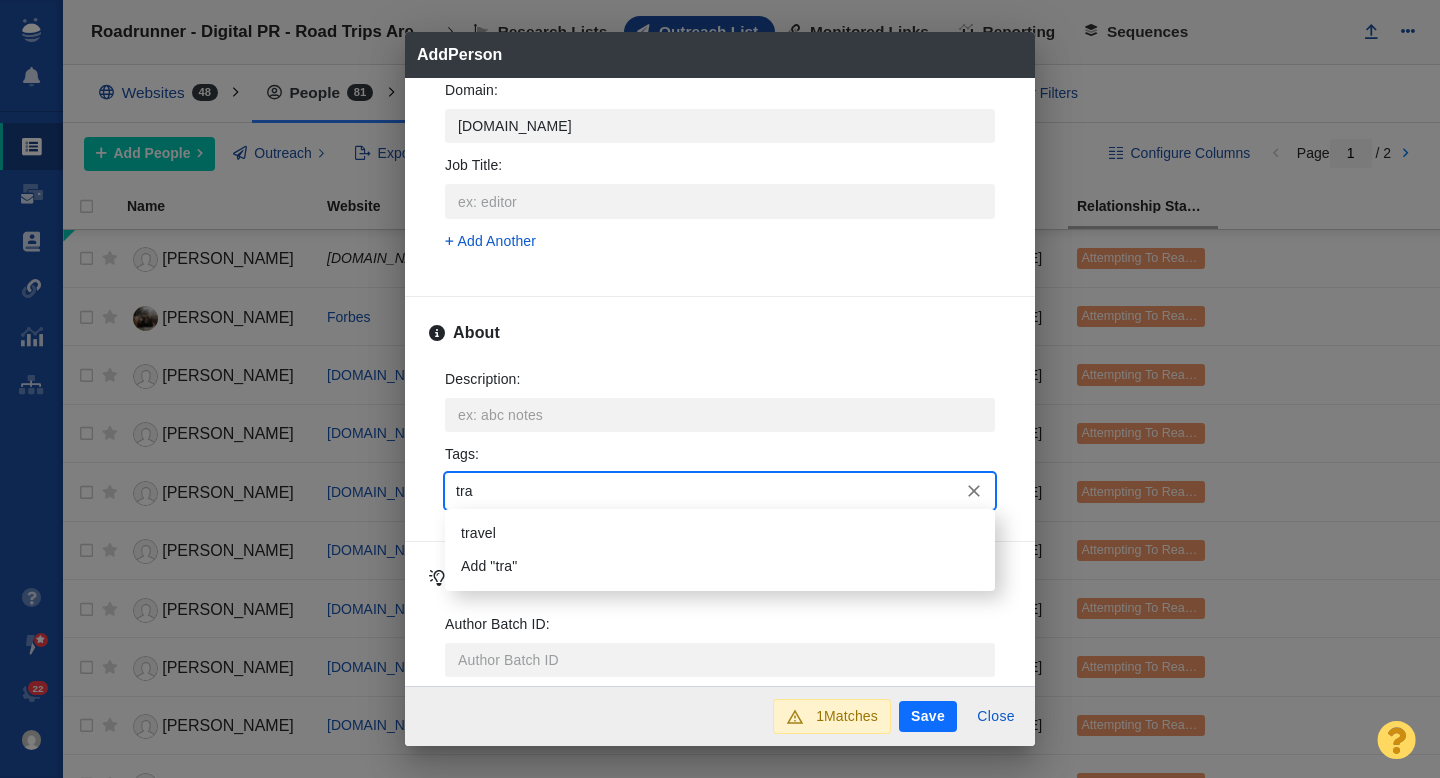 click on "travel" at bounding box center (720, 533) 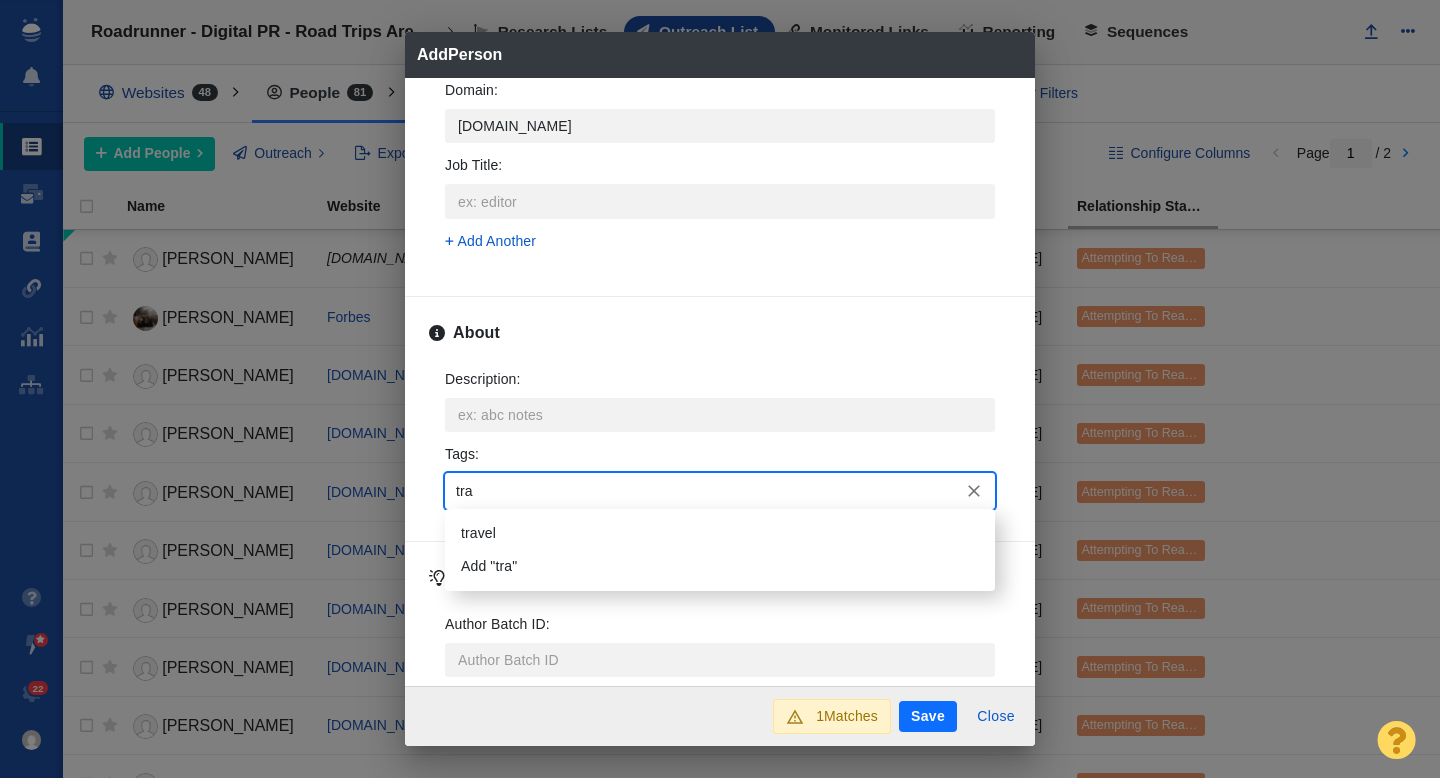 type 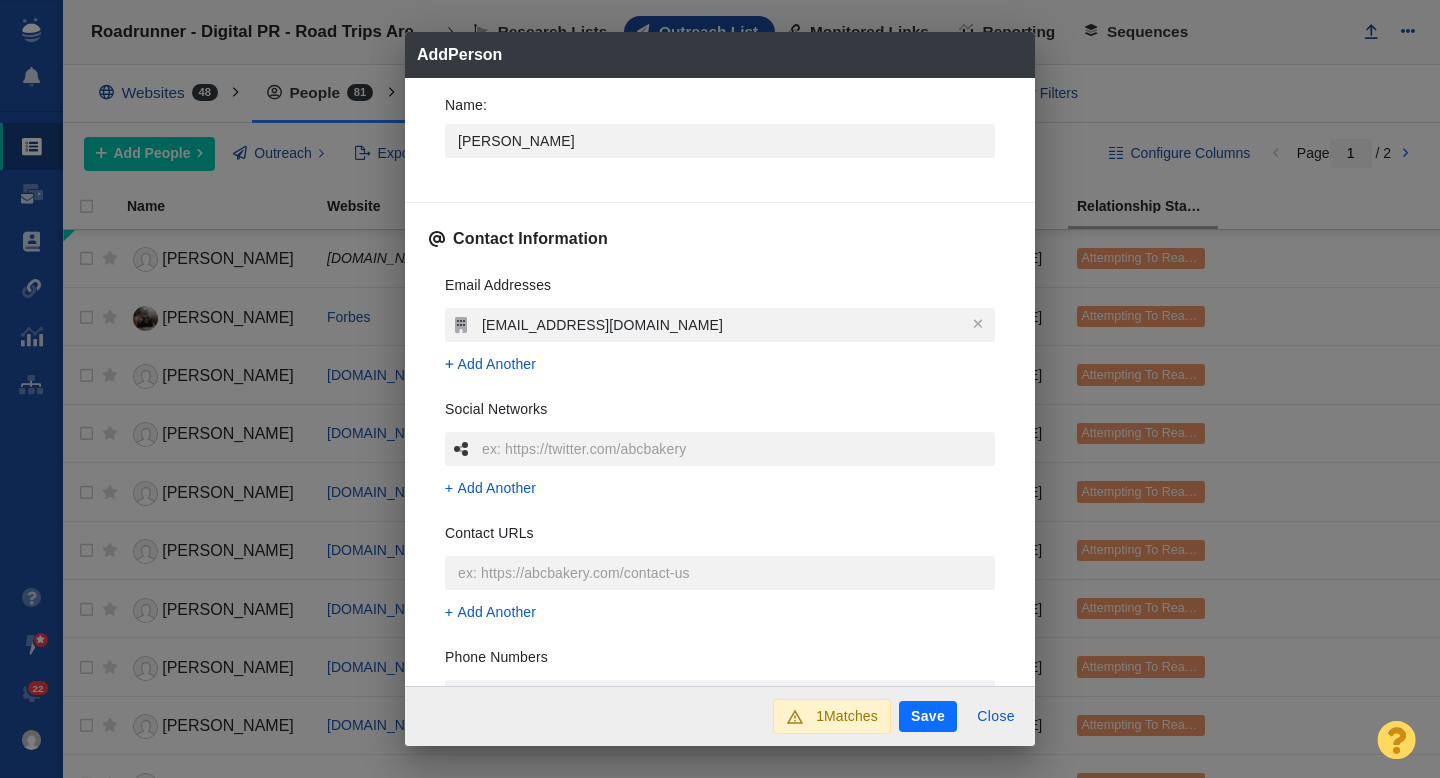 scroll, scrollTop: 0, scrollLeft: 0, axis: both 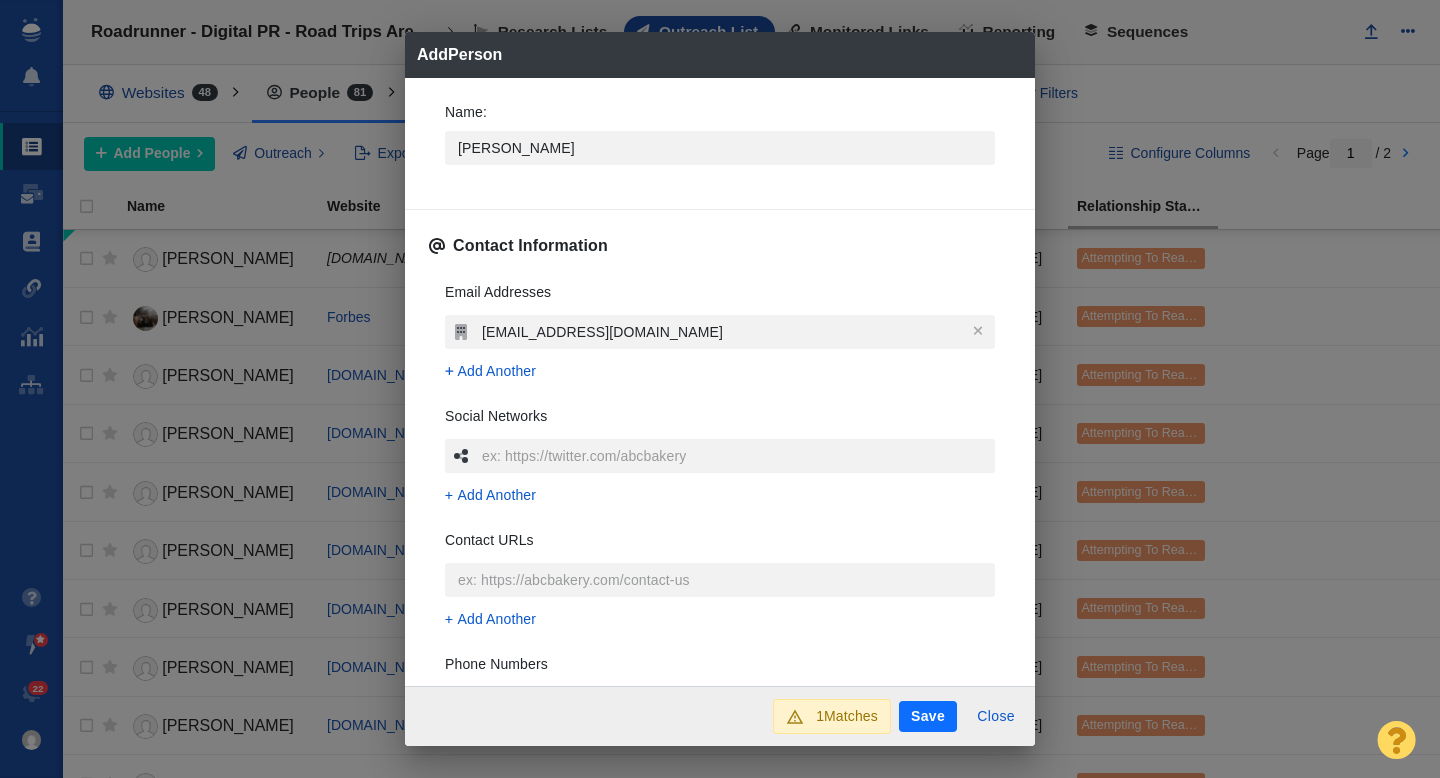 click on "Save" at bounding box center [928, 717] 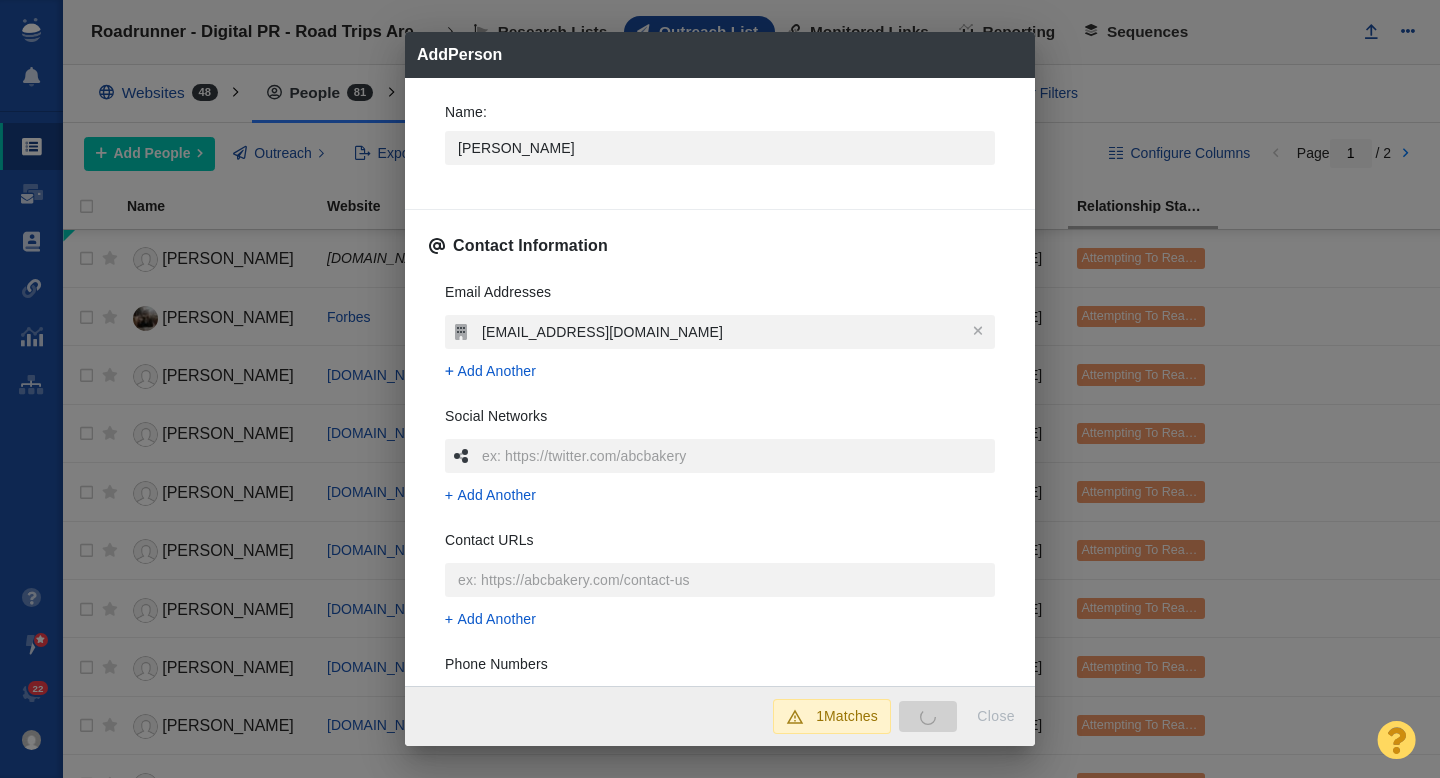 type on "x" 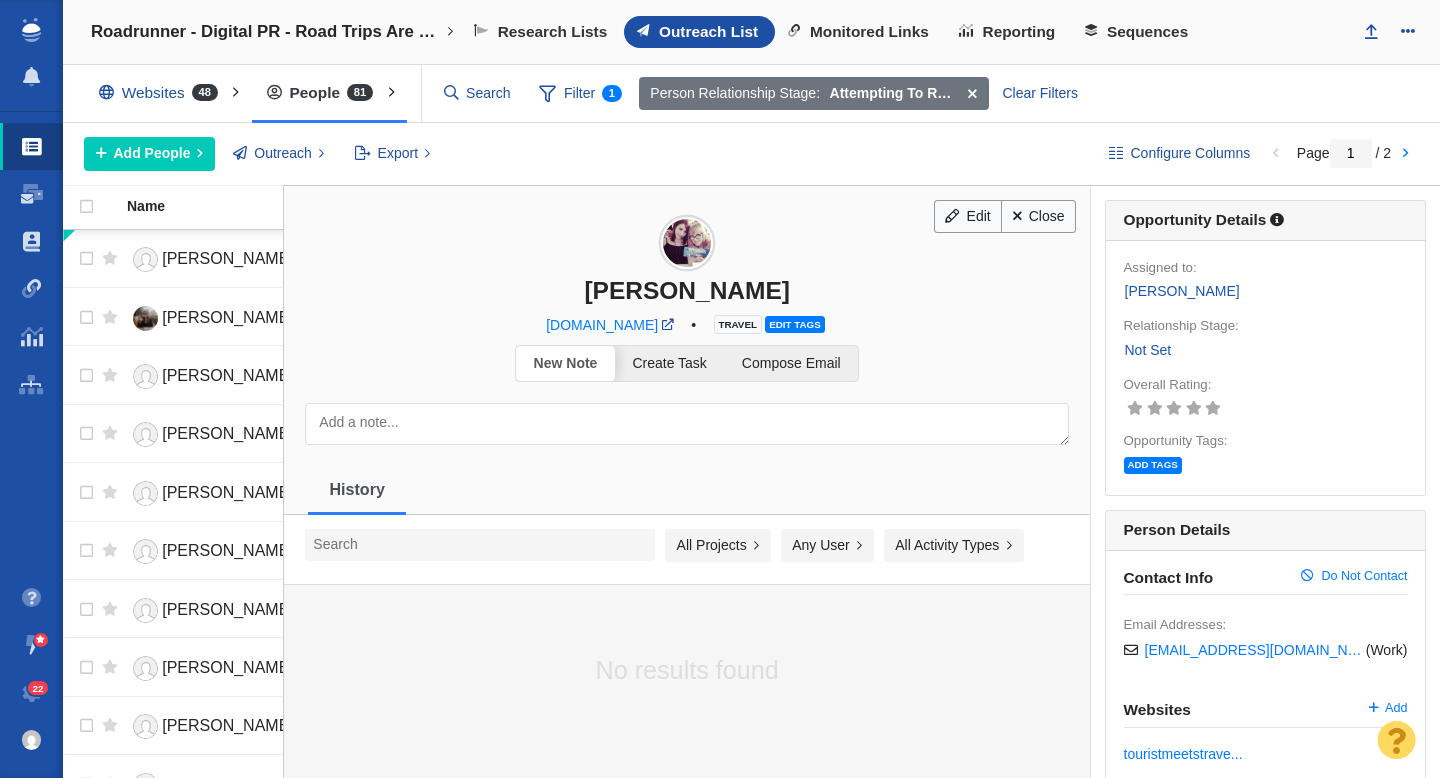 click on "Not Set" at bounding box center (1148, 350) 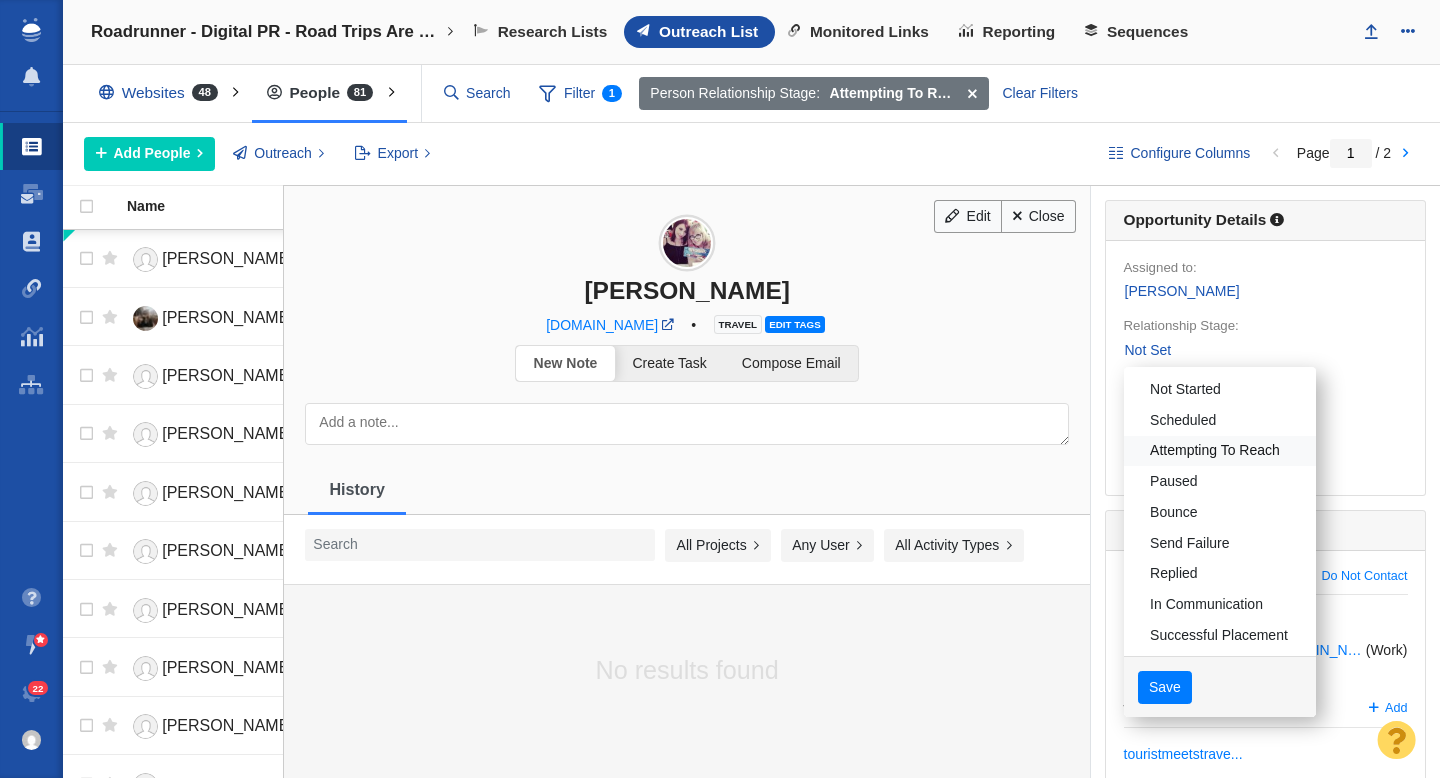 click on "Attempting To Reach" at bounding box center [1220, 451] 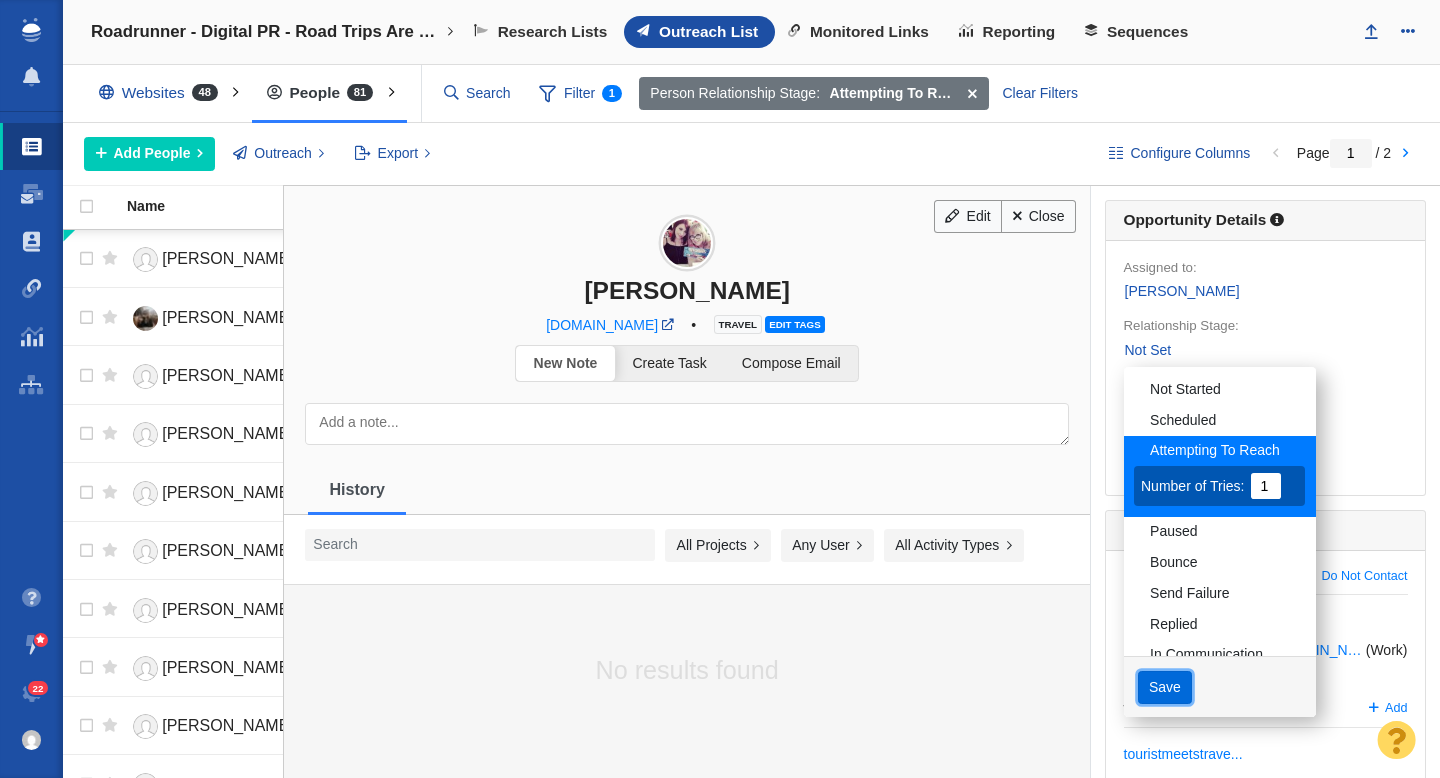 click on "Save" at bounding box center [1165, 688] 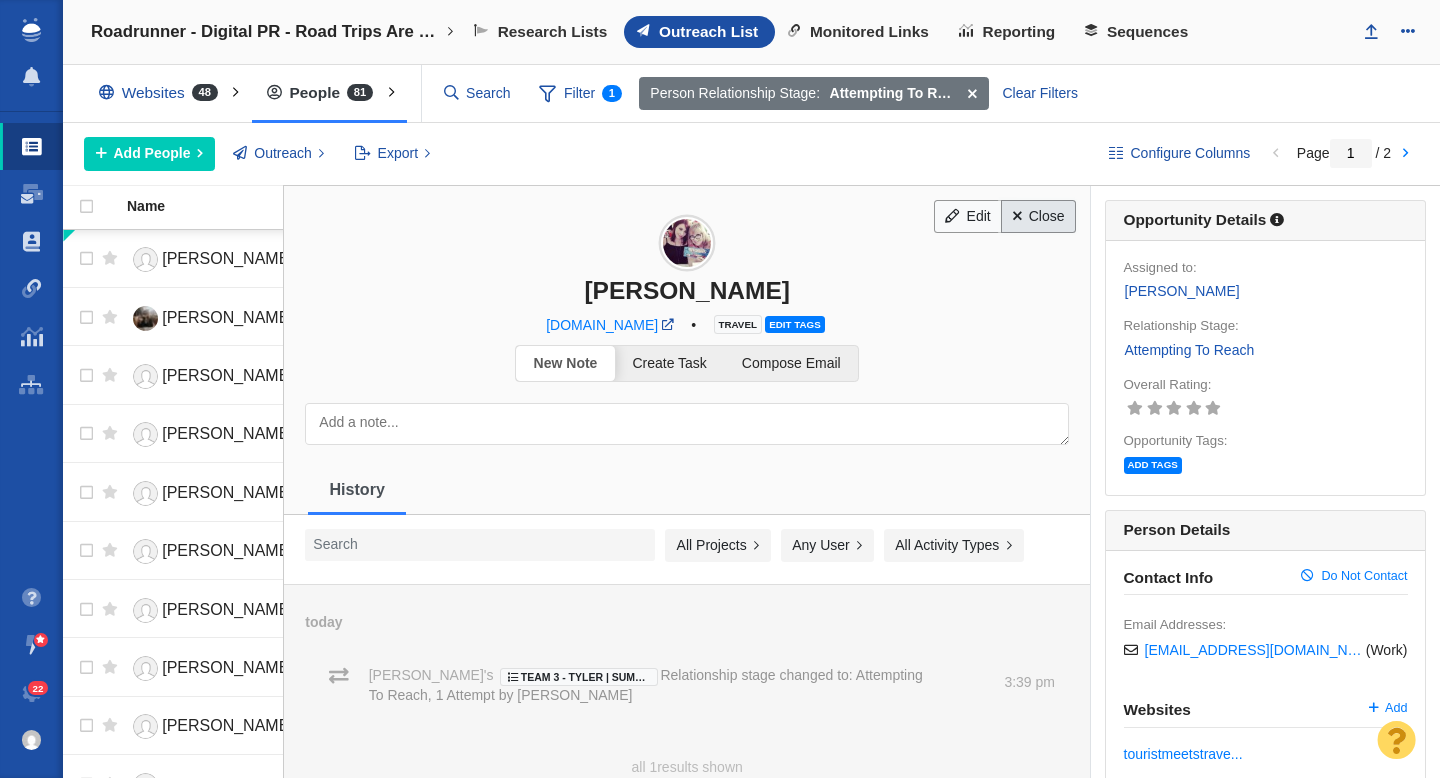 click on "Close" at bounding box center (1038, 217) 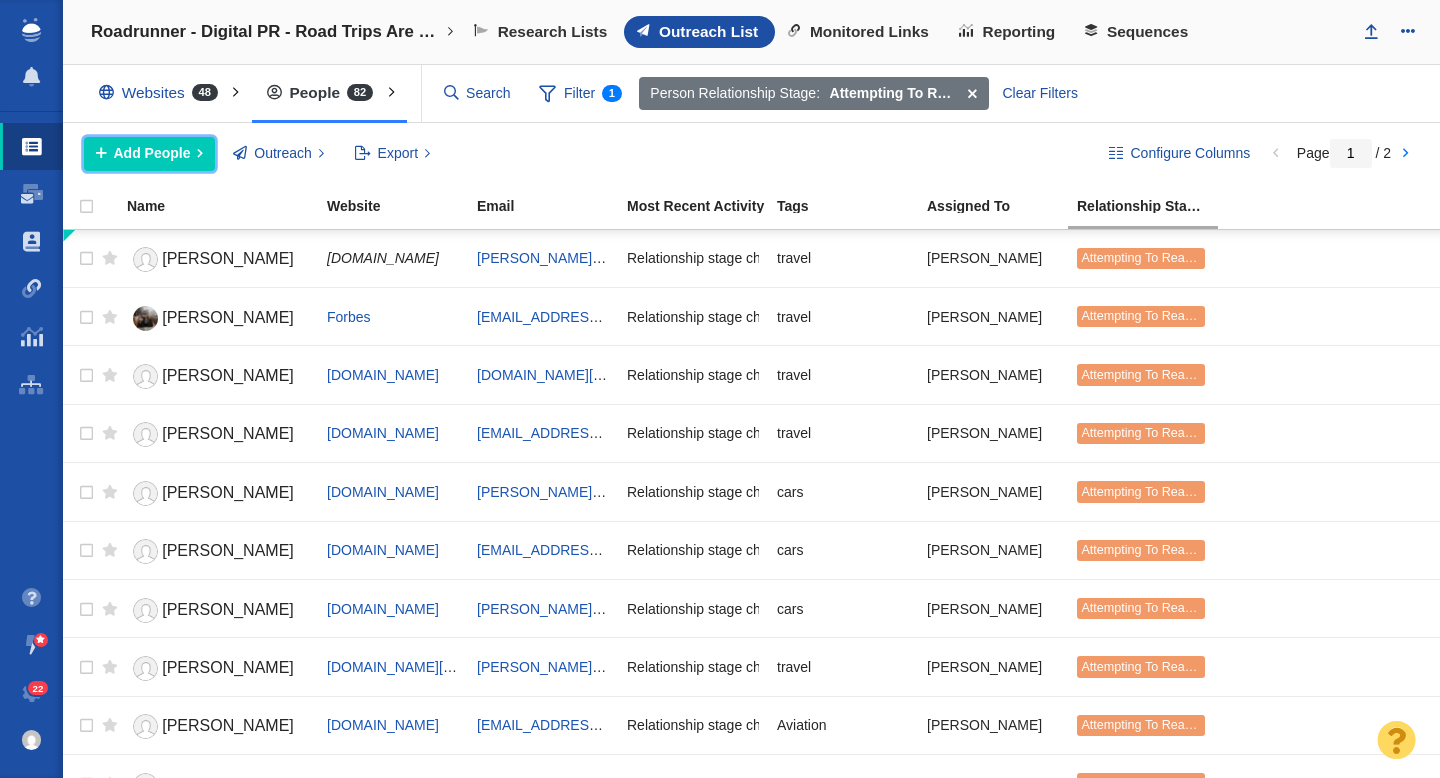 click on "Add People" at bounding box center (152, 153) 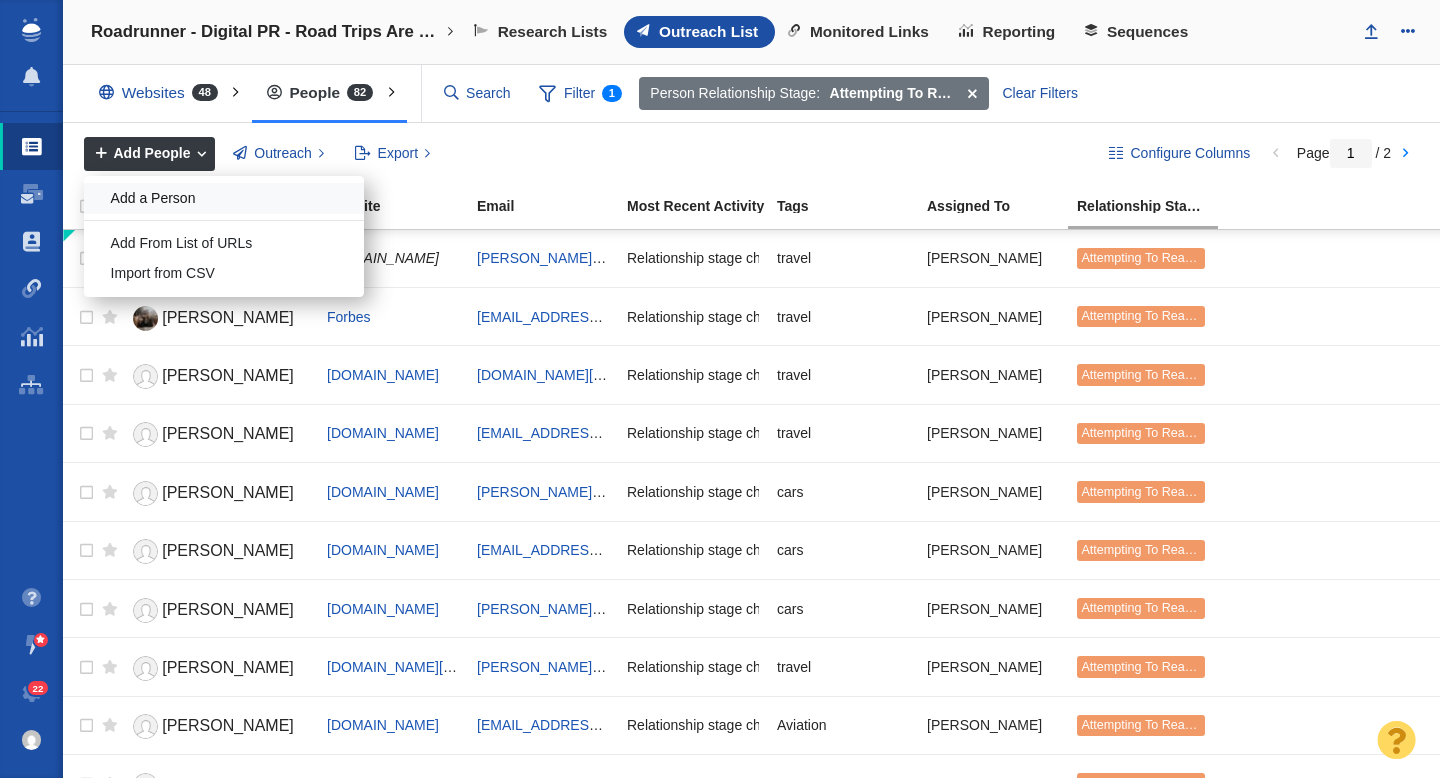 click on "Add a Person" at bounding box center [224, 198] 